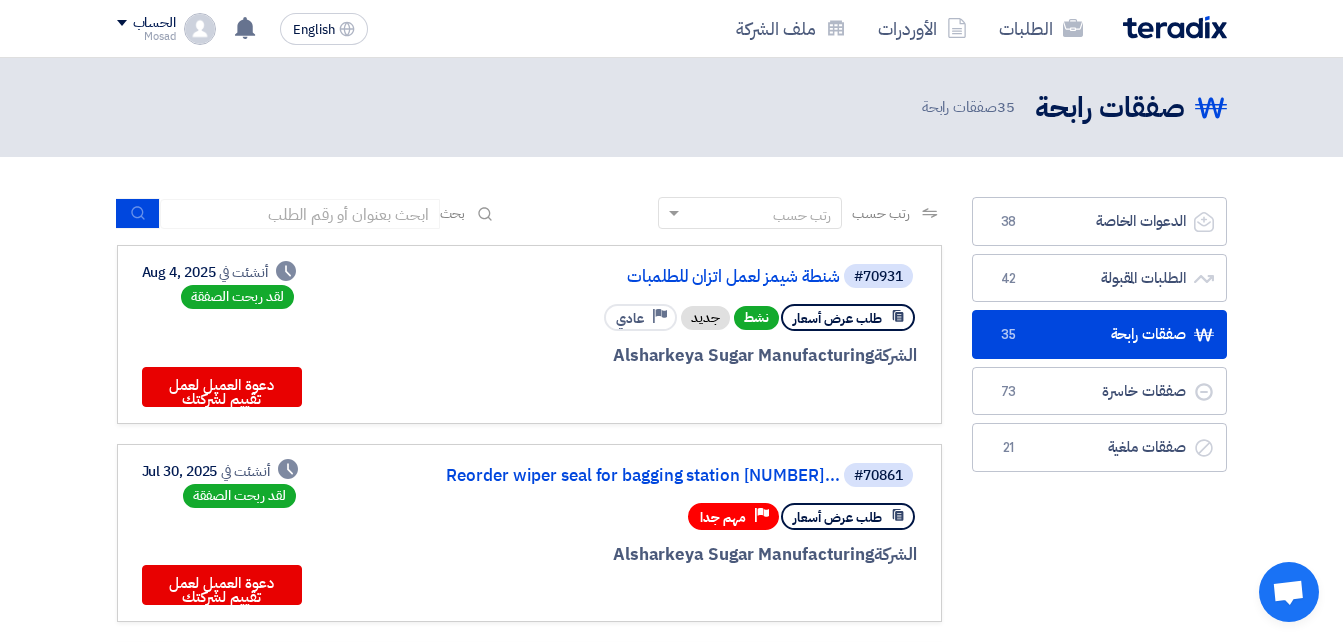 scroll, scrollTop: 600, scrollLeft: 0, axis: vertical 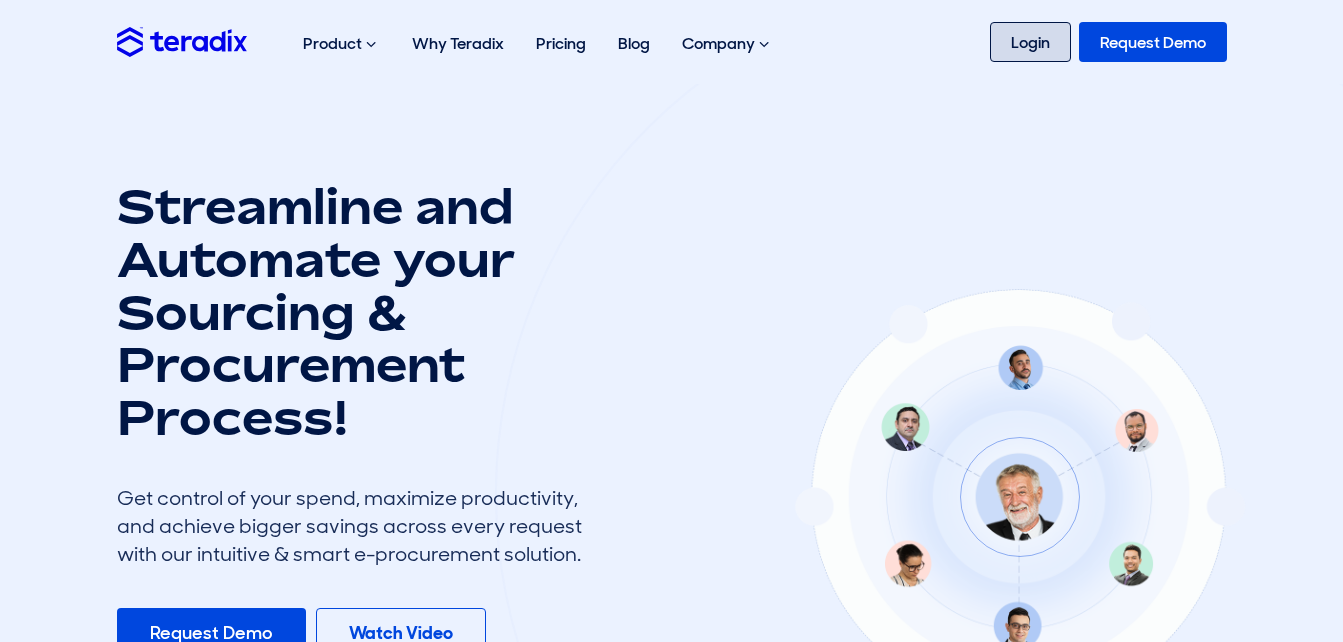 click on "Login" at bounding box center (1030, 42) 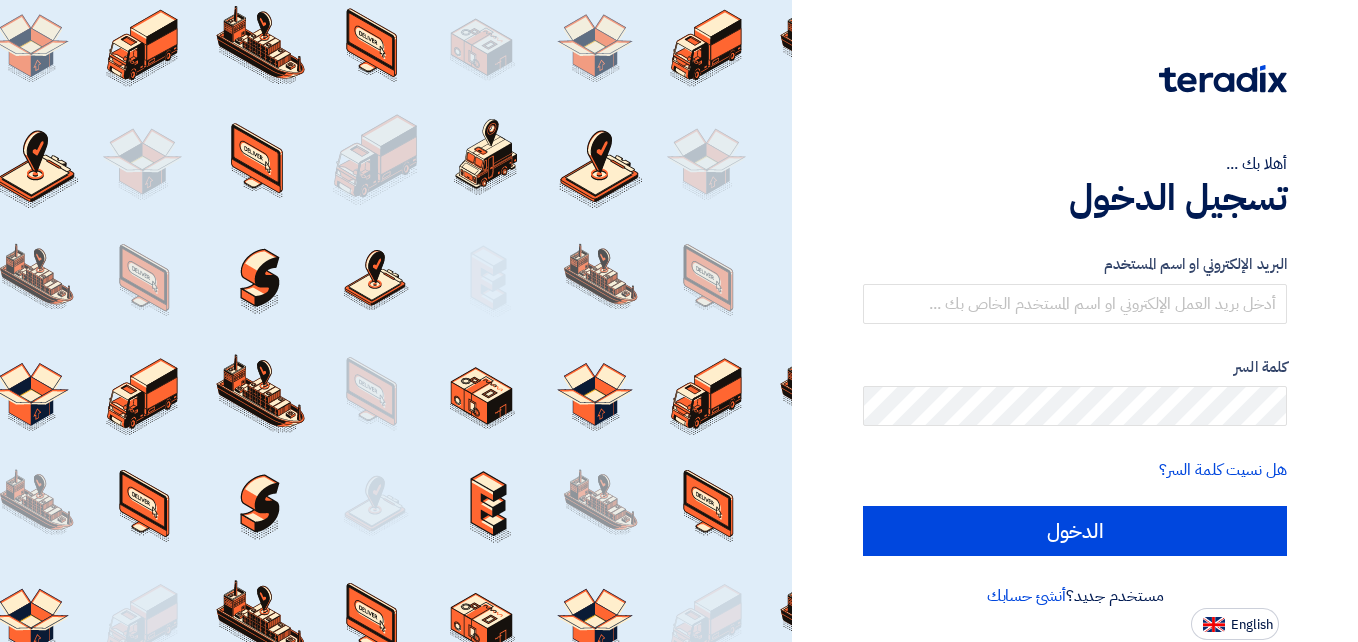 scroll, scrollTop: 0, scrollLeft: 0, axis: both 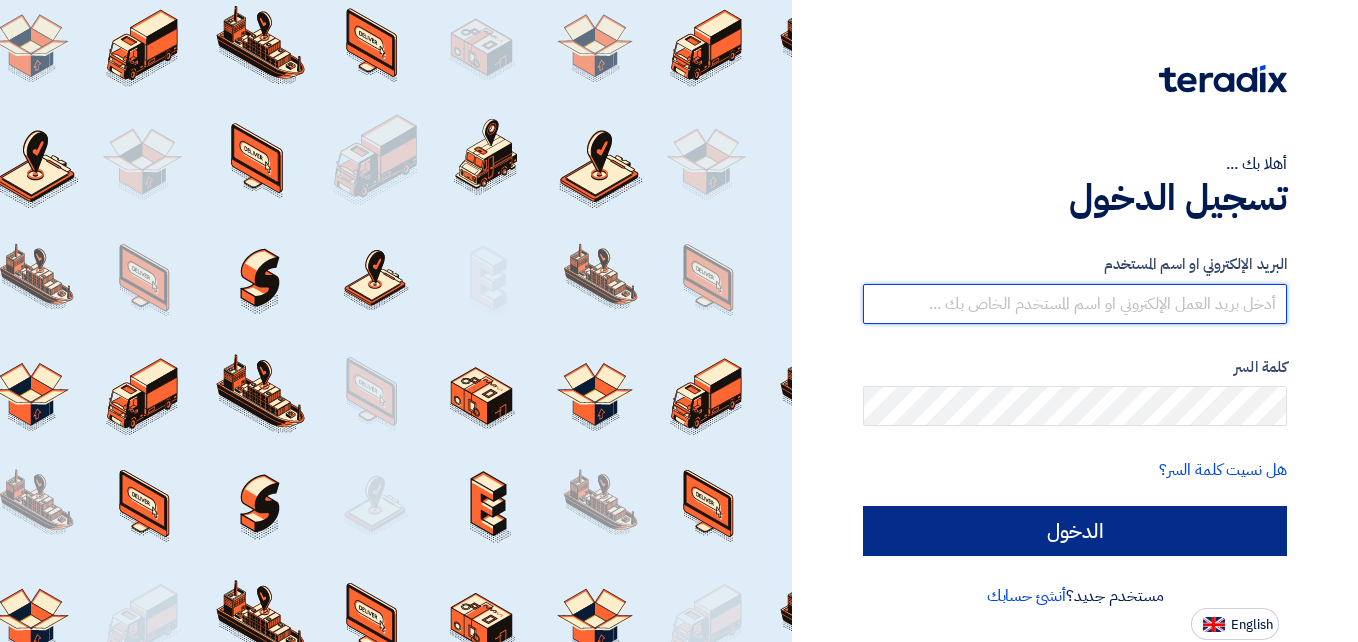 type on "el7amd.company@gmail.com" 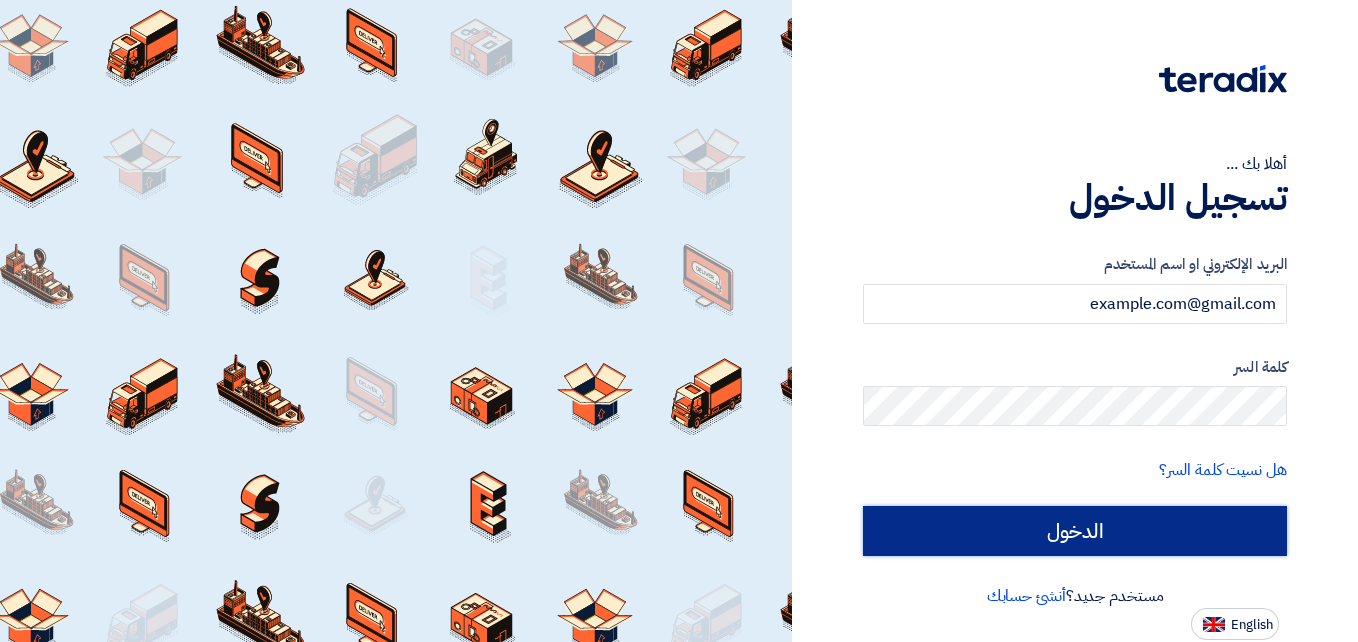 click on "الدخول" 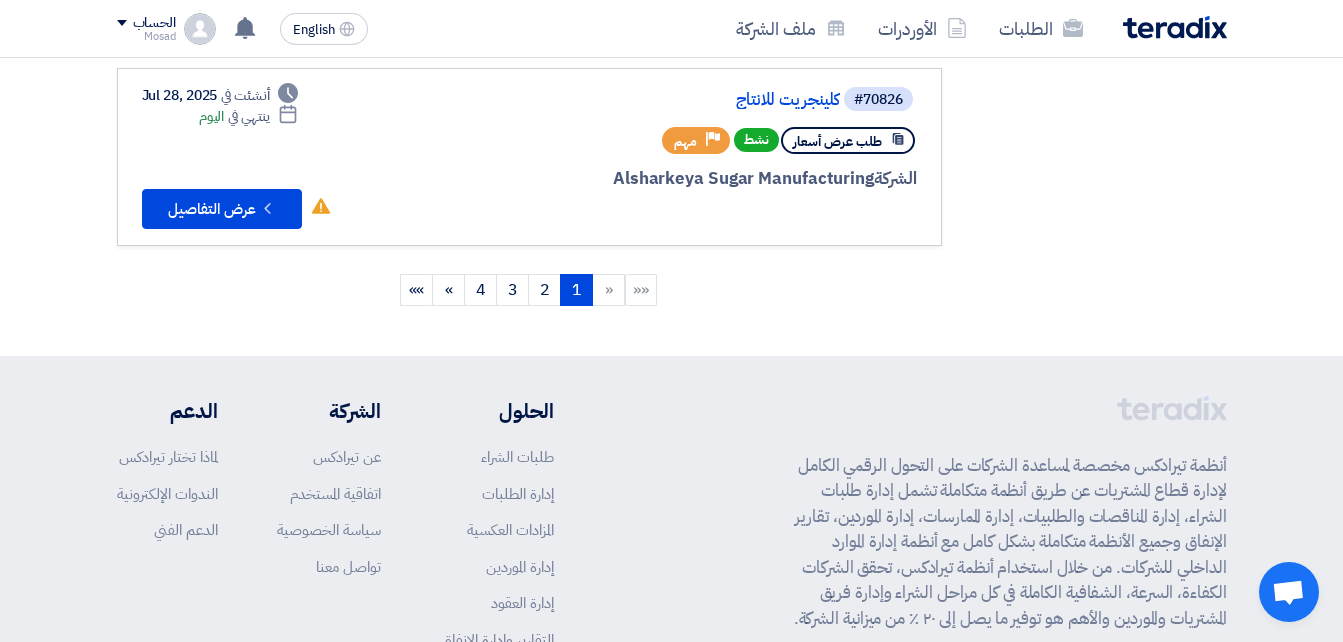 scroll, scrollTop: 2037, scrollLeft: 0, axis: vertical 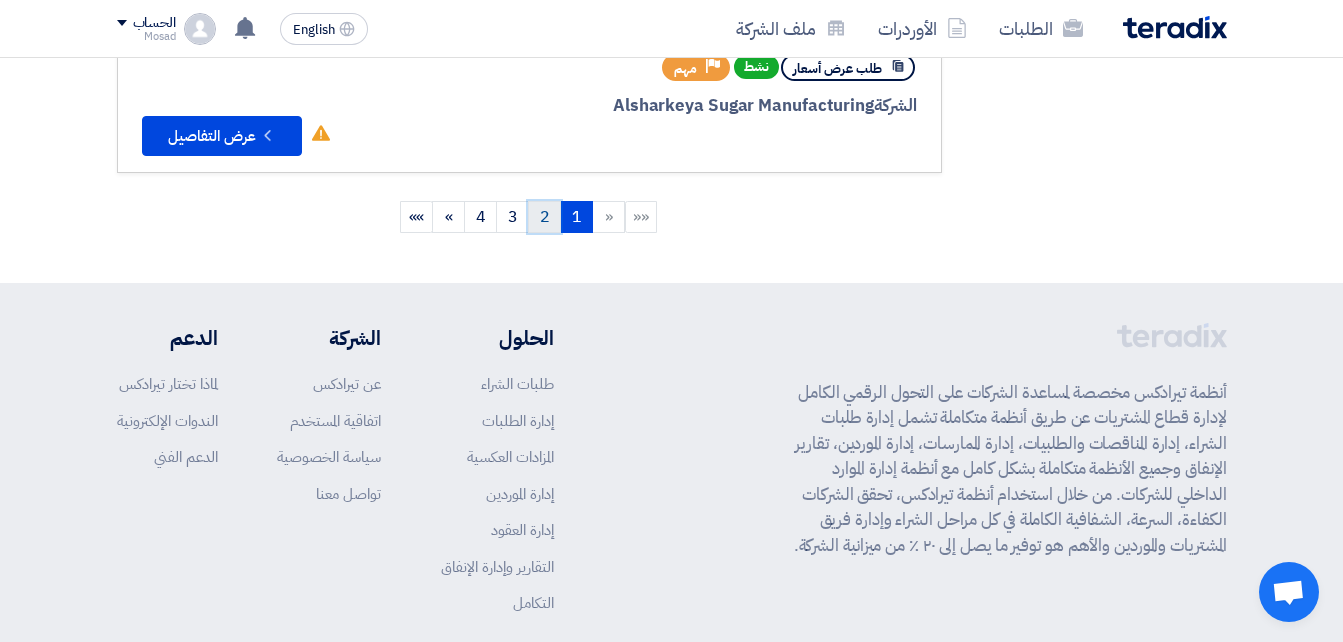 click on "2" 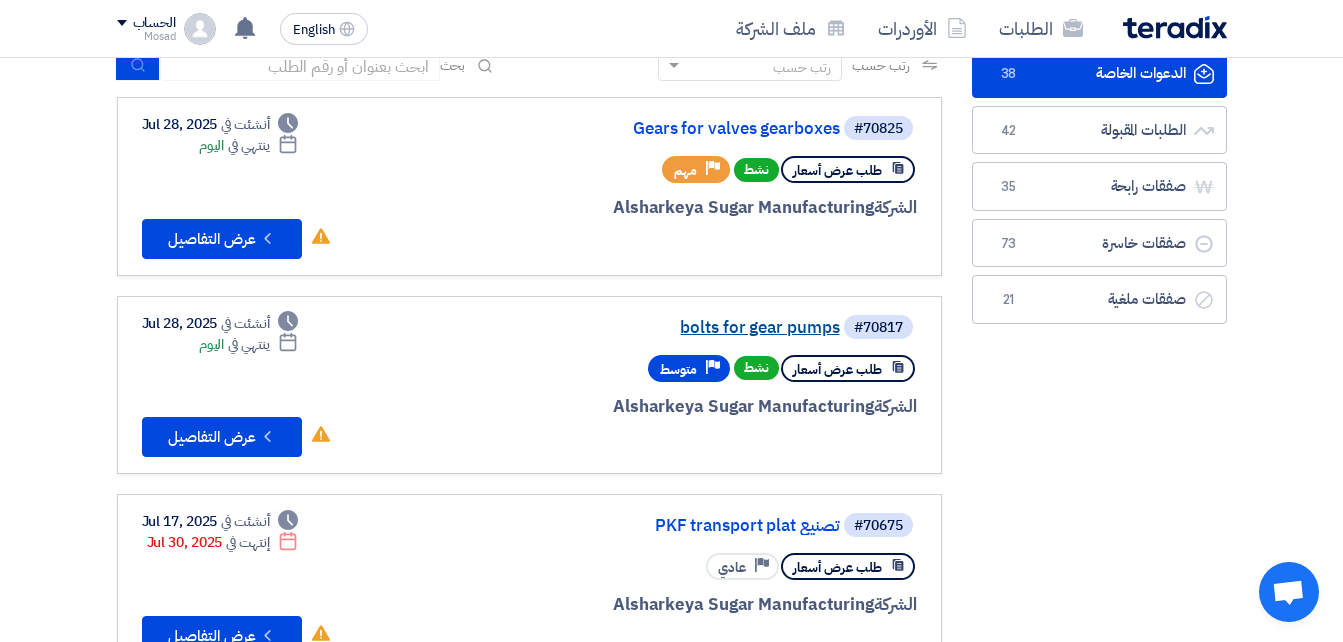 scroll, scrollTop: 100, scrollLeft: 0, axis: vertical 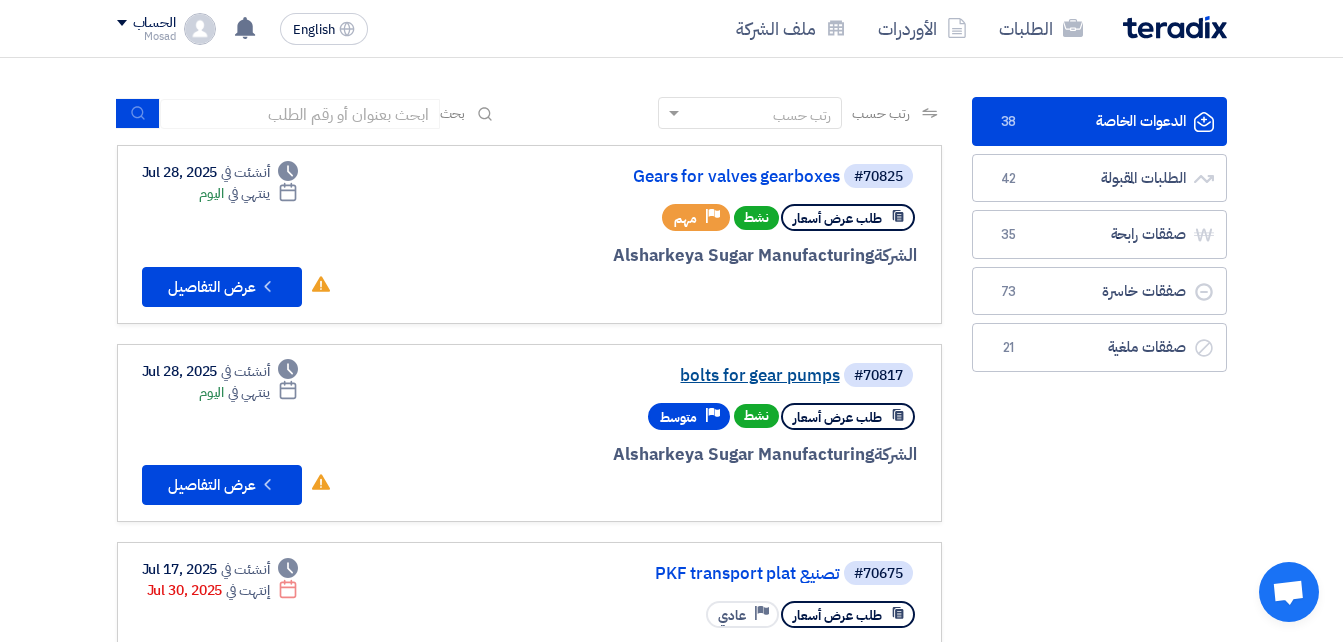 click on "bolts for gear pumps" 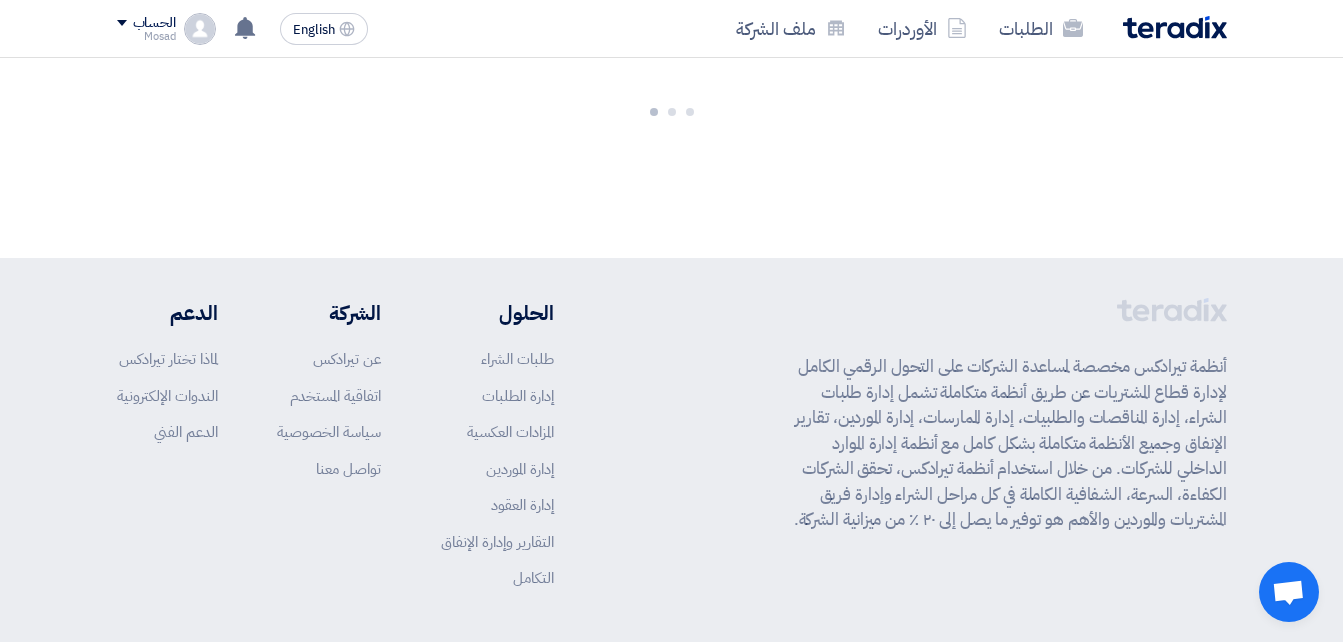 scroll, scrollTop: 0, scrollLeft: 0, axis: both 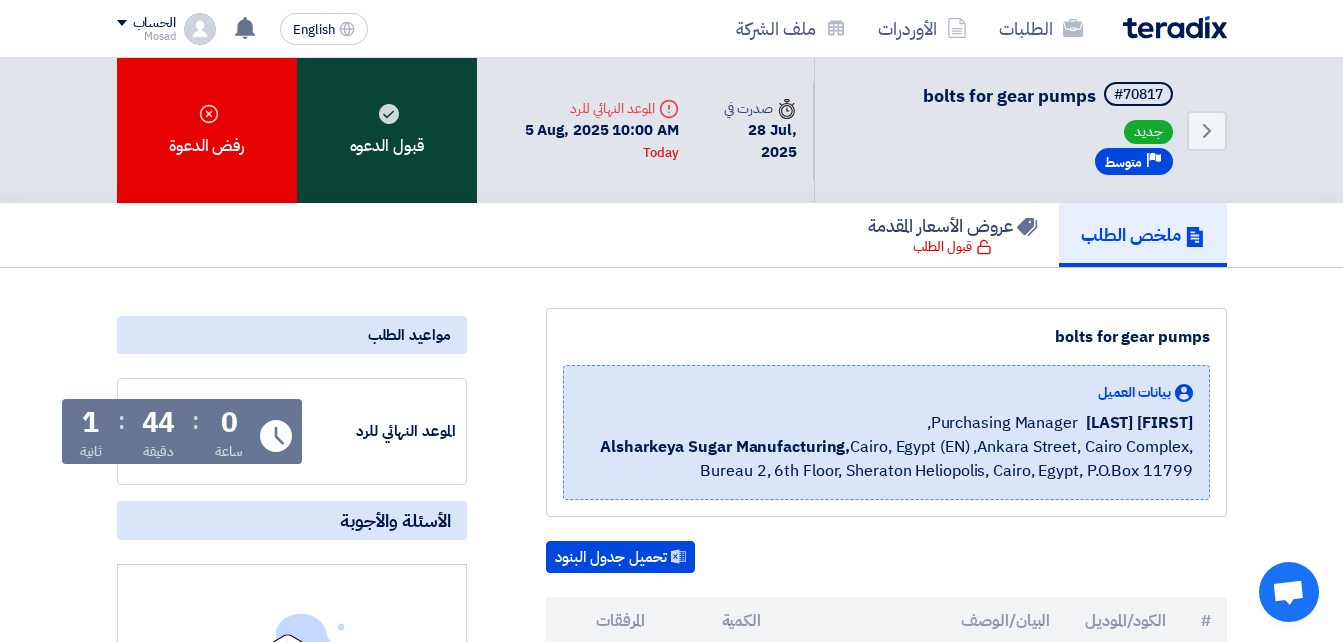 click on "قبول الدعوه" 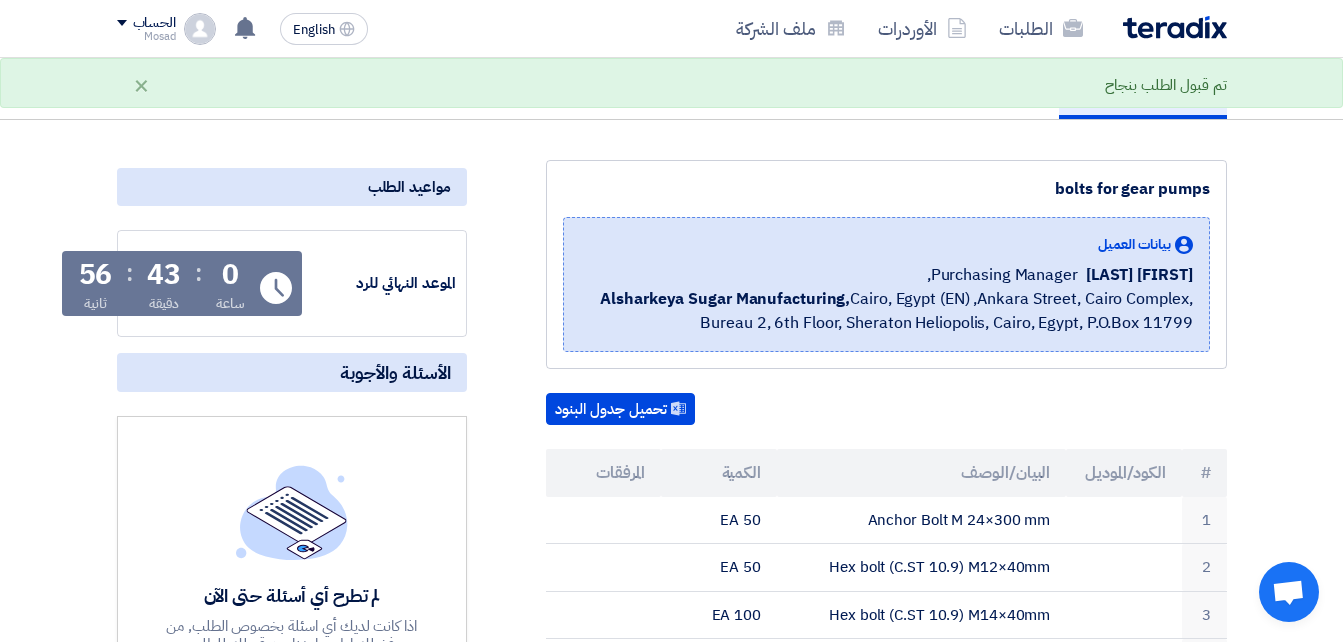 scroll, scrollTop: 0, scrollLeft: 0, axis: both 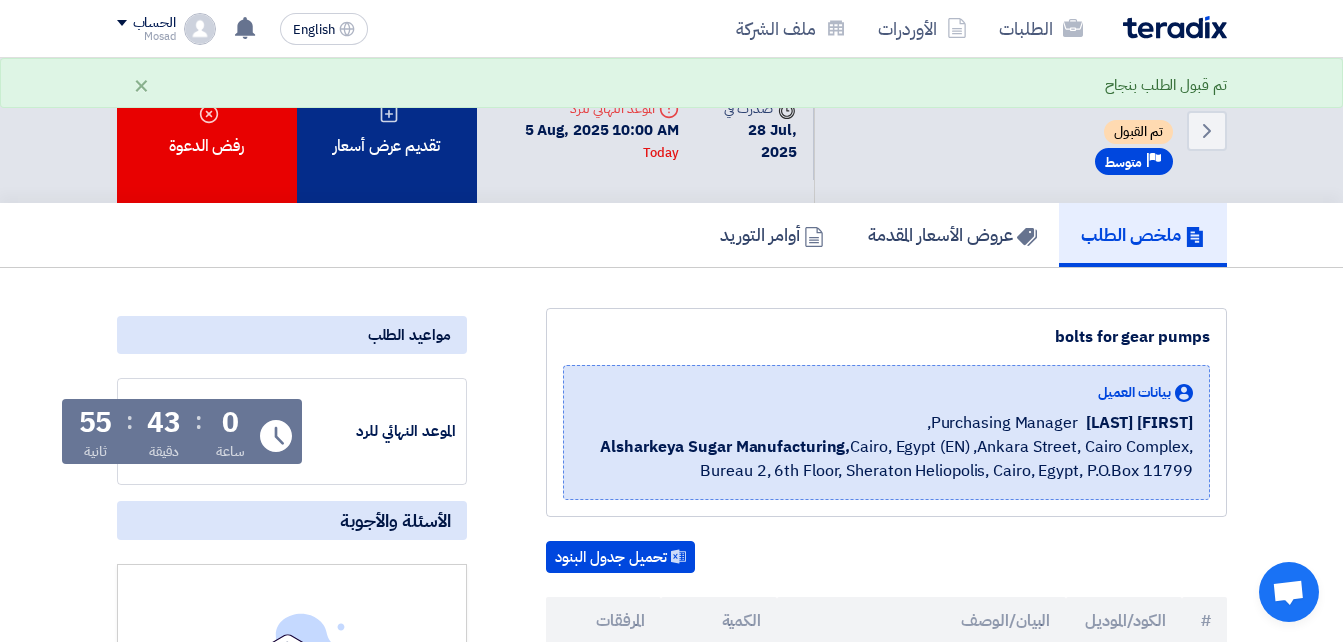 click on "تقديم عرض أسعار" 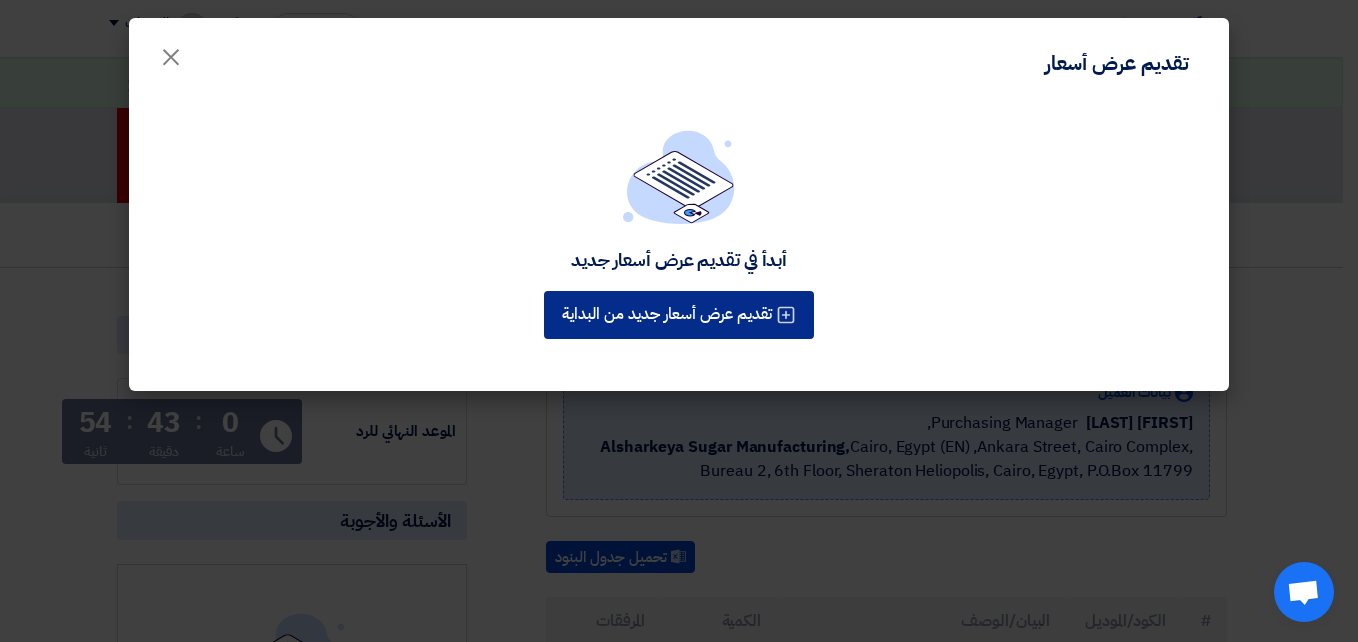 click on "أبدأ في تقديم عرض أسعار جديد
تقديم عرض أسعار جديد من البداية" 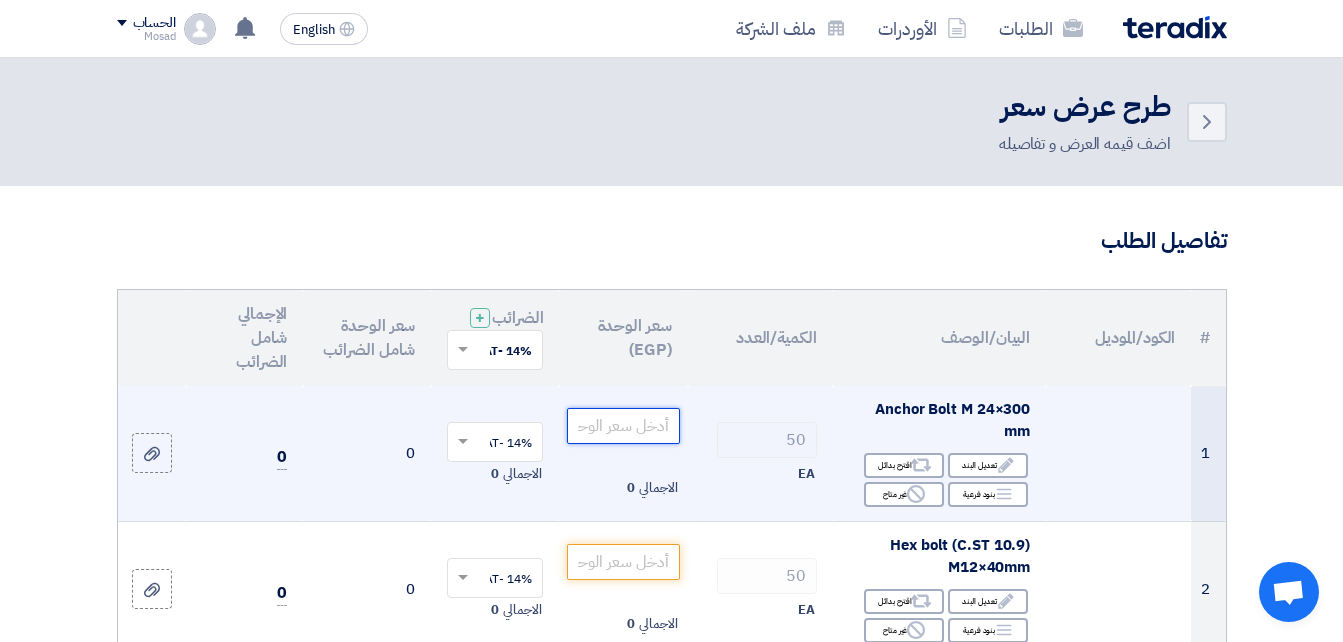 click 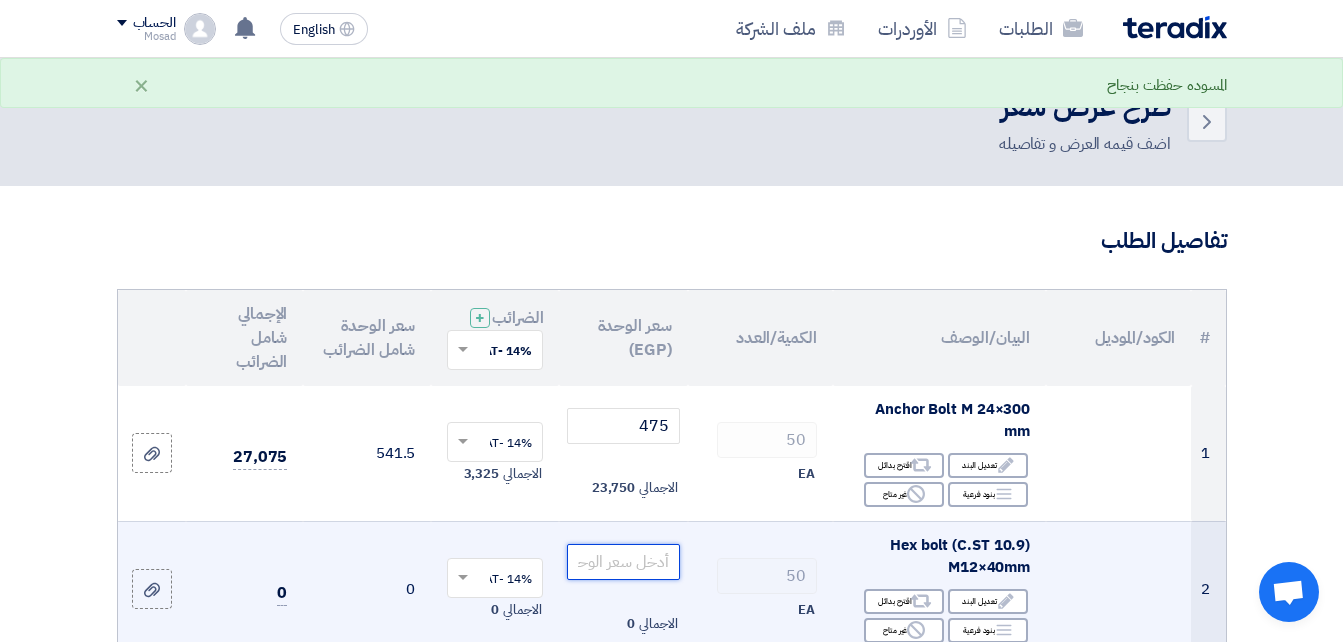click 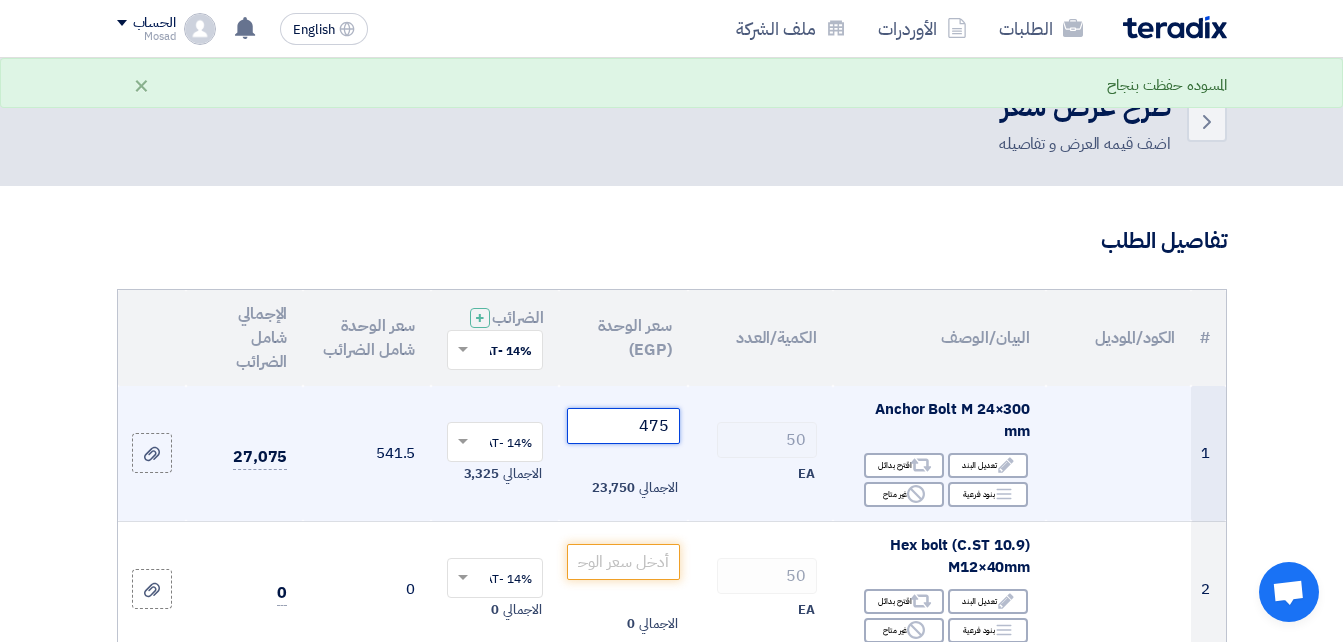 click on "475" 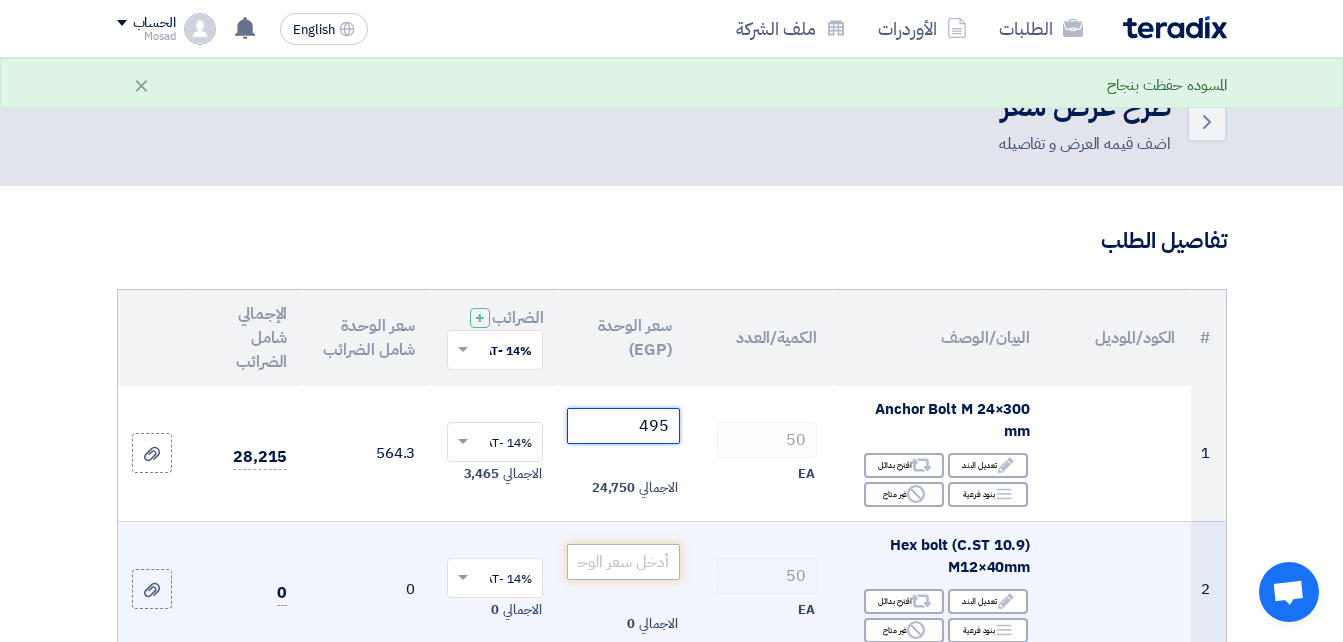 type on "495" 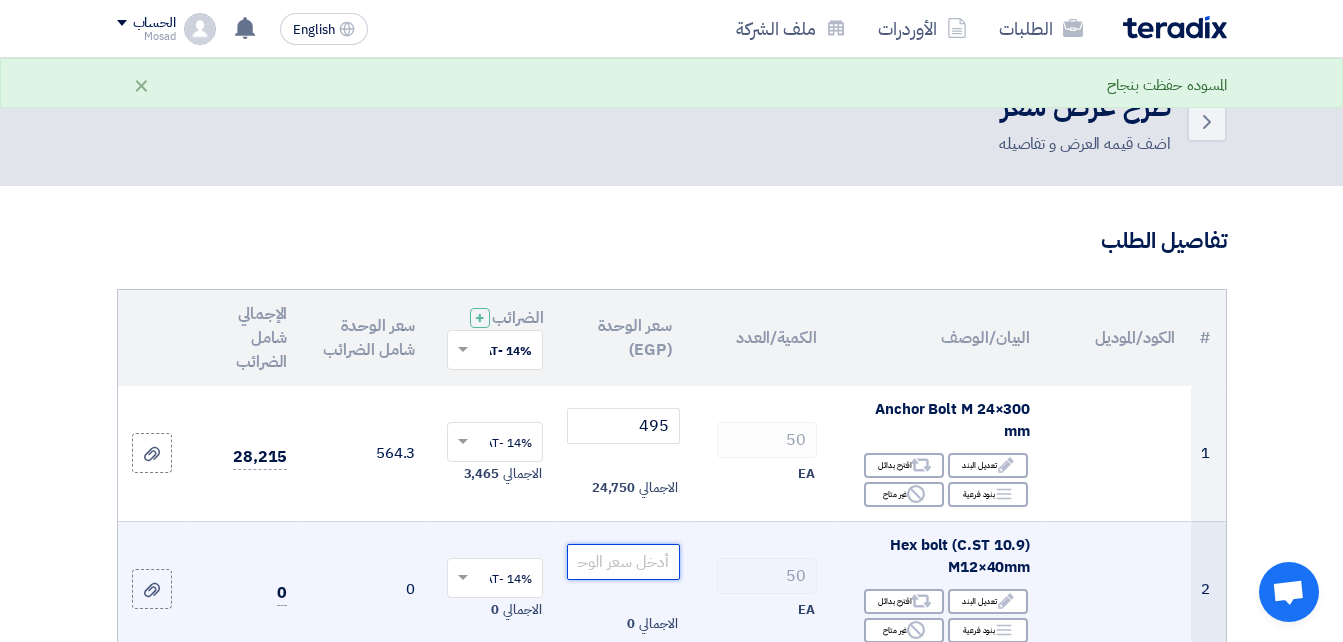 click 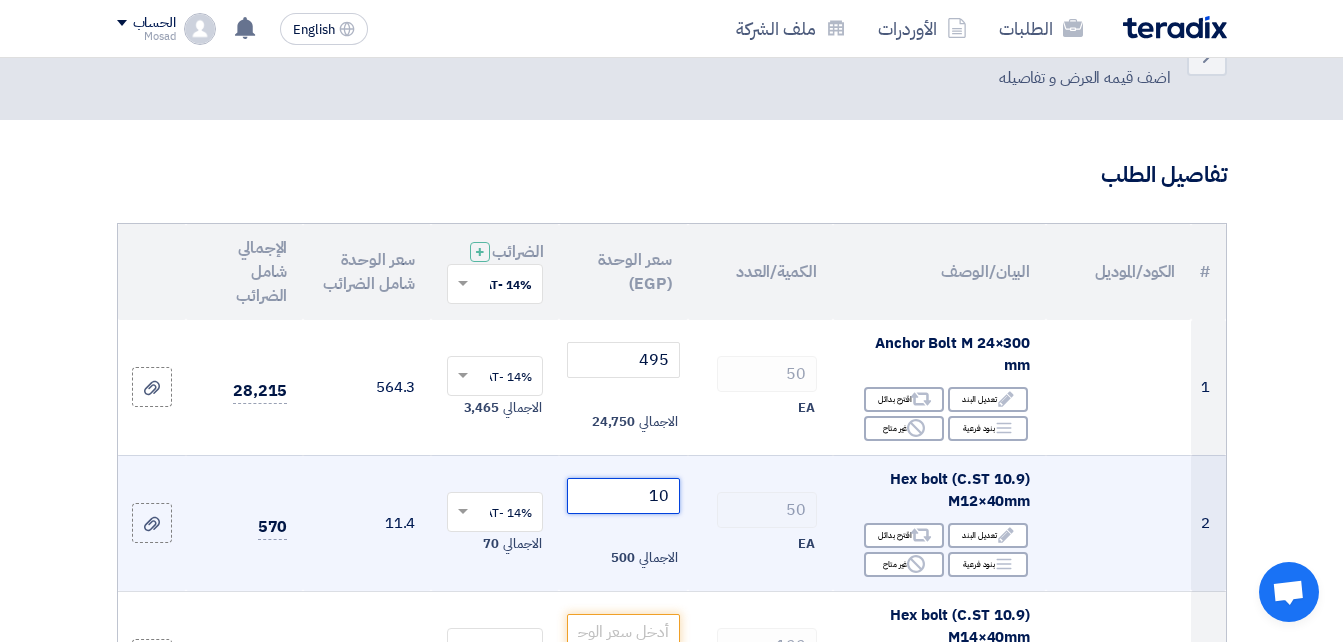 scroll, scrollTop: 200, scrollLeft: 0, axis: vertical 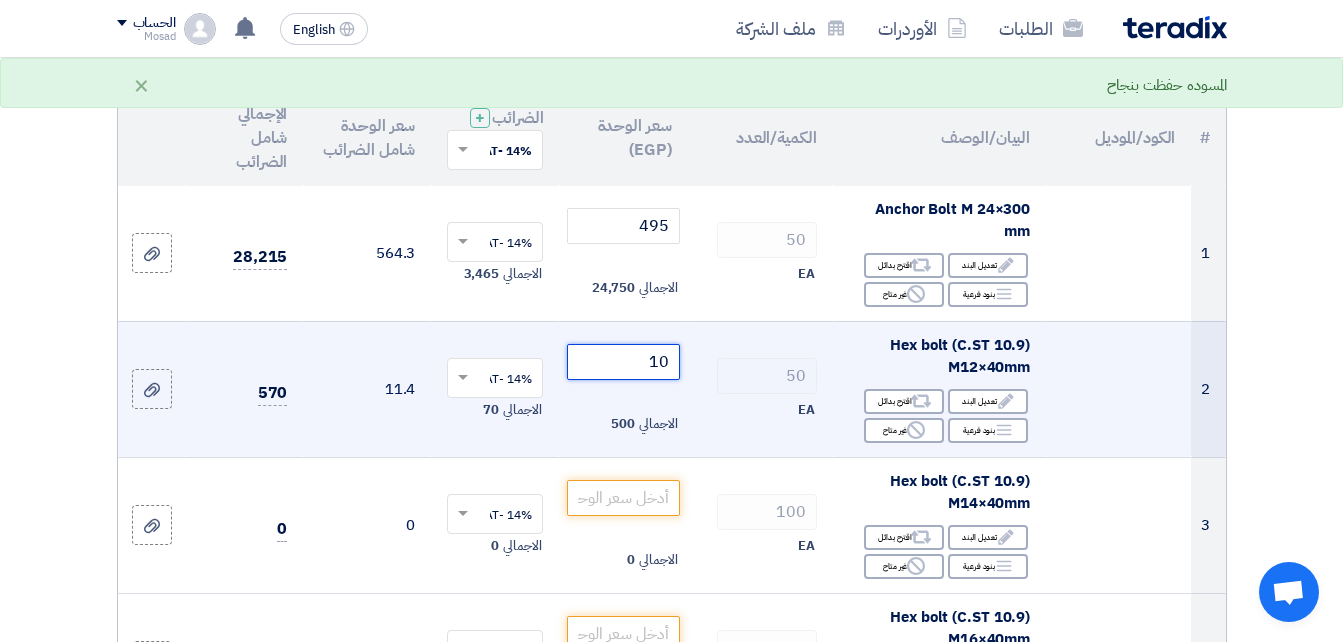 click on "10" 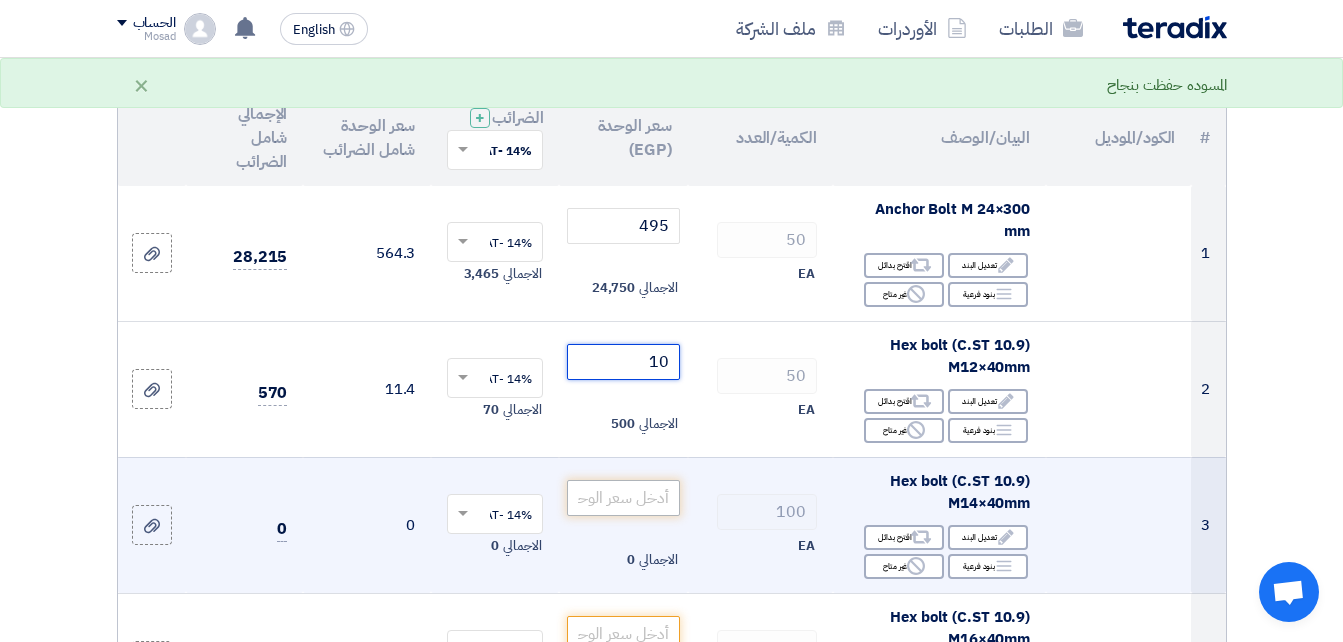 type on "10" 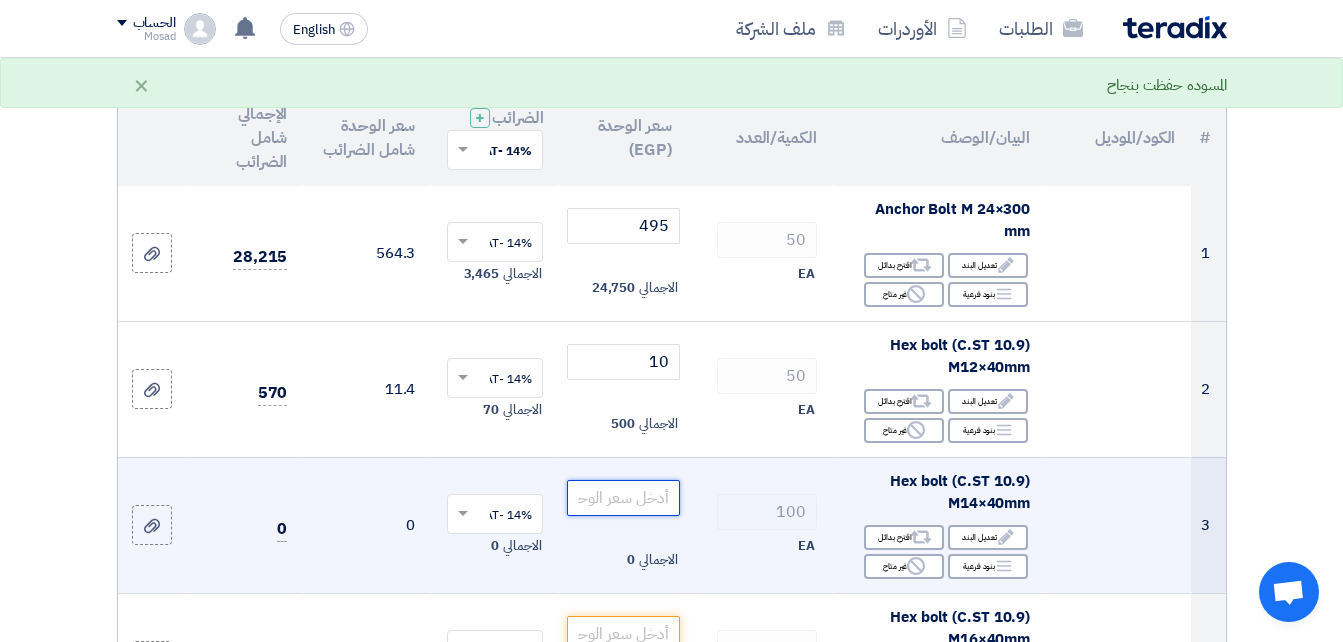 click 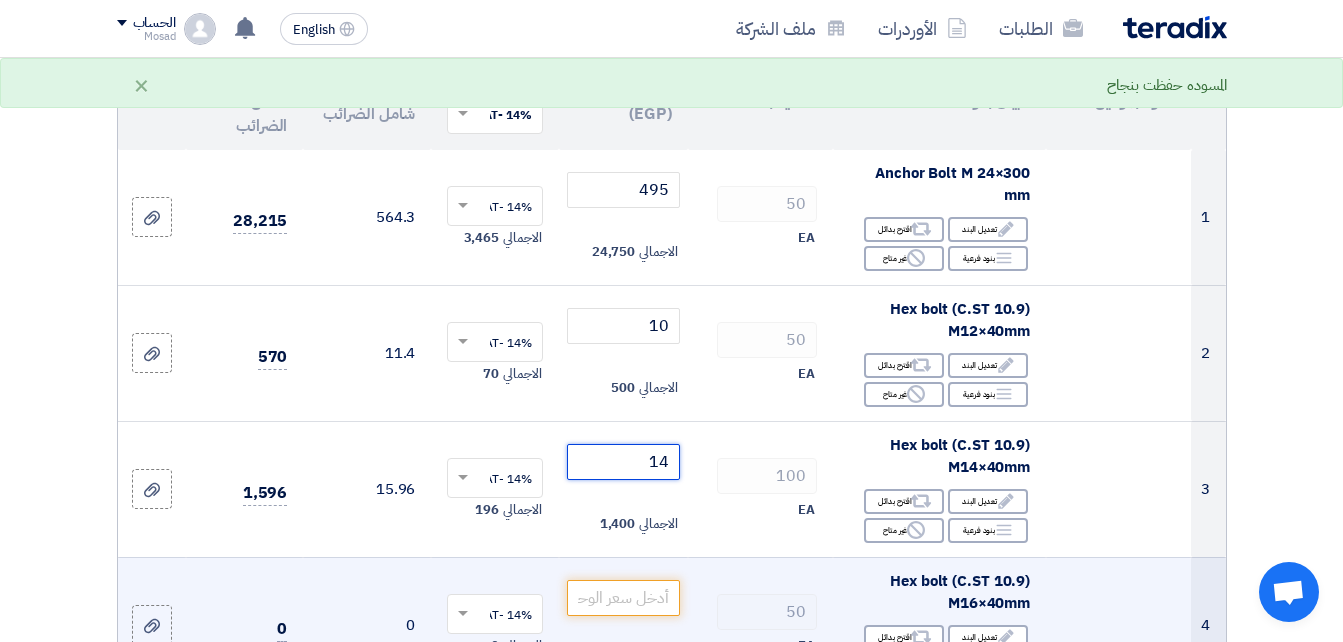 scroll, scrollTop: 300, scrollLeft: 0, axis: vertical 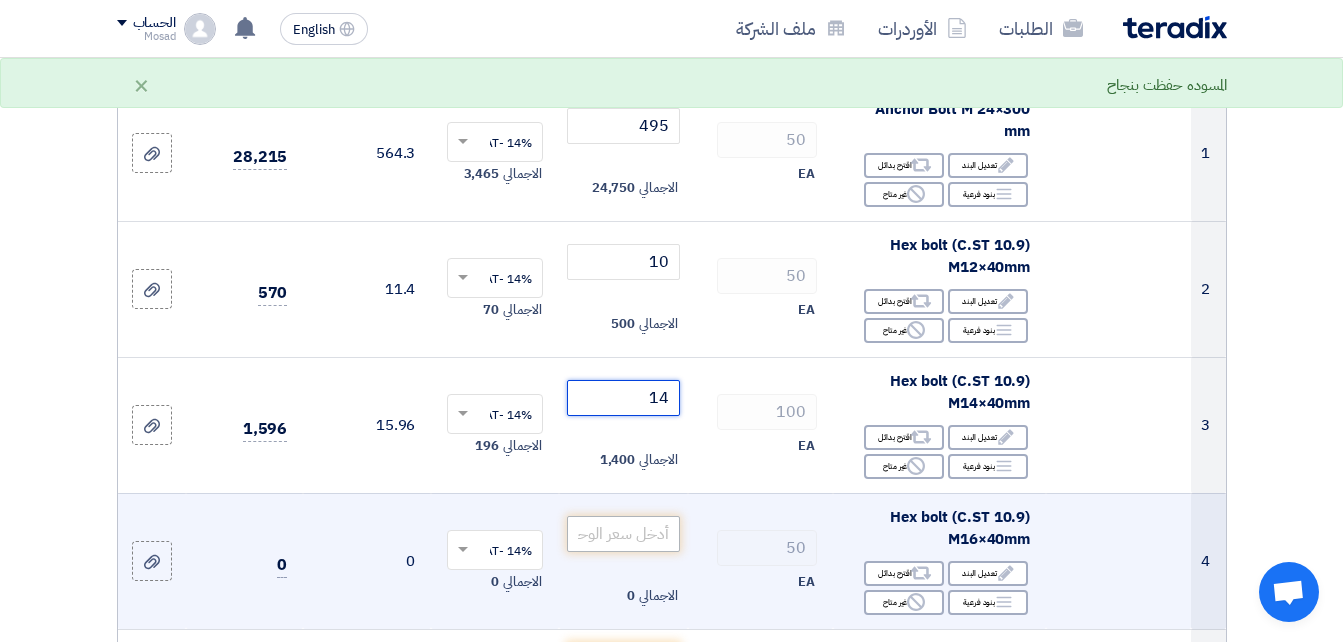 type on "14" 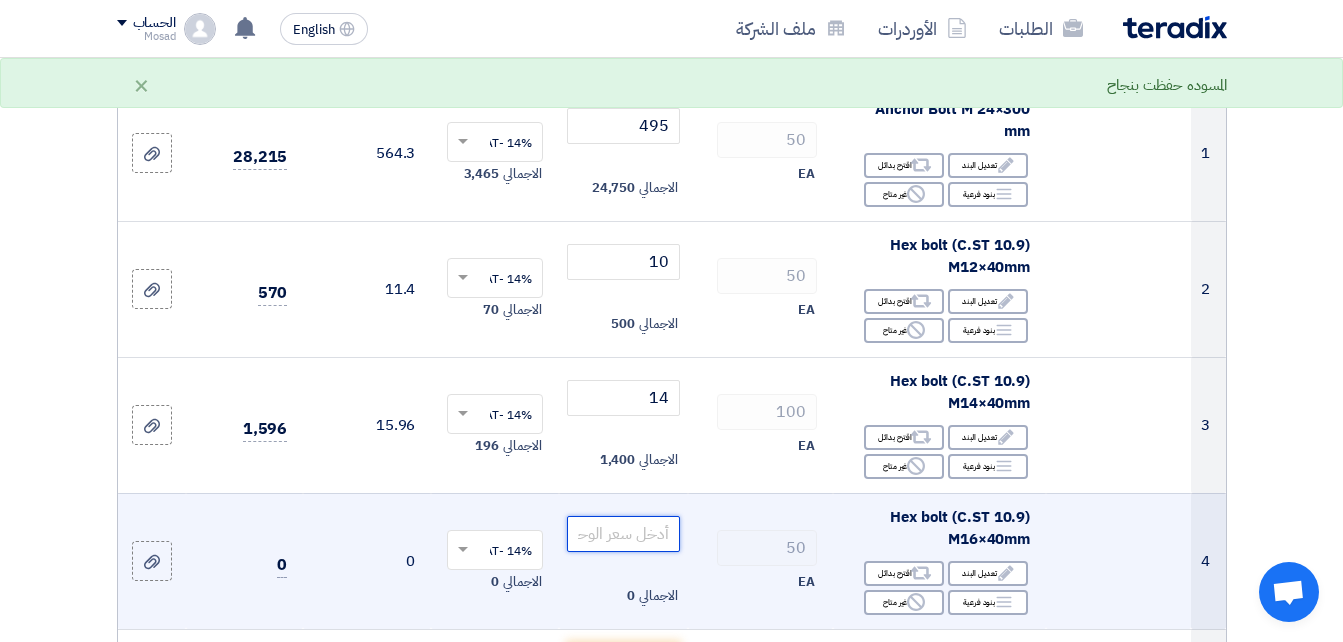 click 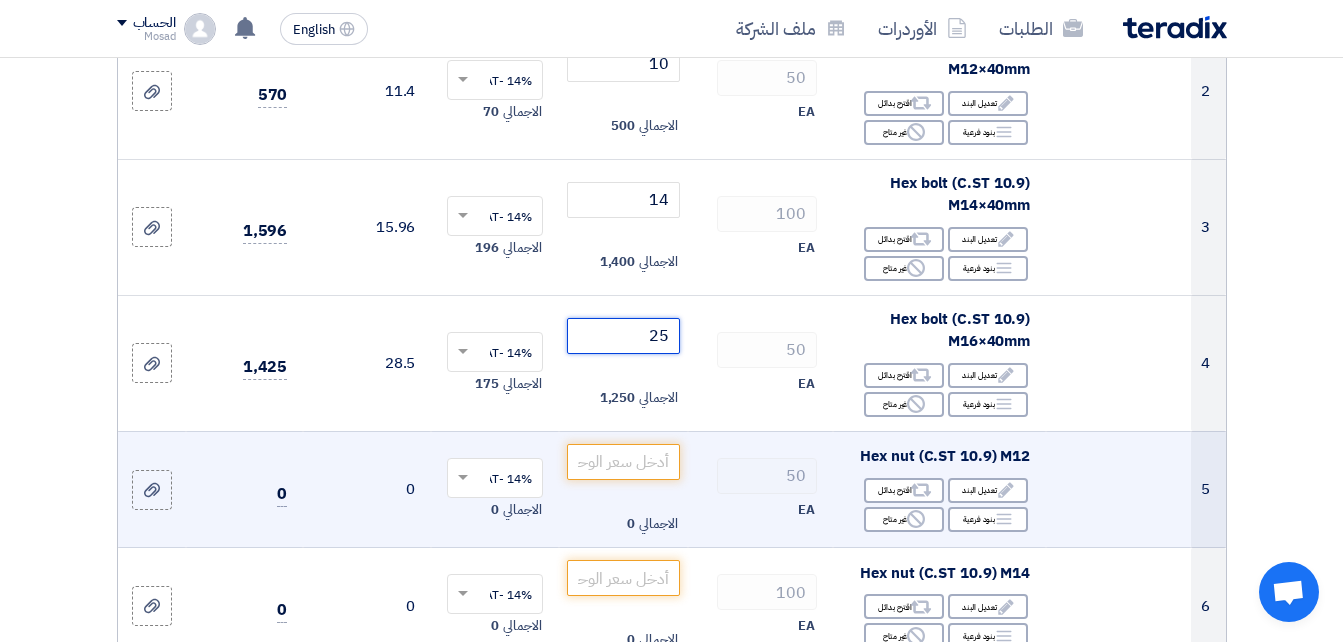 scroll, scrollTop: 500, scrollLeft: 0, axis: vertical 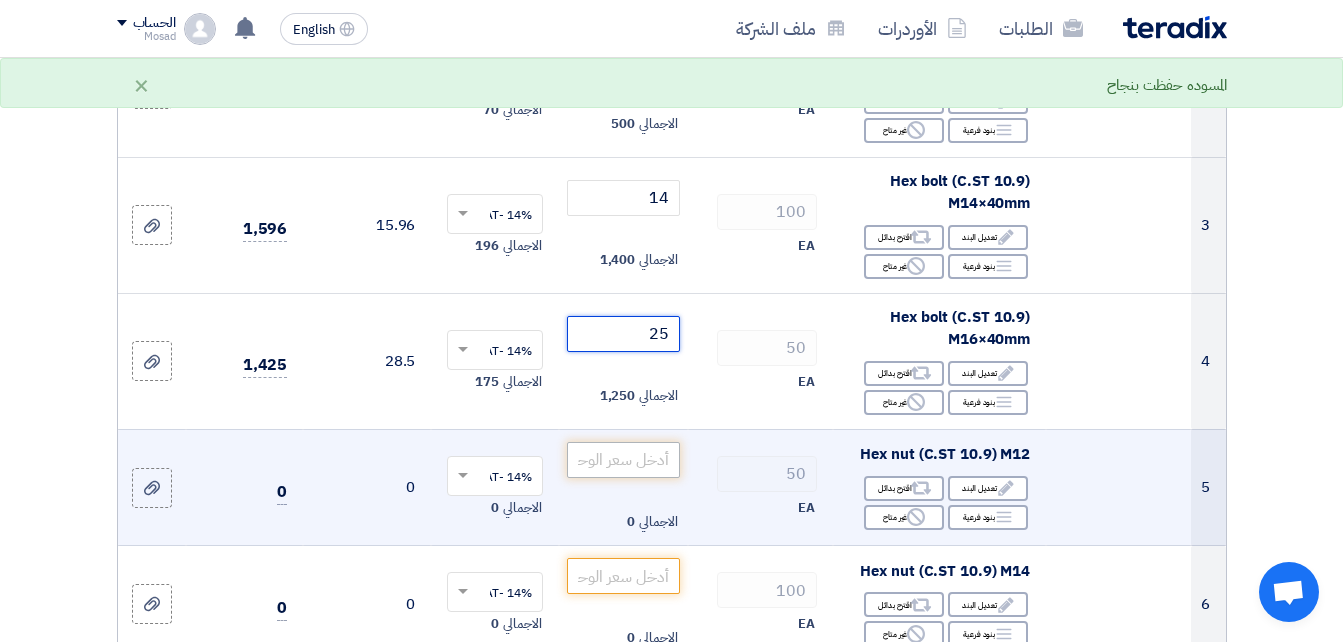 type on "25" 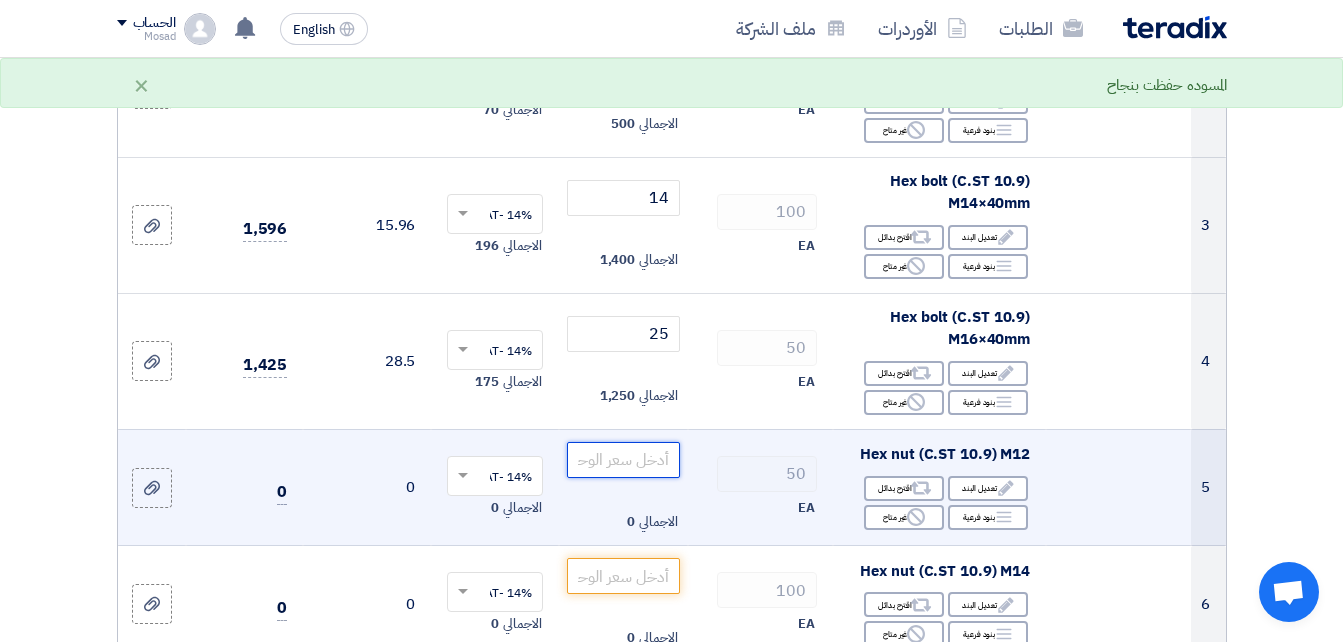 click 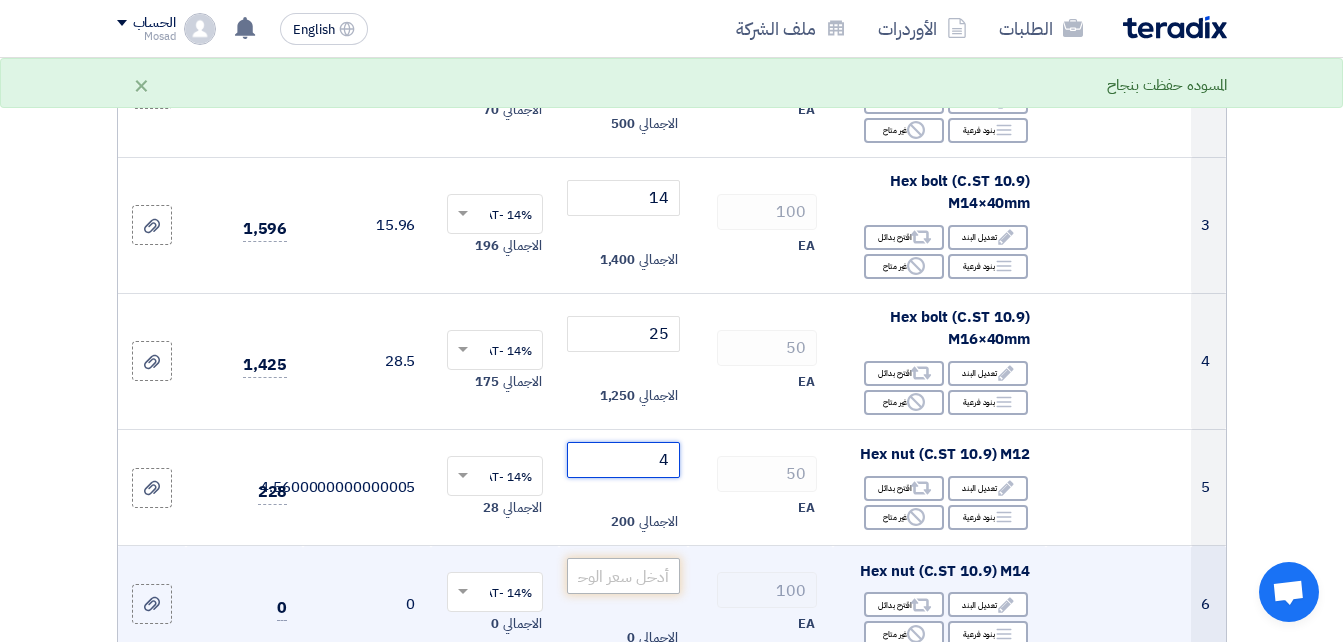 type on "4" 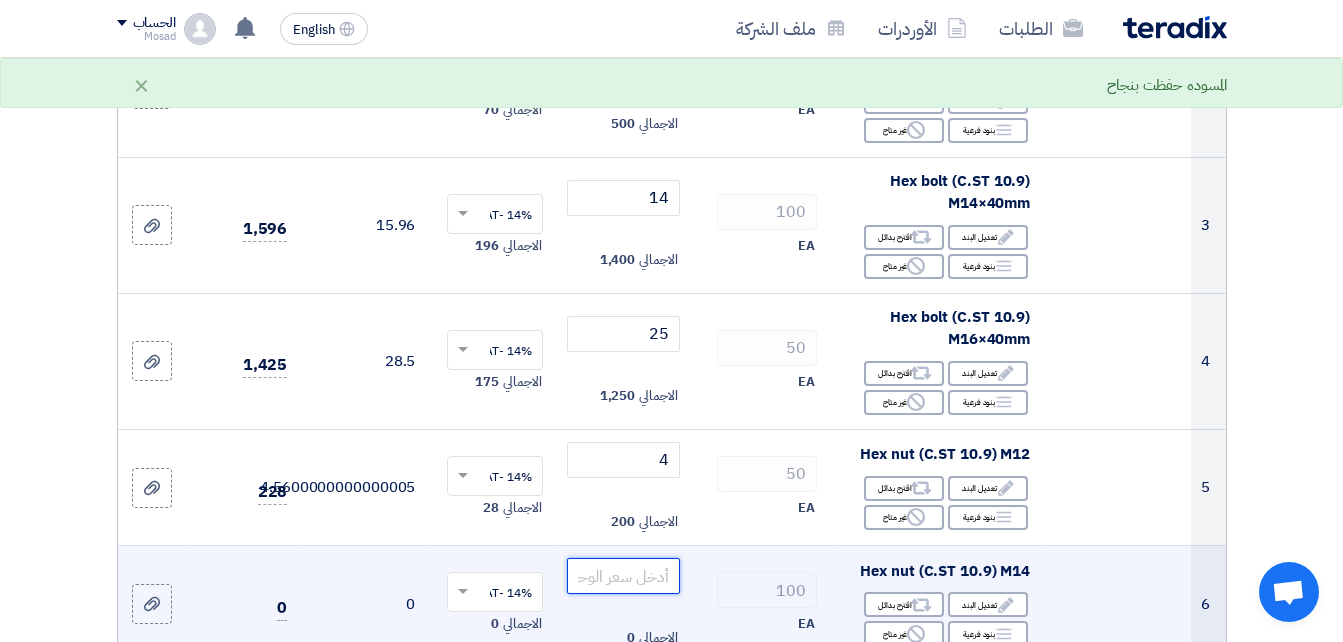 click 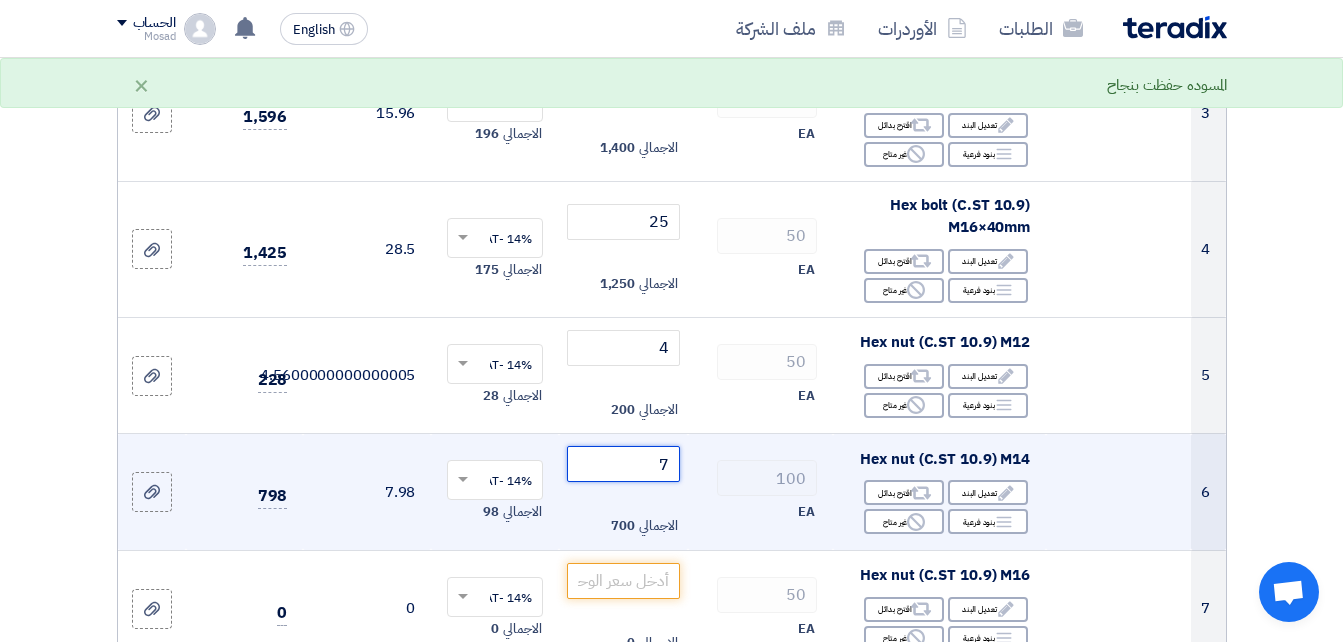 scroll, scrollTop: 700, scrollLeft: 0, axis: vertical 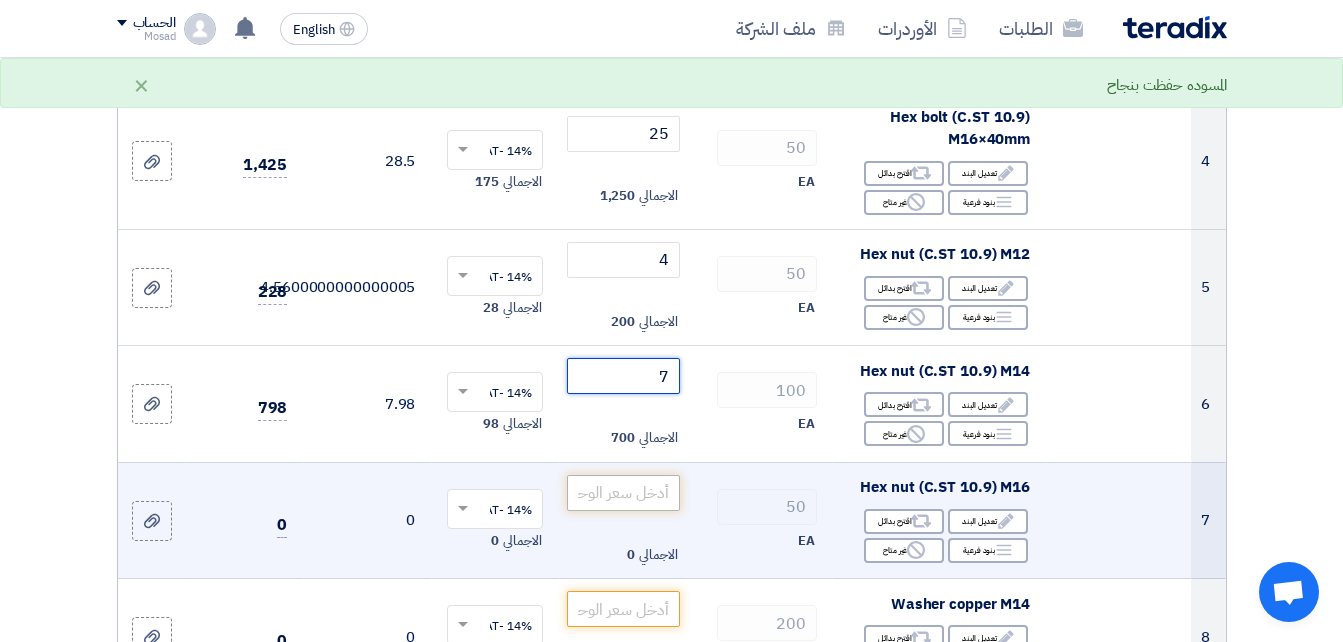 type on "7" 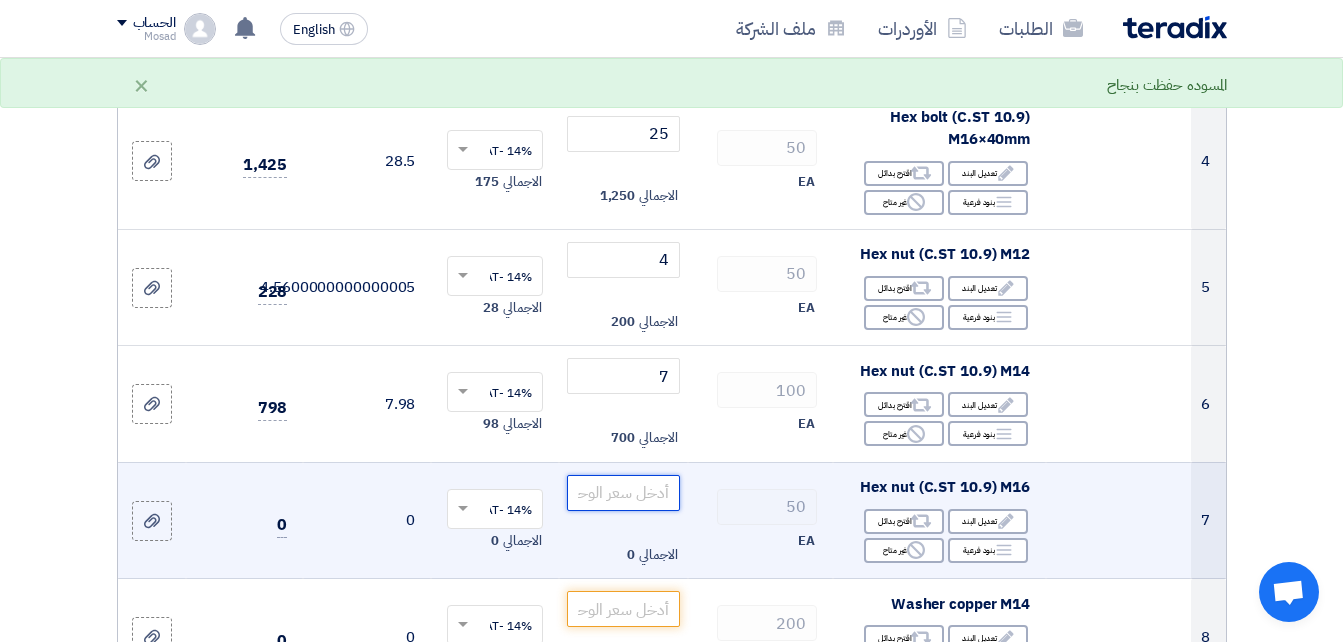 click 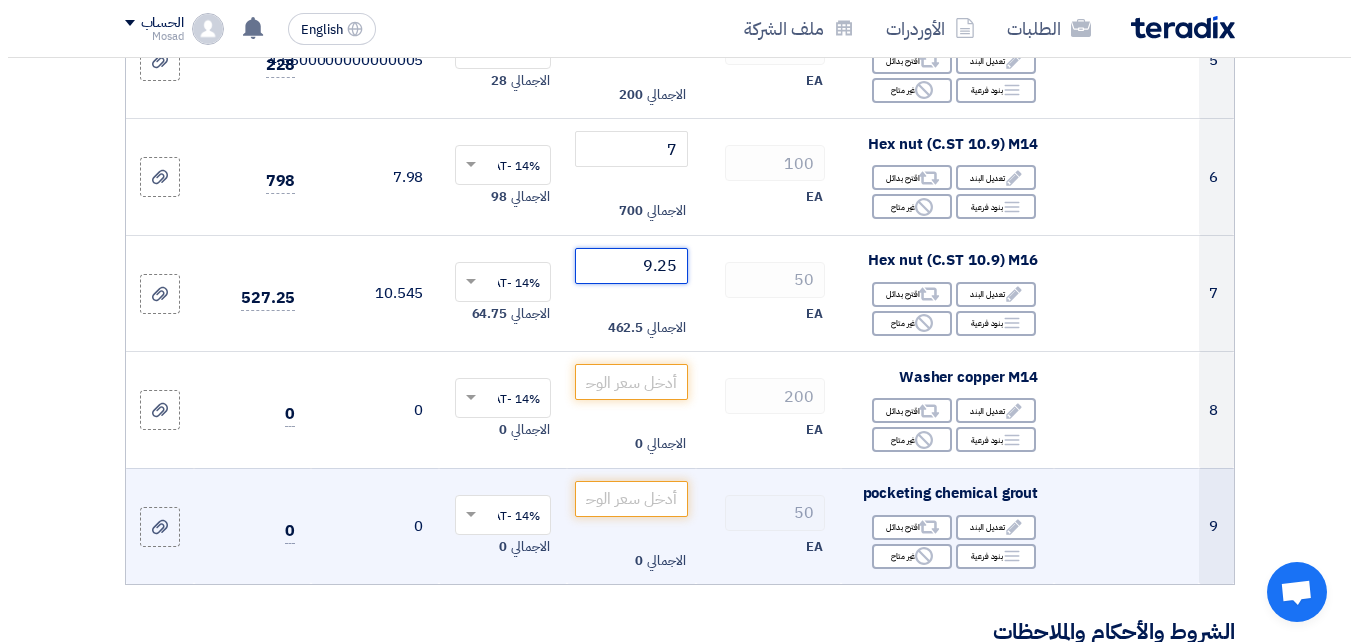 scroll, scrollTop: 1000, scrollLeft: 0, axis: vertical 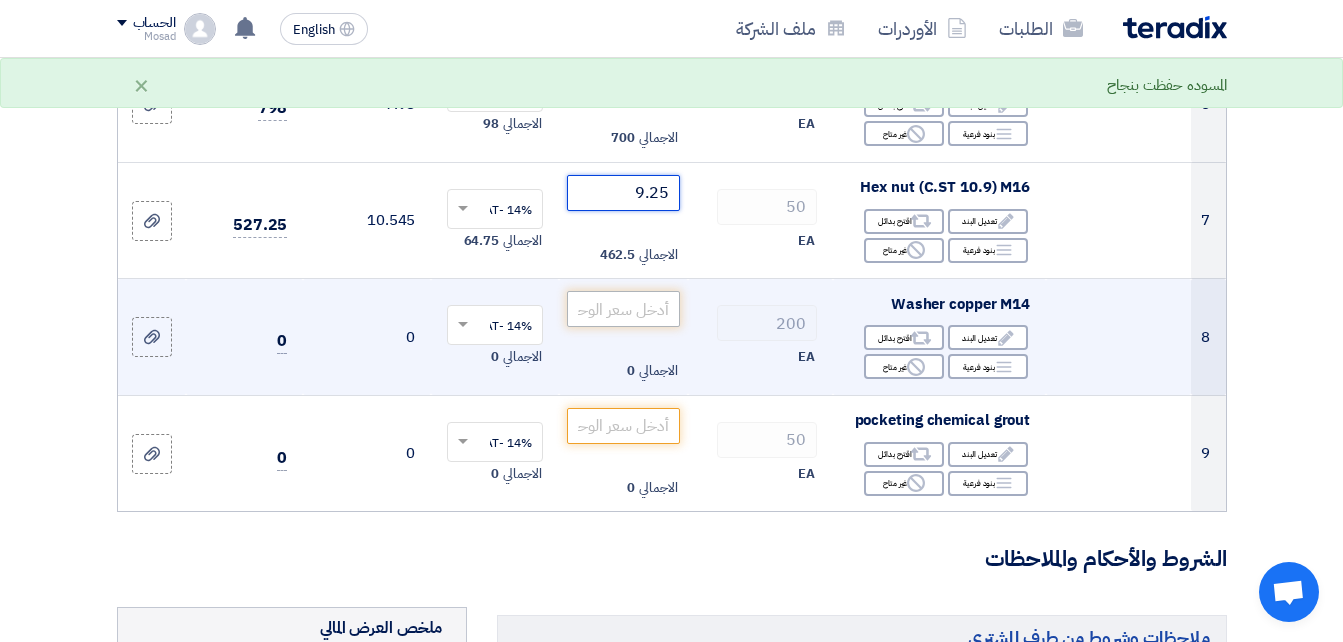 type on "9.25" 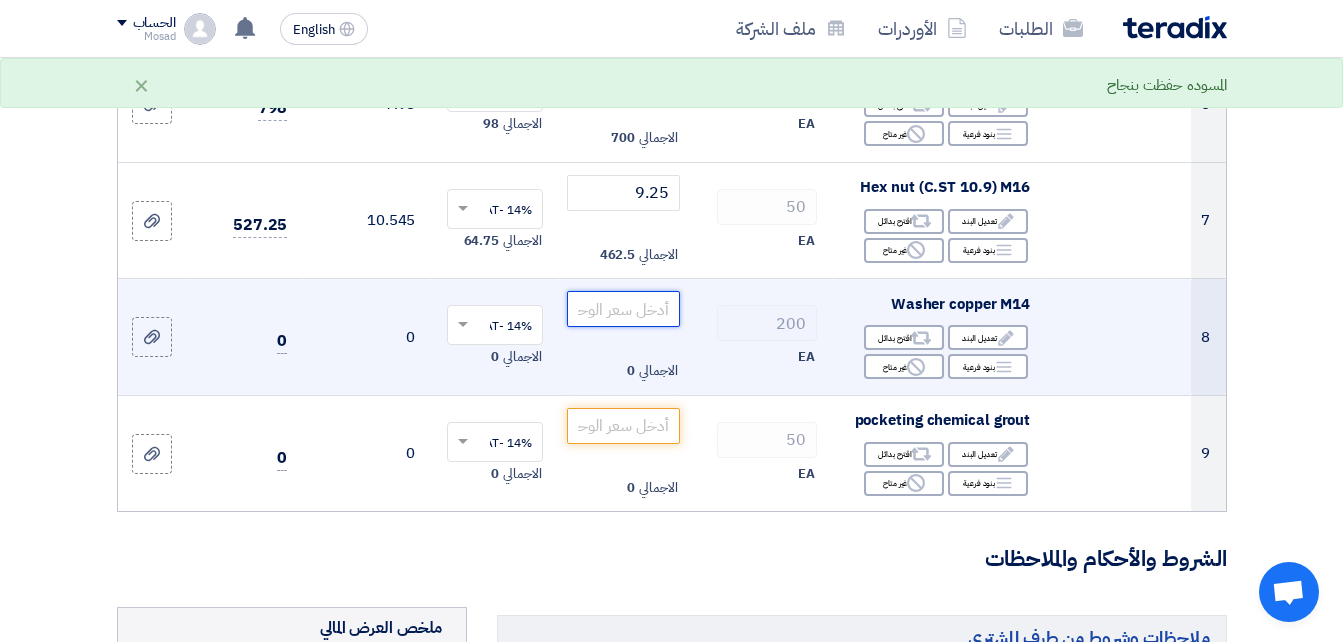 click 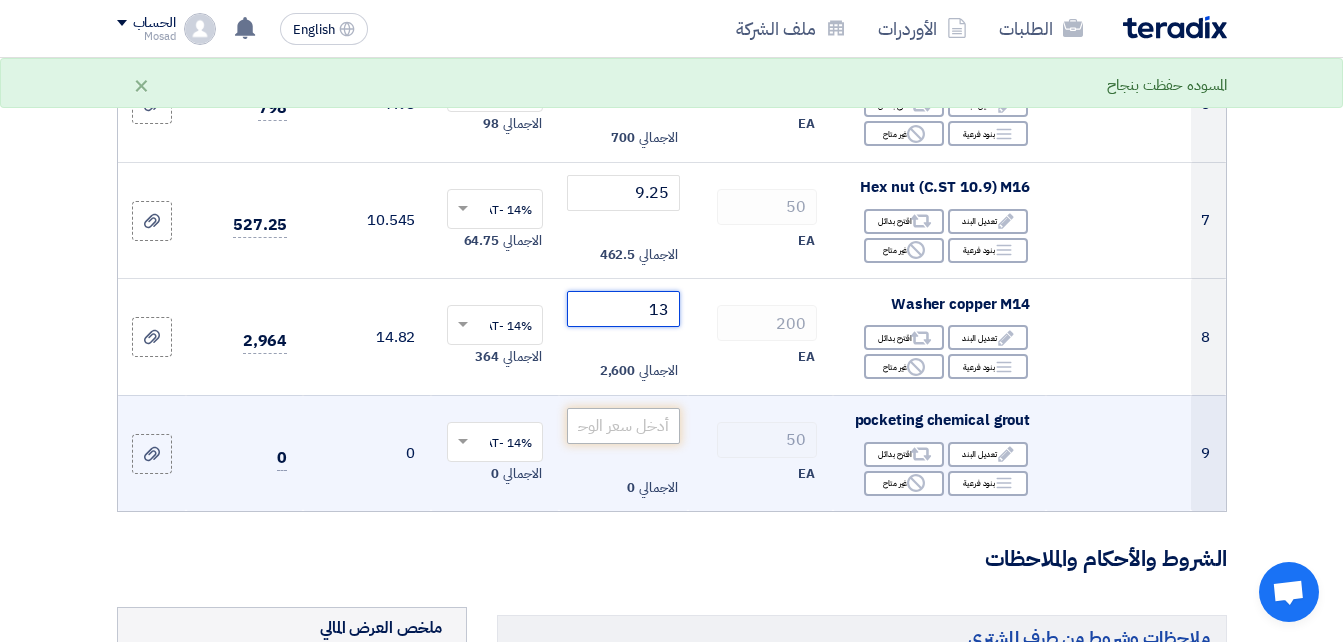 type on "13" 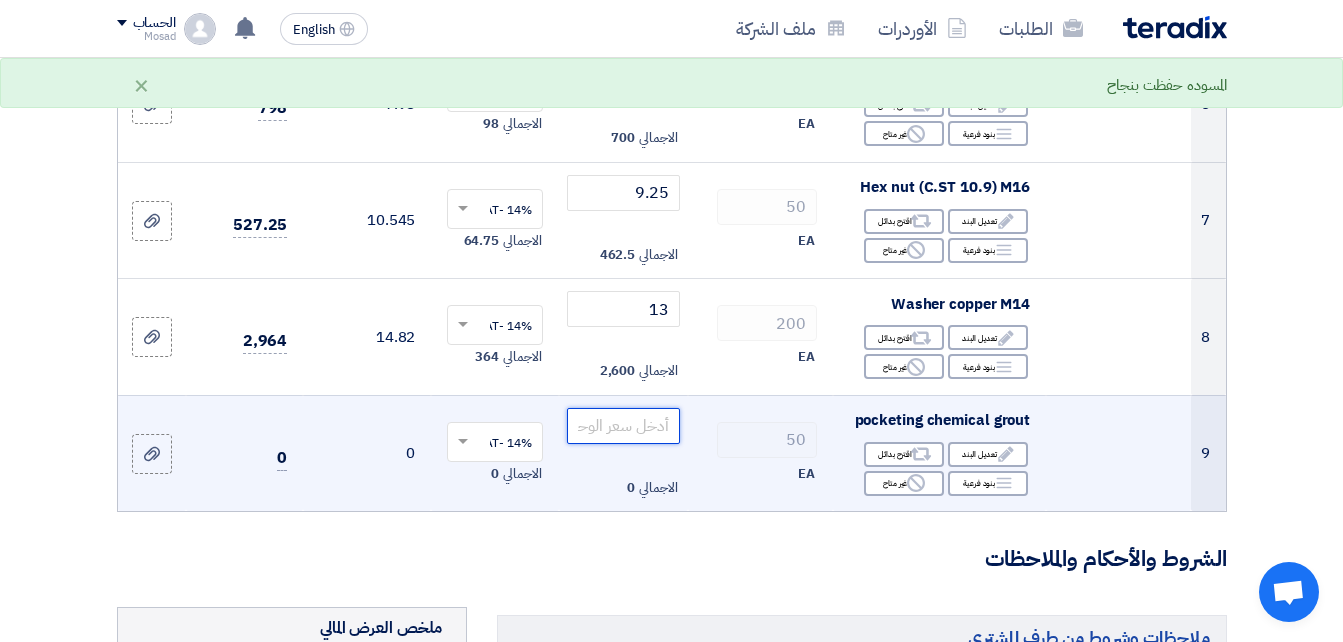 click 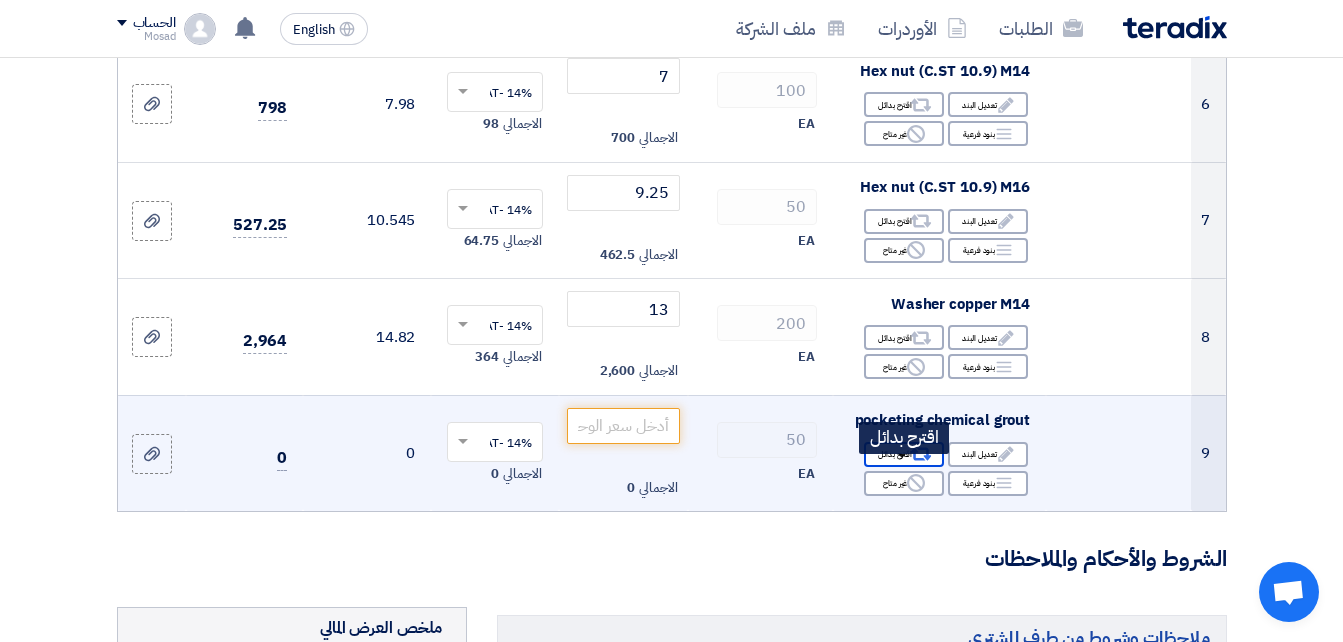click on "Alternative
اقترح بدائل" 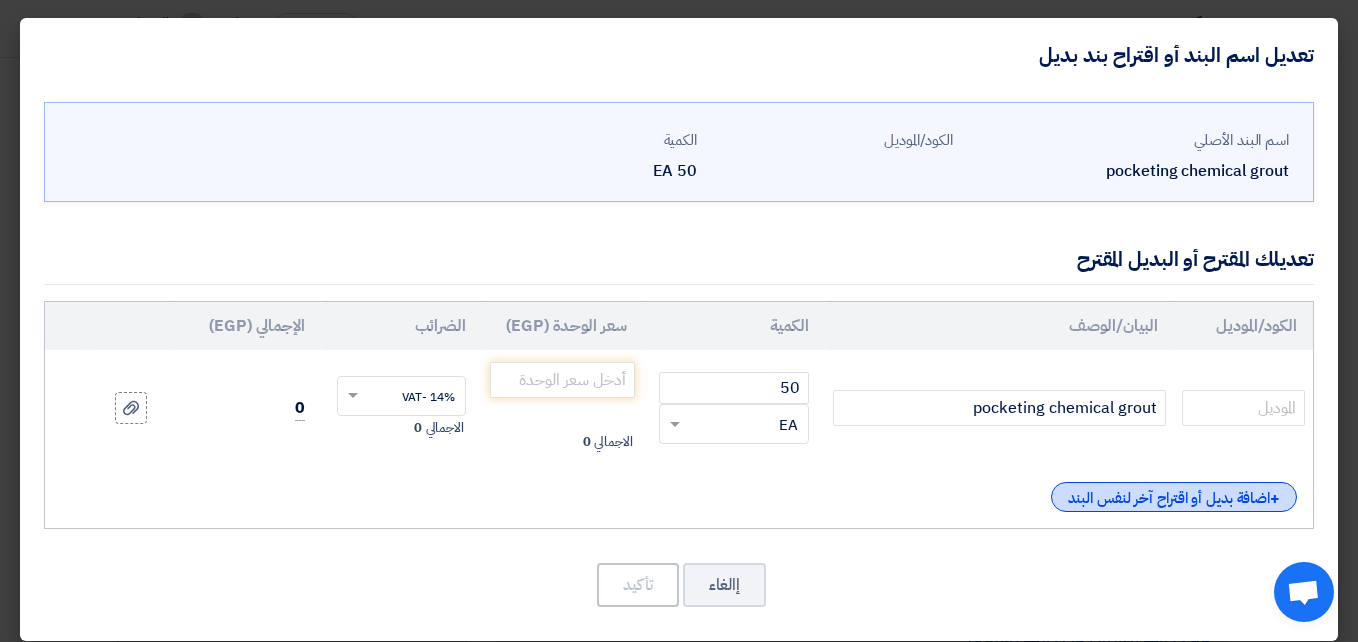 click on "+
اضافة بديل أو اقتراح آخر لنفس البند" 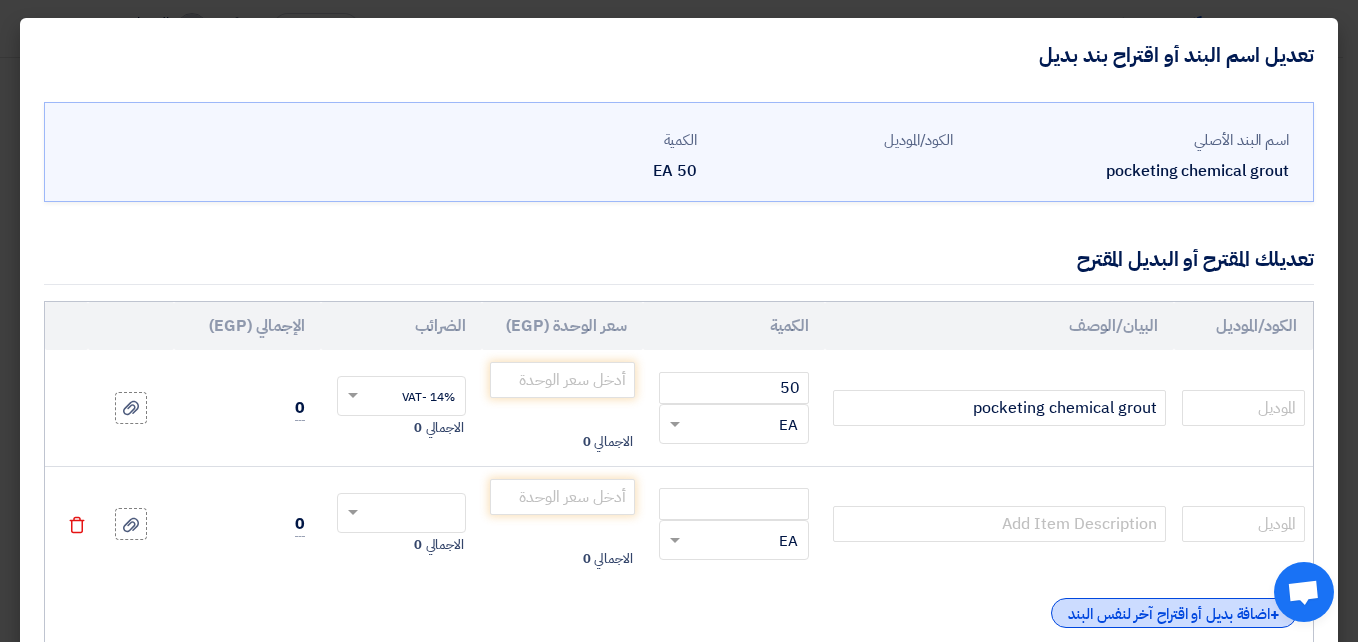 click on "+
اضافة بديل أو اقتراح آخر لنفس البند" 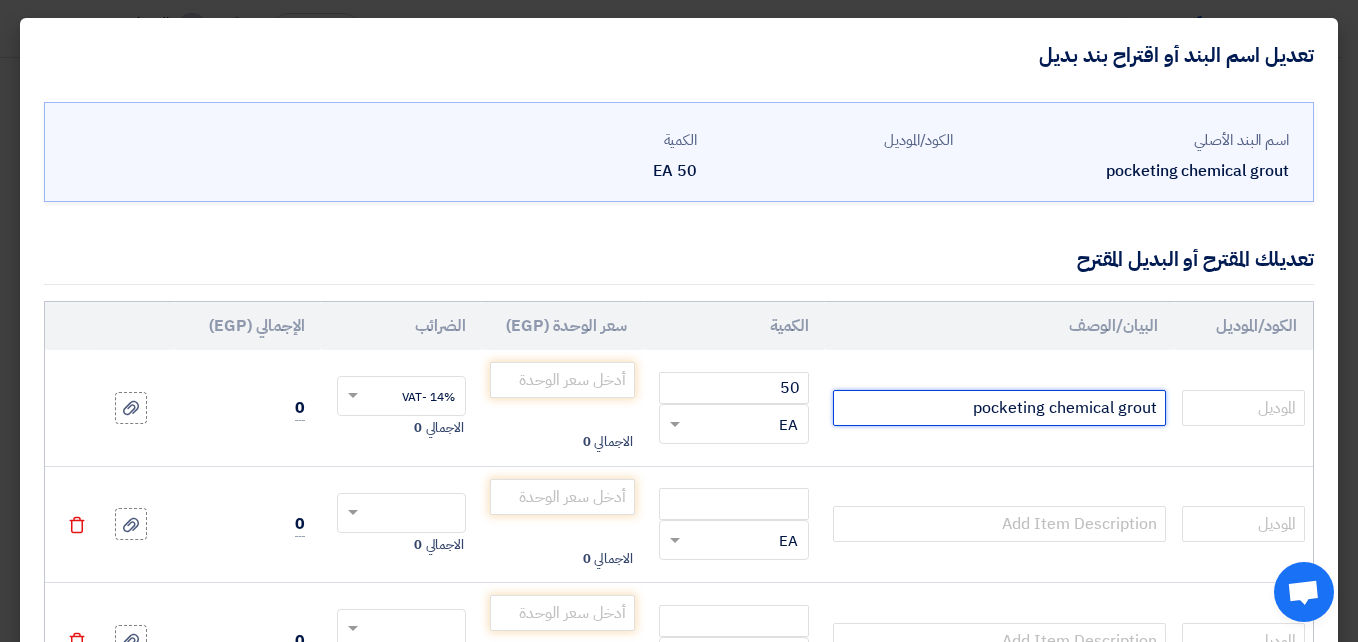 drag, startPoint x: 961, startPoint y: 406, endPoint x: 1169, endPoint y: 397, distance: 208.19463 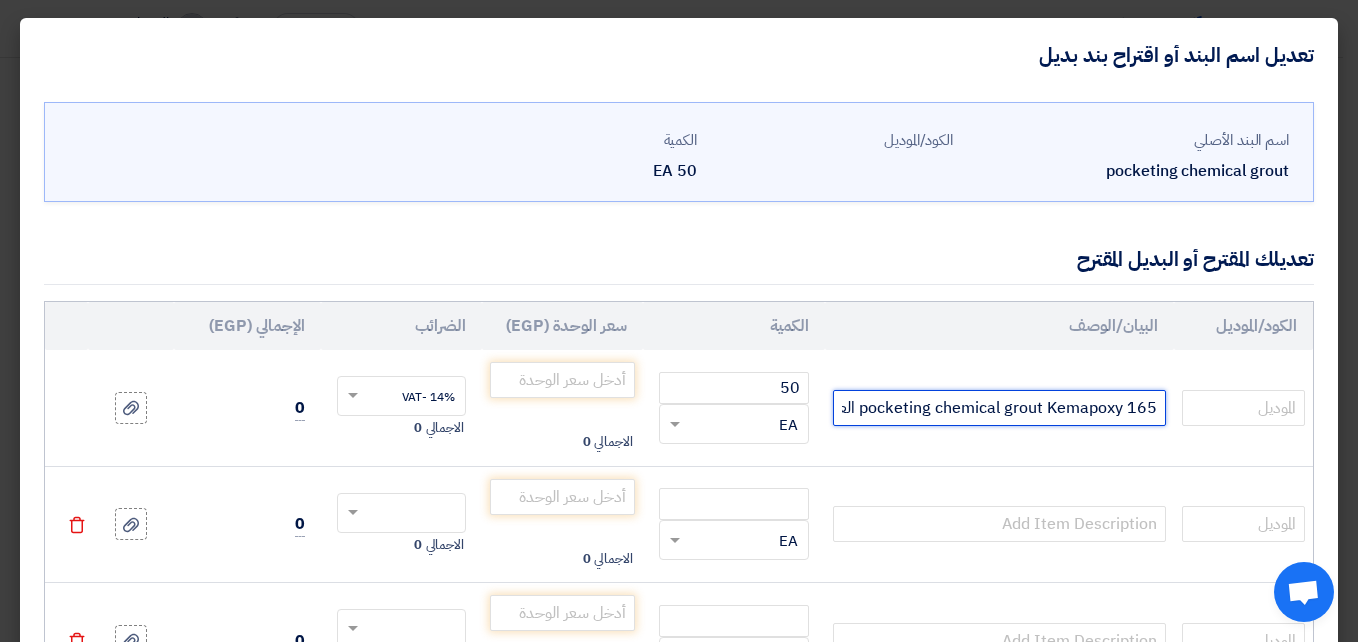 scroll, scrollTop: 0, scrollLeft: -162, axis: horizontal 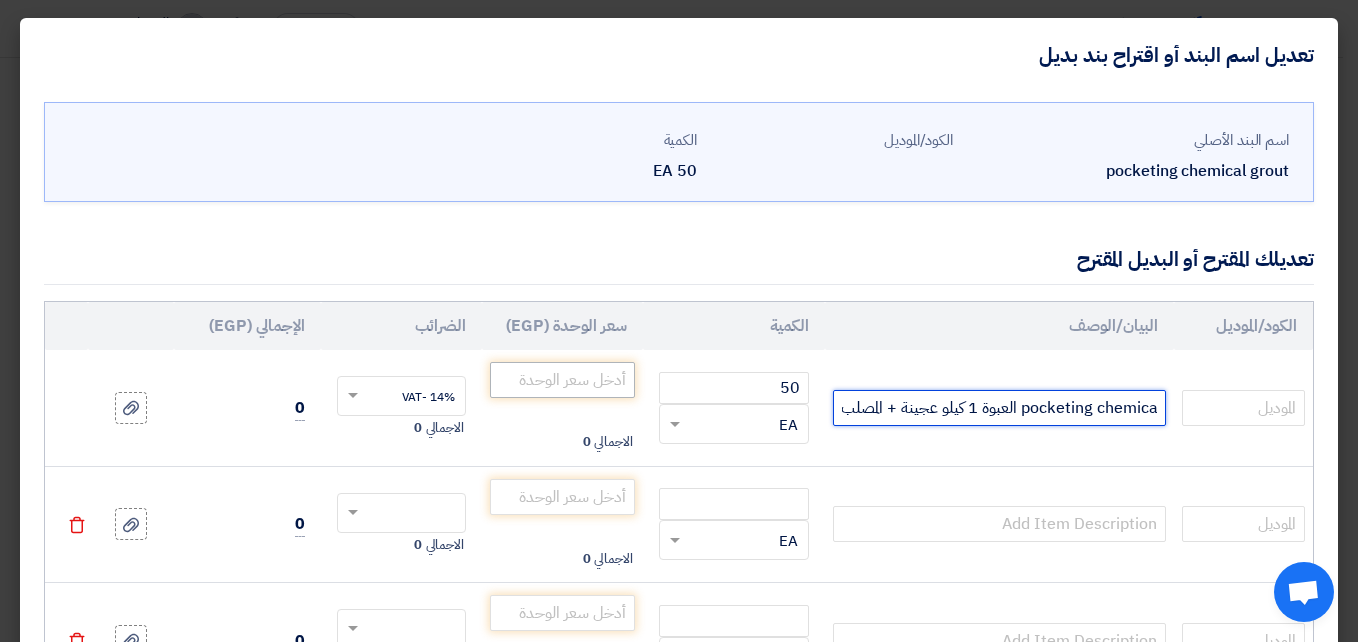 type on "pocketing chemical grout Kemapoxy 165 العبوة 1 كيلو عجينة + المصلب" 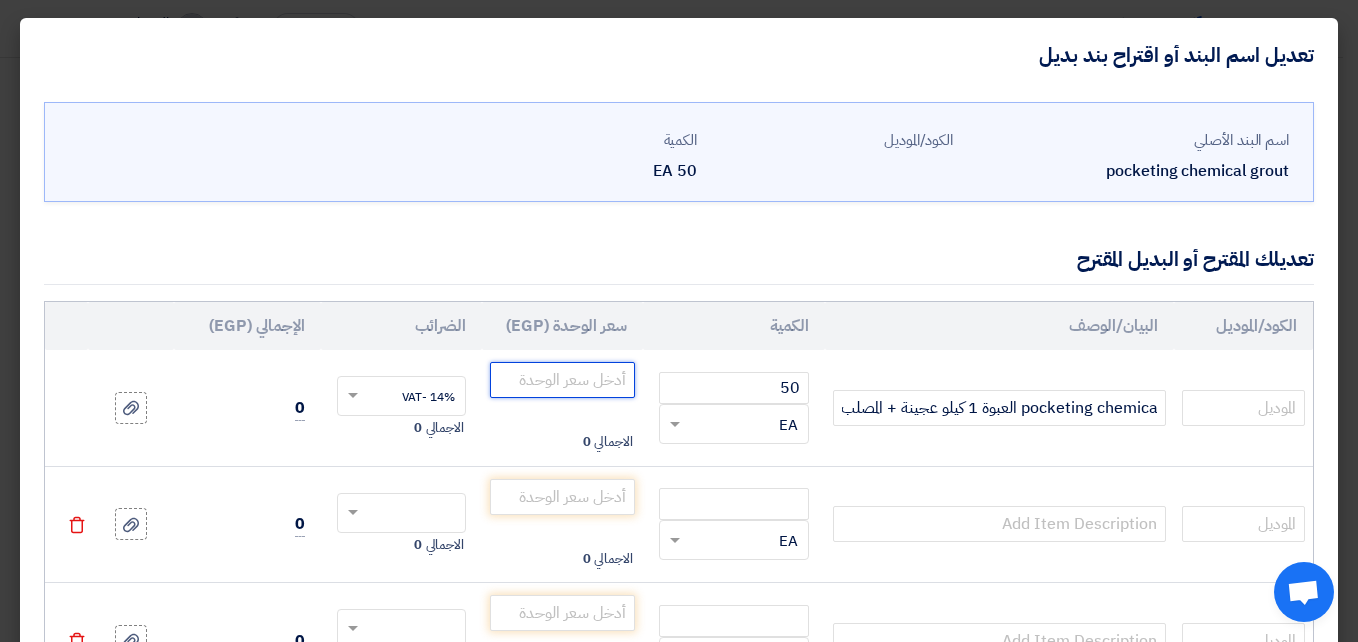 scroll, scrollTop: 0, scrollLeft: 0, axis: both 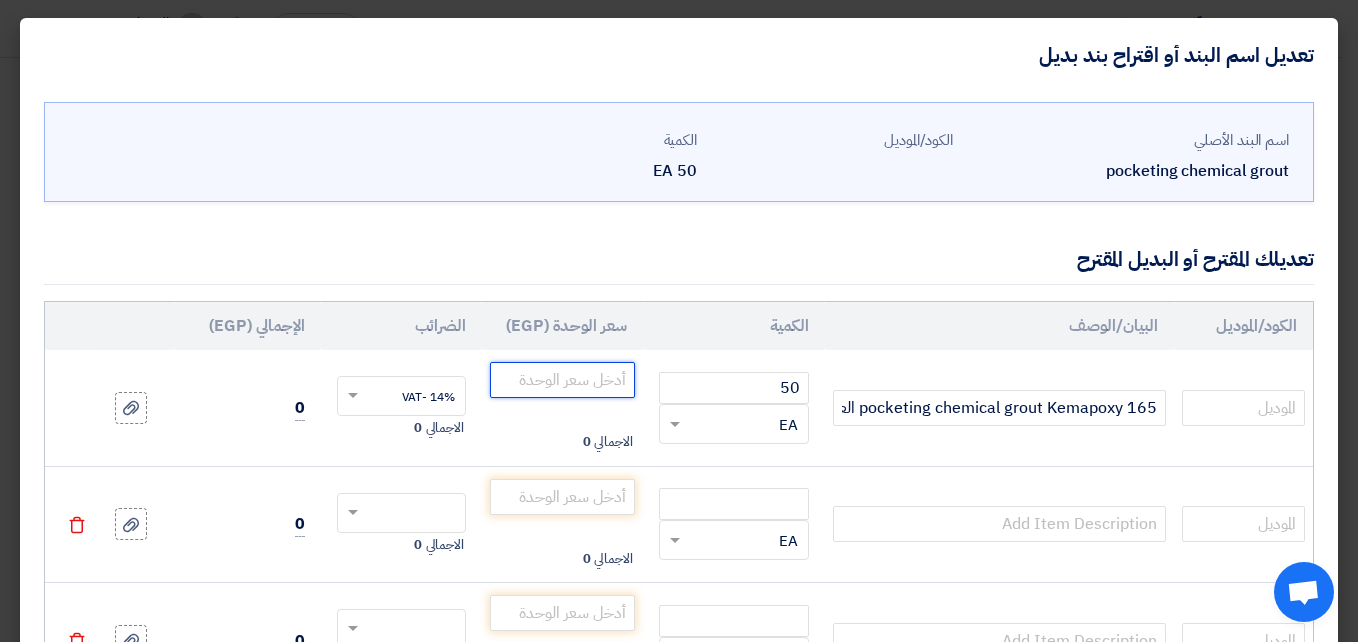 click 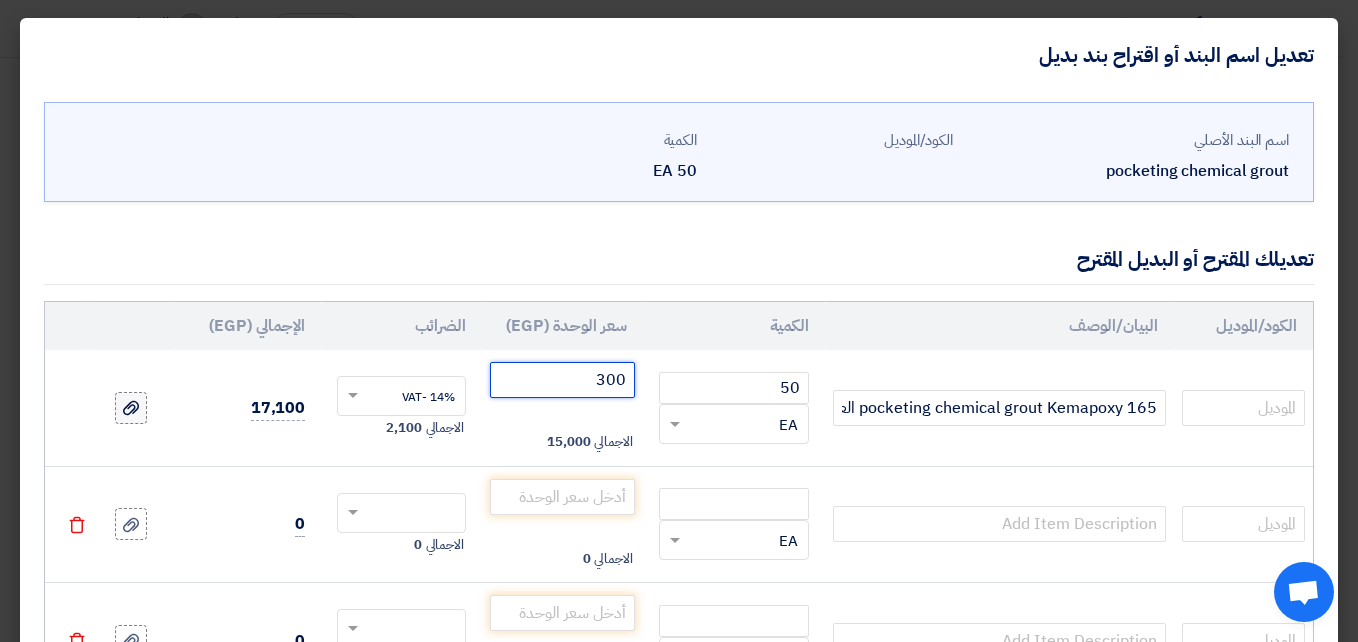 type on "300" 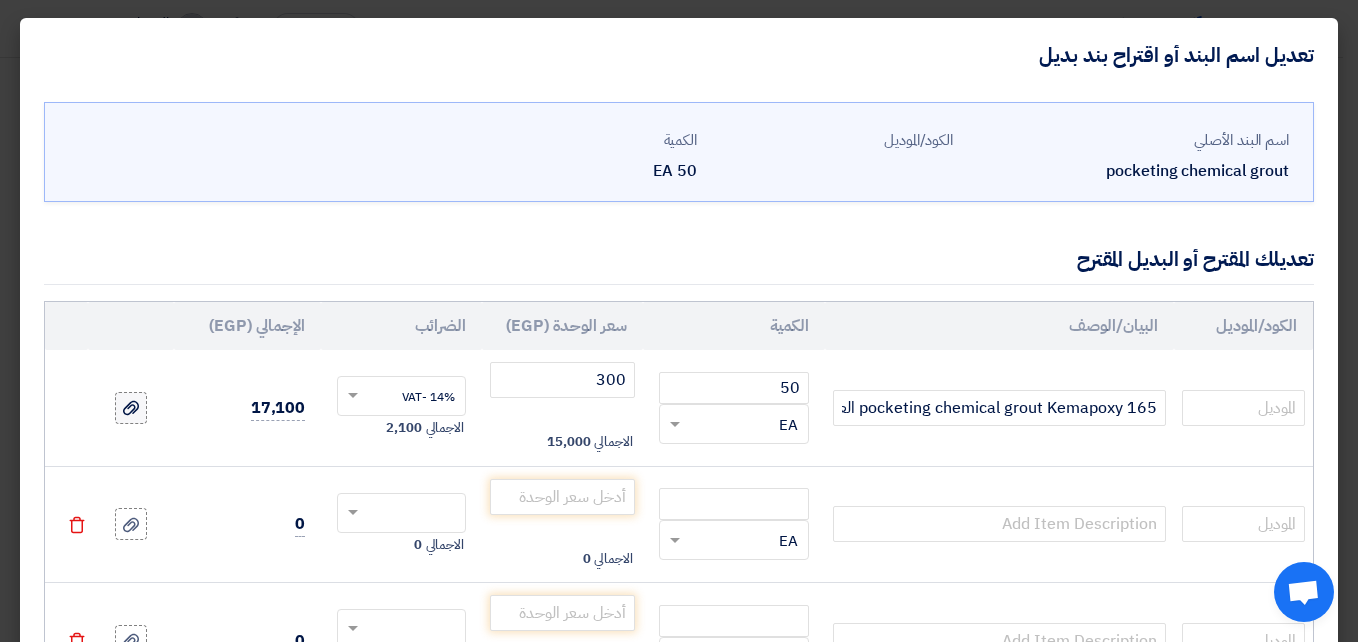 click 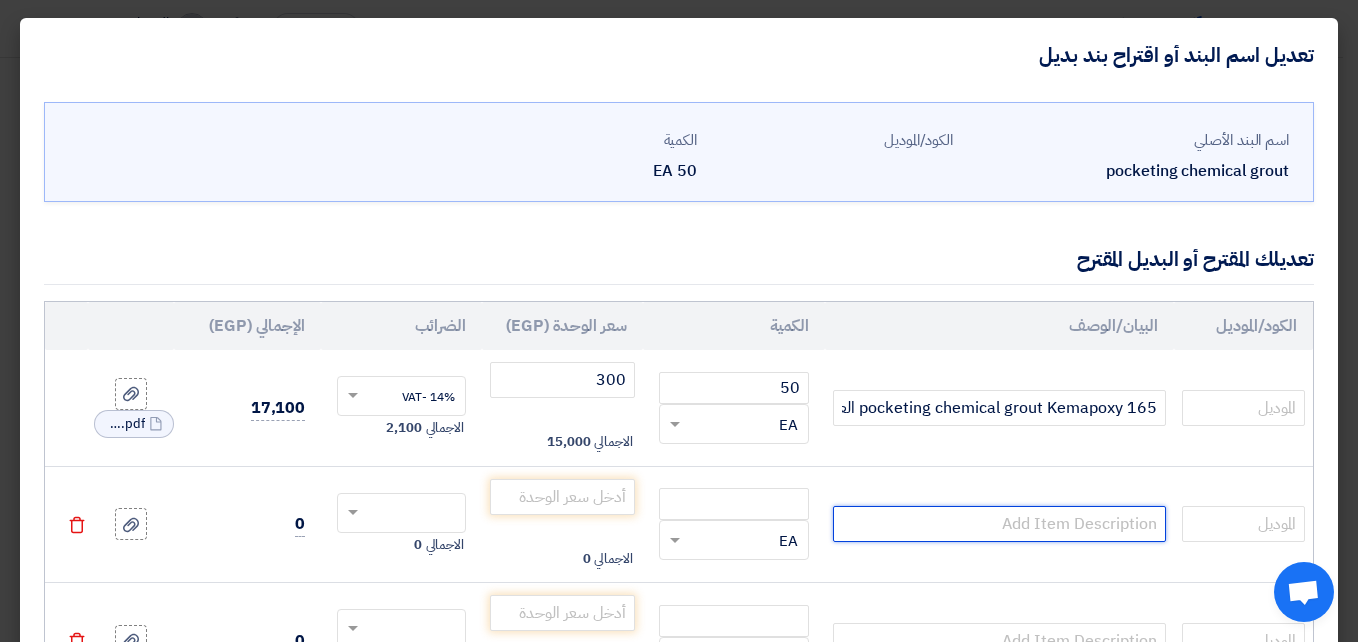 click 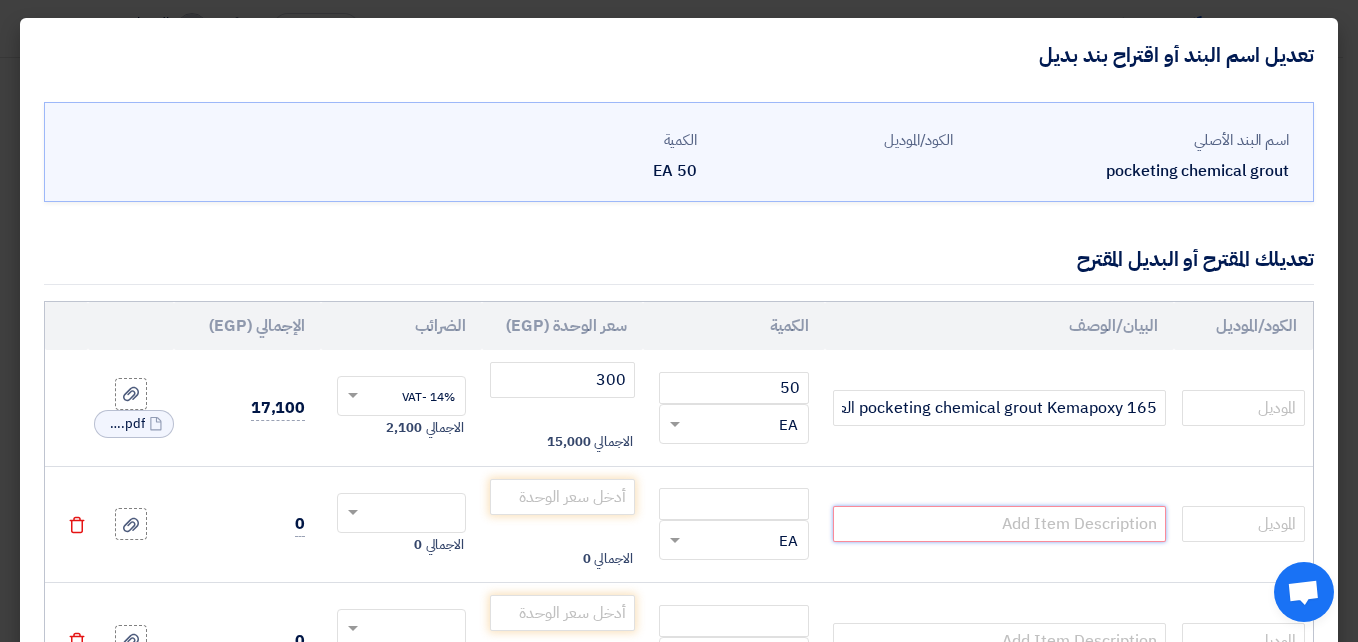 click 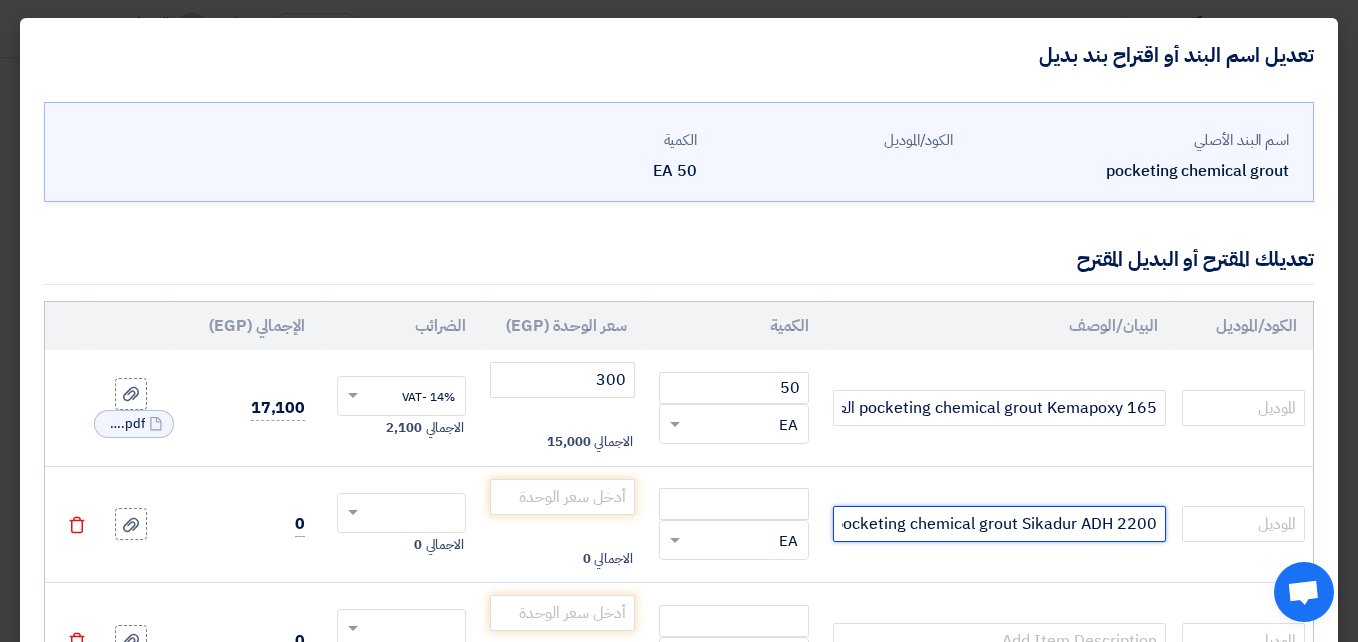 scroll, scrollTop: 0, scrollLeft: -187, axis: horizontal 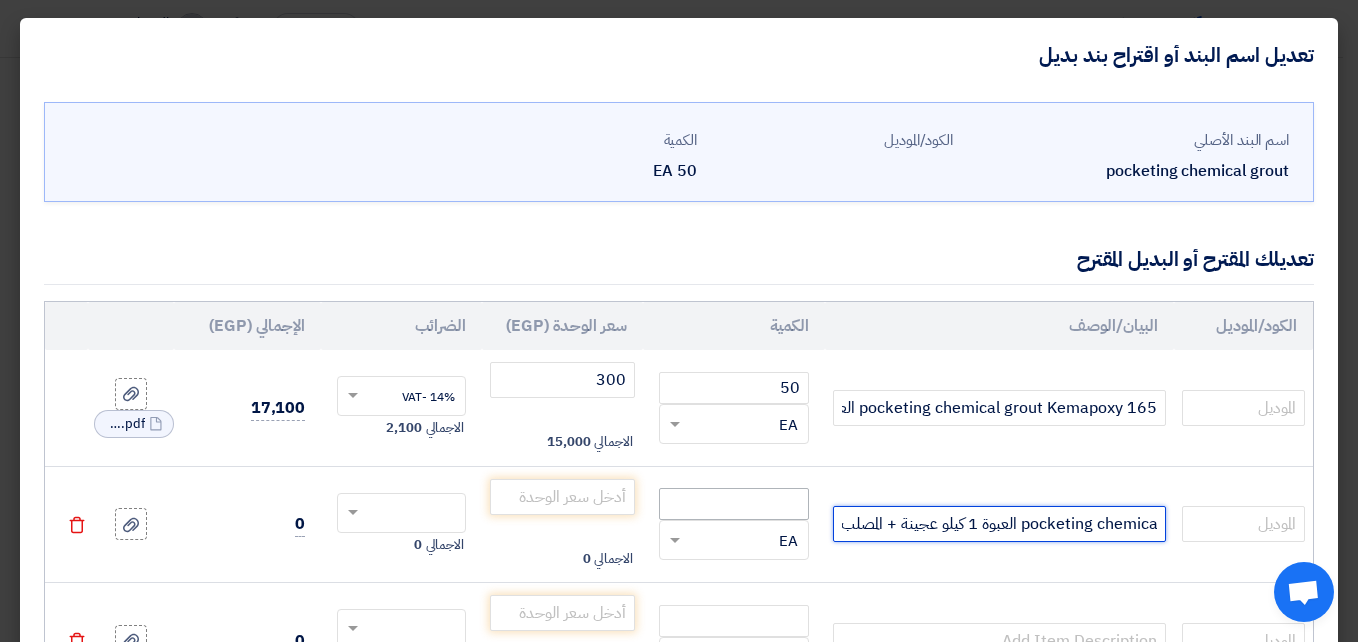 type on "pocketing chemical grout Sikadur ADH 2200 العبوة 1 كيلو عجينة + المصلب" 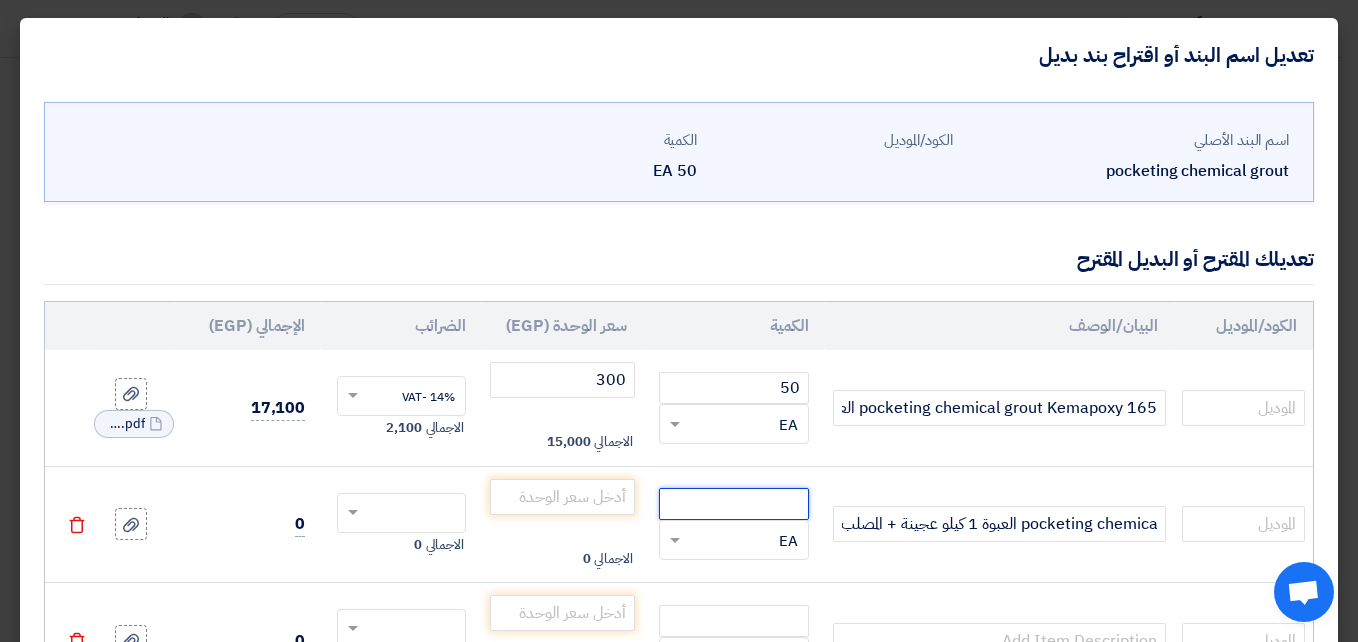 click 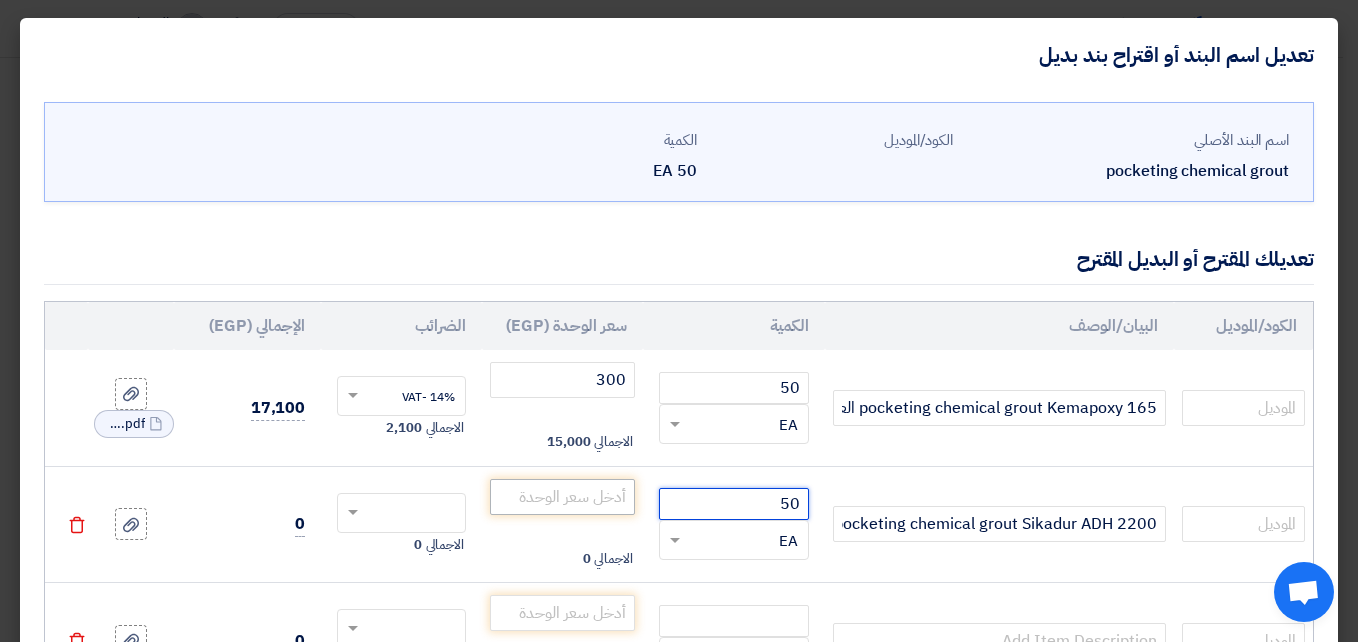 type on "50" 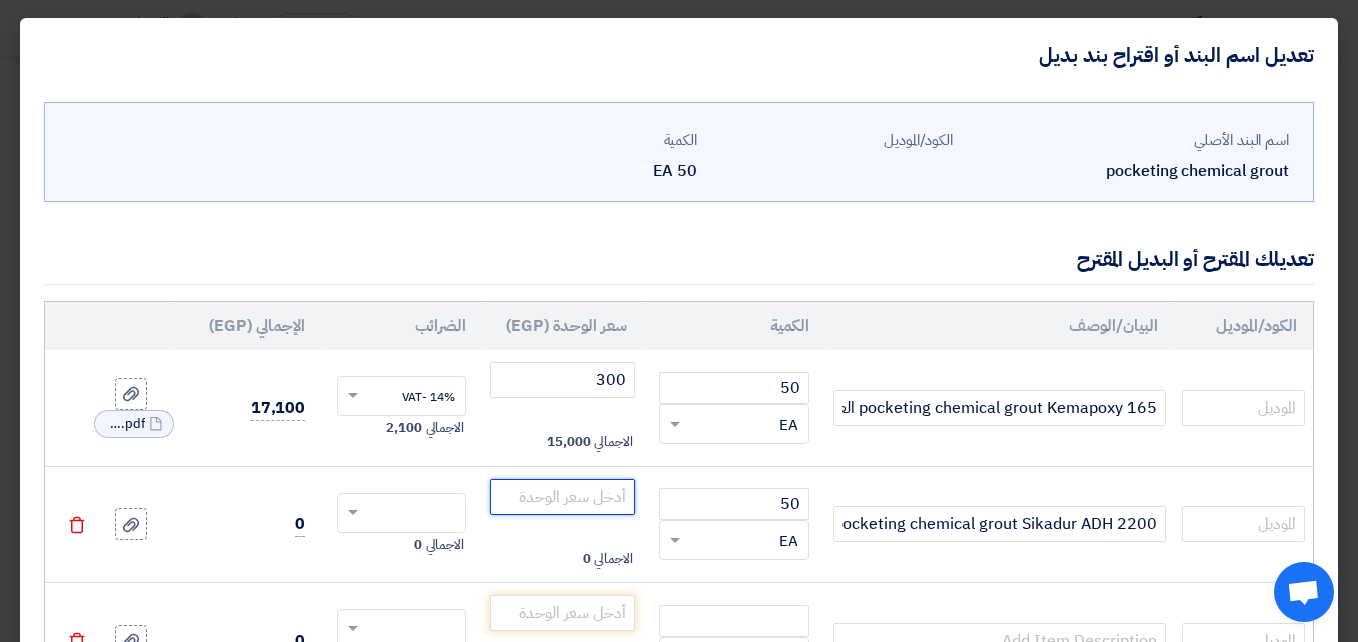 click 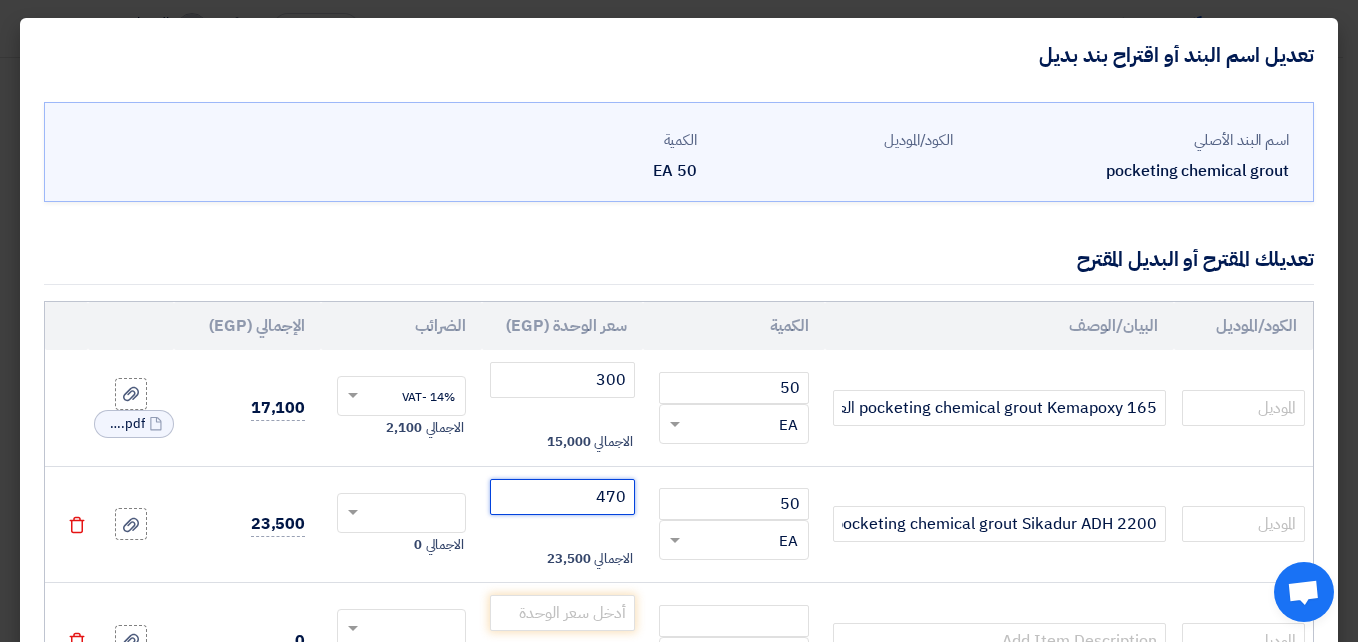type on "470" 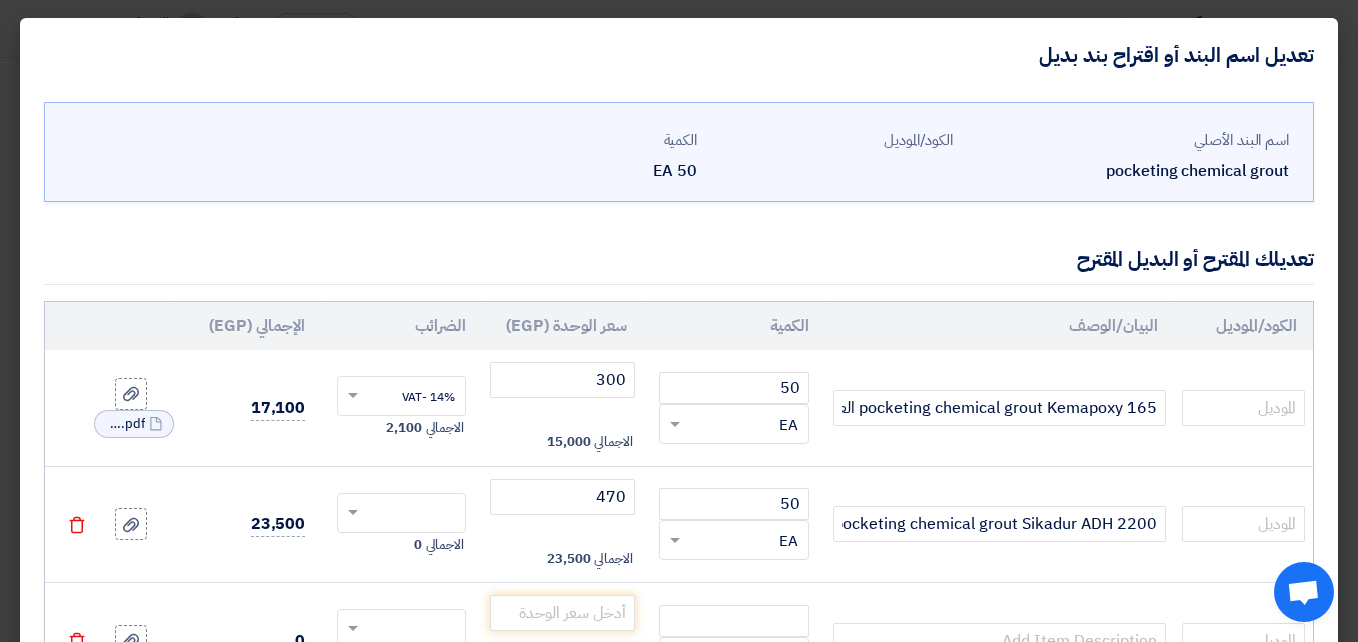 click 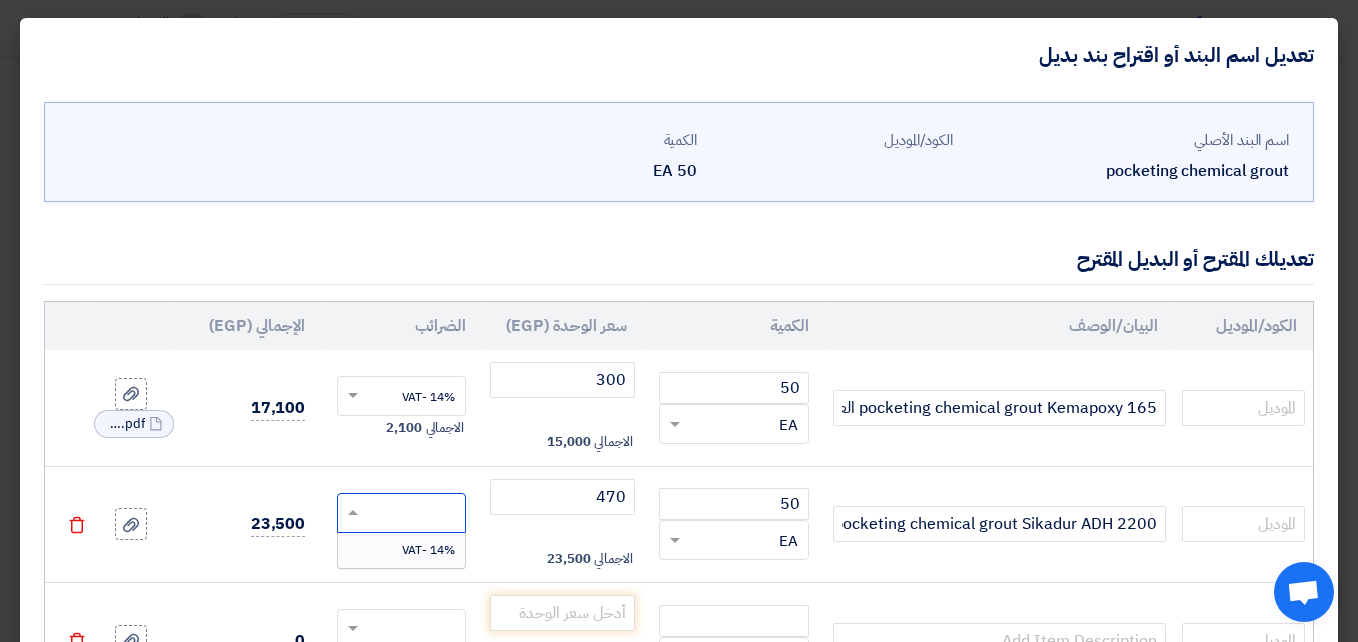click on "14% -VAT" at bounding box center (428, 550) 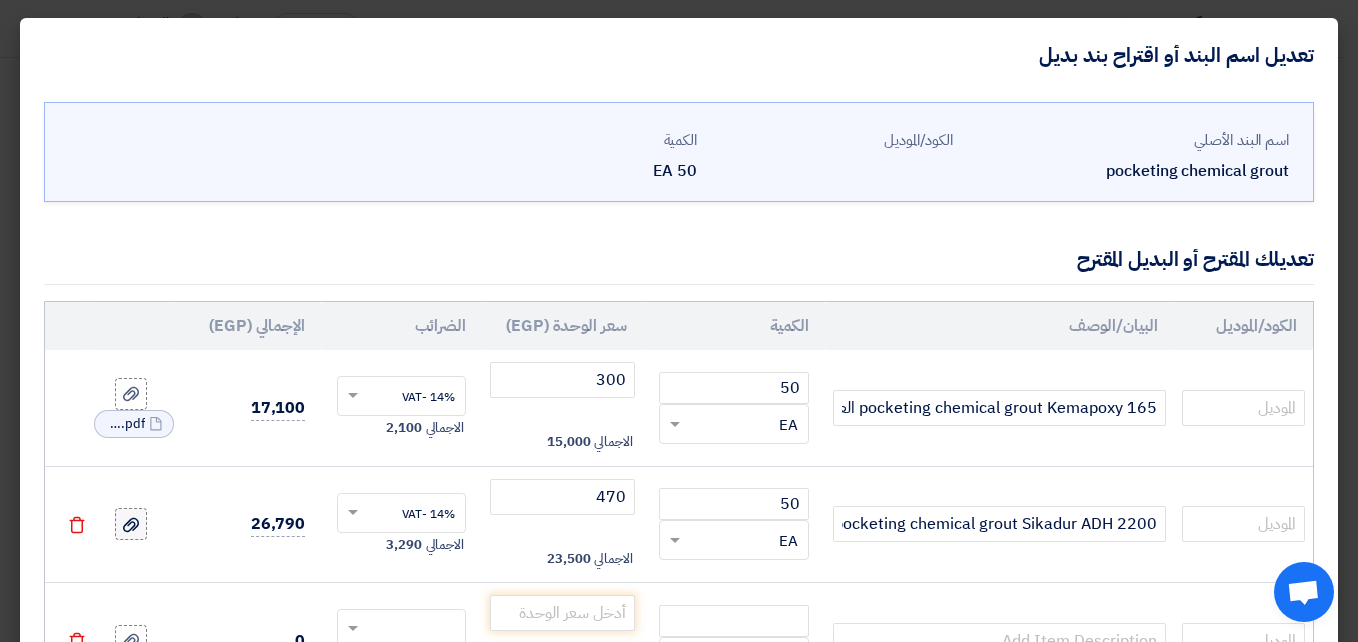 click 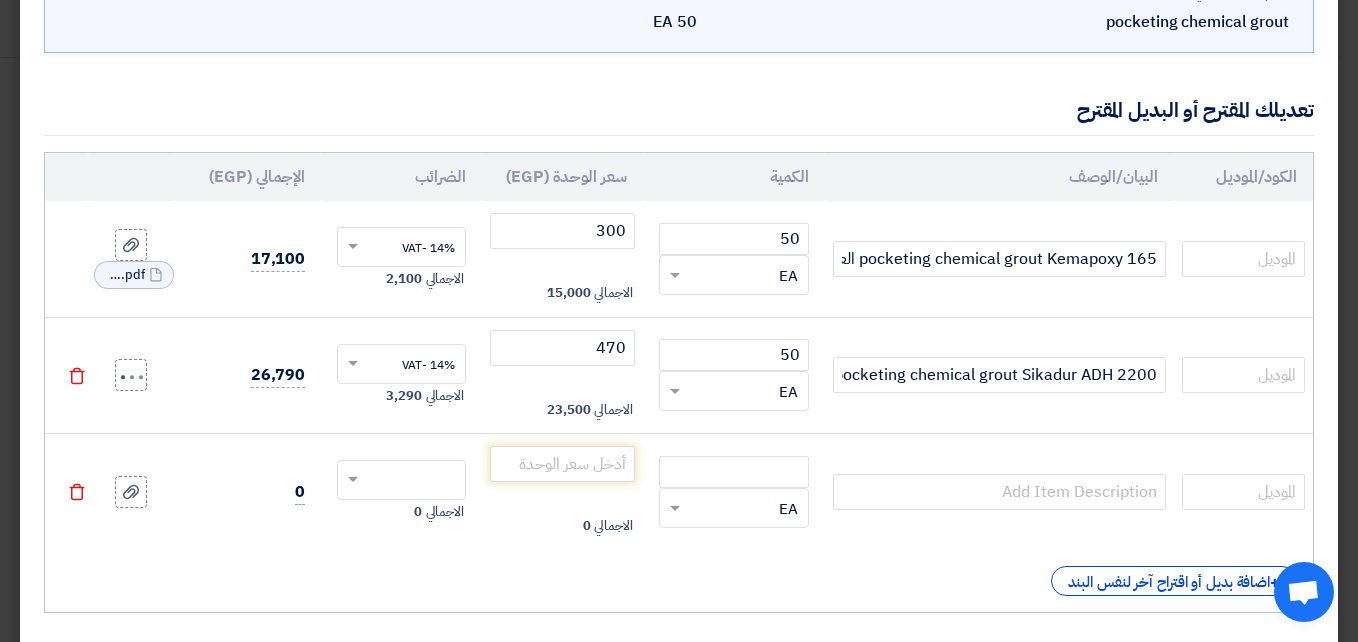 scroll, scrollTop: 200, scrollLeft: 0, axis: vertical 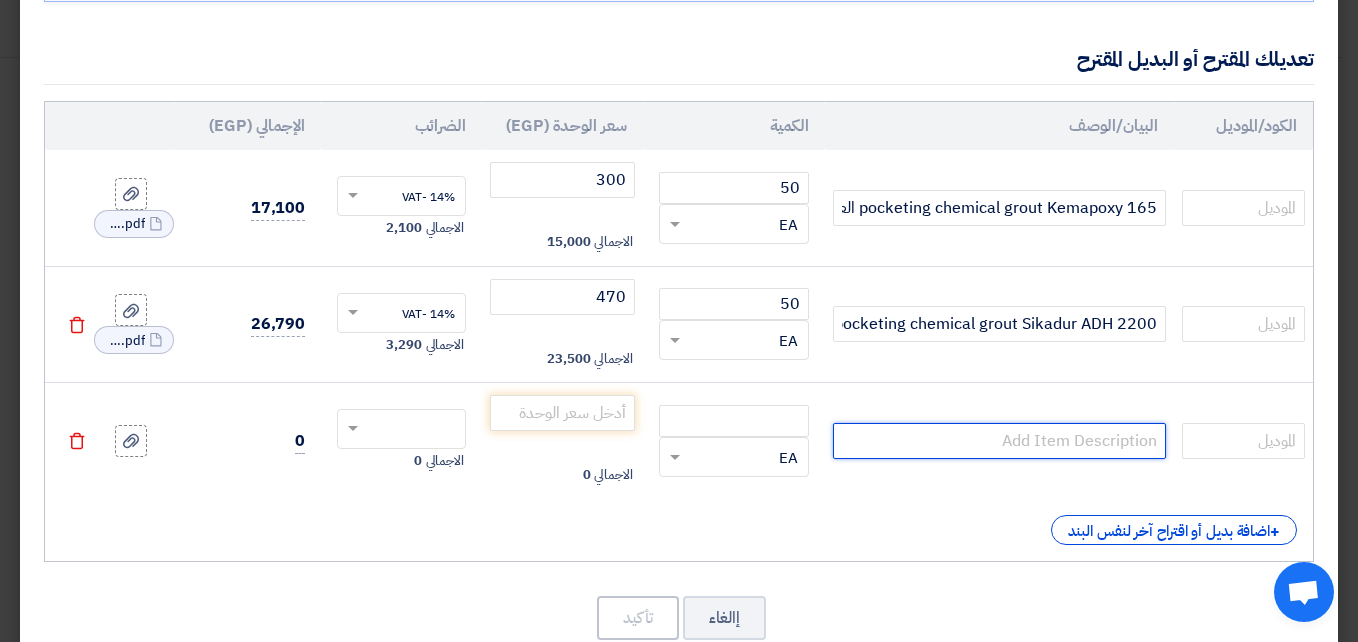 click 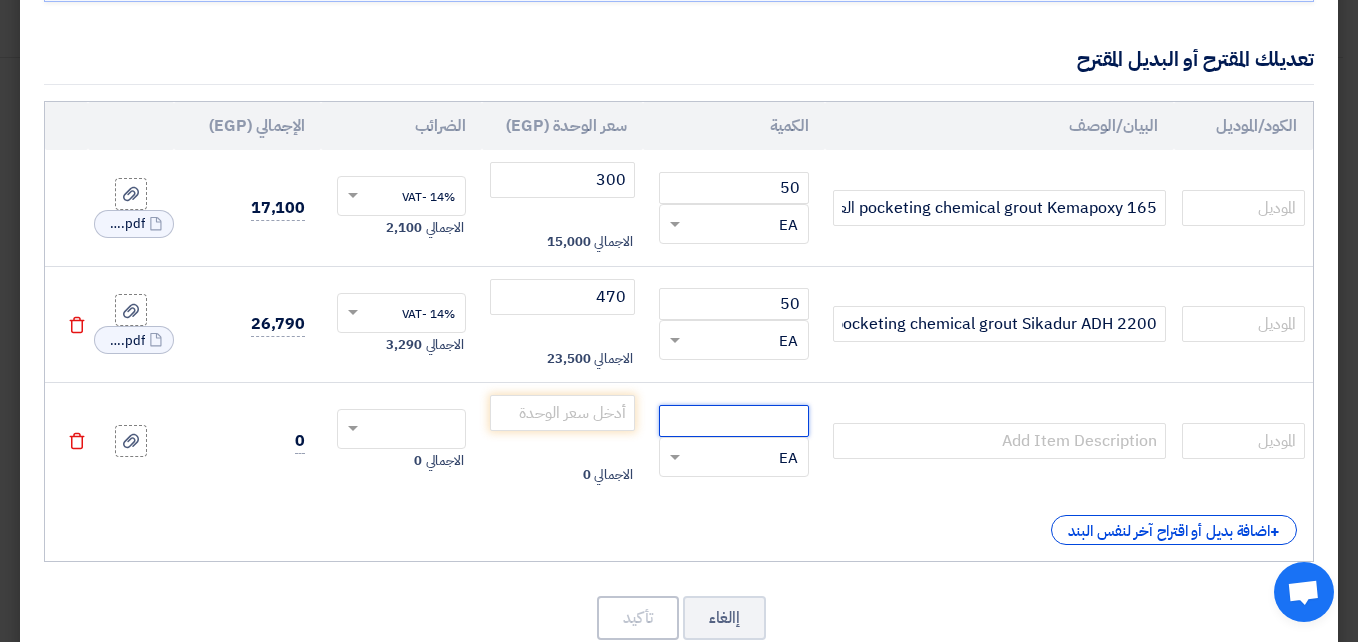 click 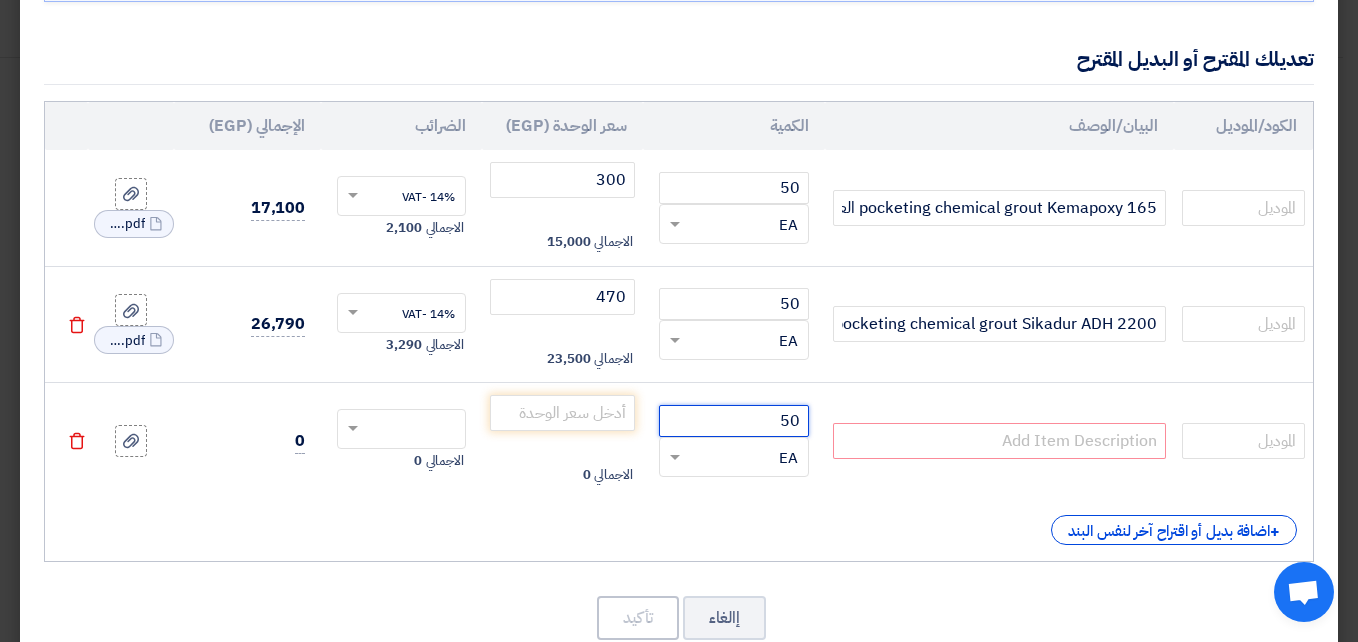 type on "50" 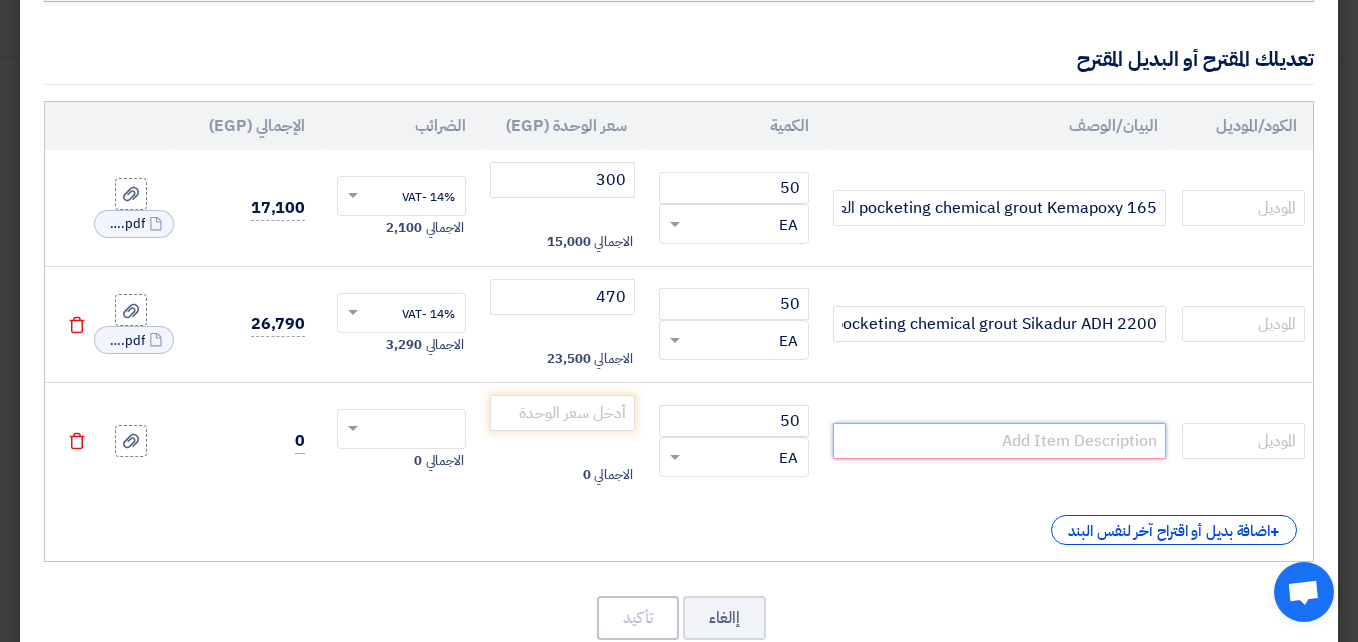 drag, startPoint x: 953, startPoint y: 438, endPoint x: 964, endPoint y: 455, distance: 20.248457 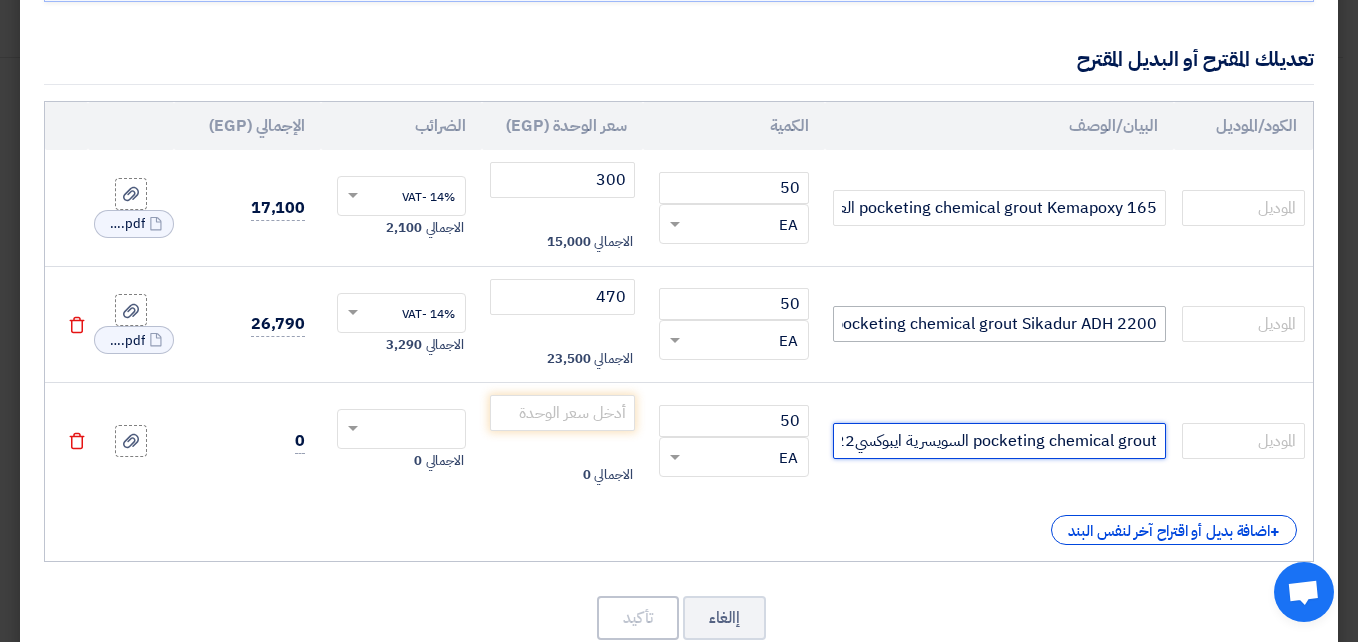 scroll, scrollTop: 0, scrollLeft: -205, axis: horizontal 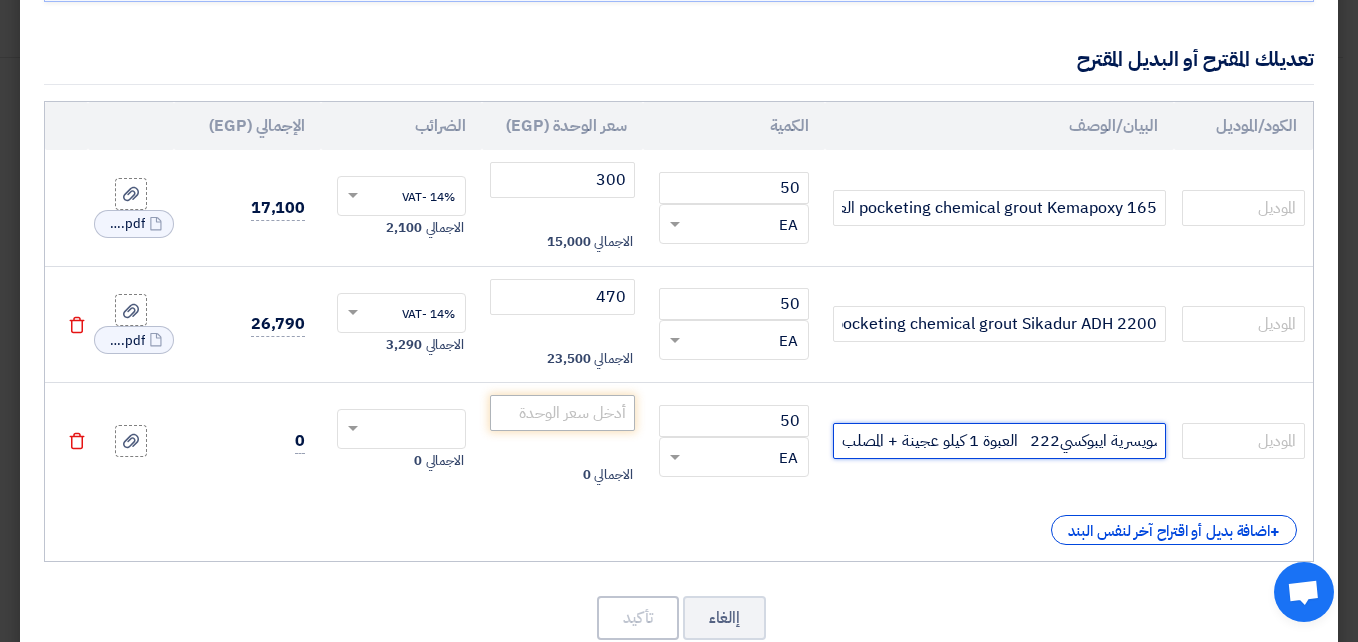 type on "pocketing chemical grout السويسرية ايبوكسي222   العبوة 1 كيلو عجينة + المصلب" 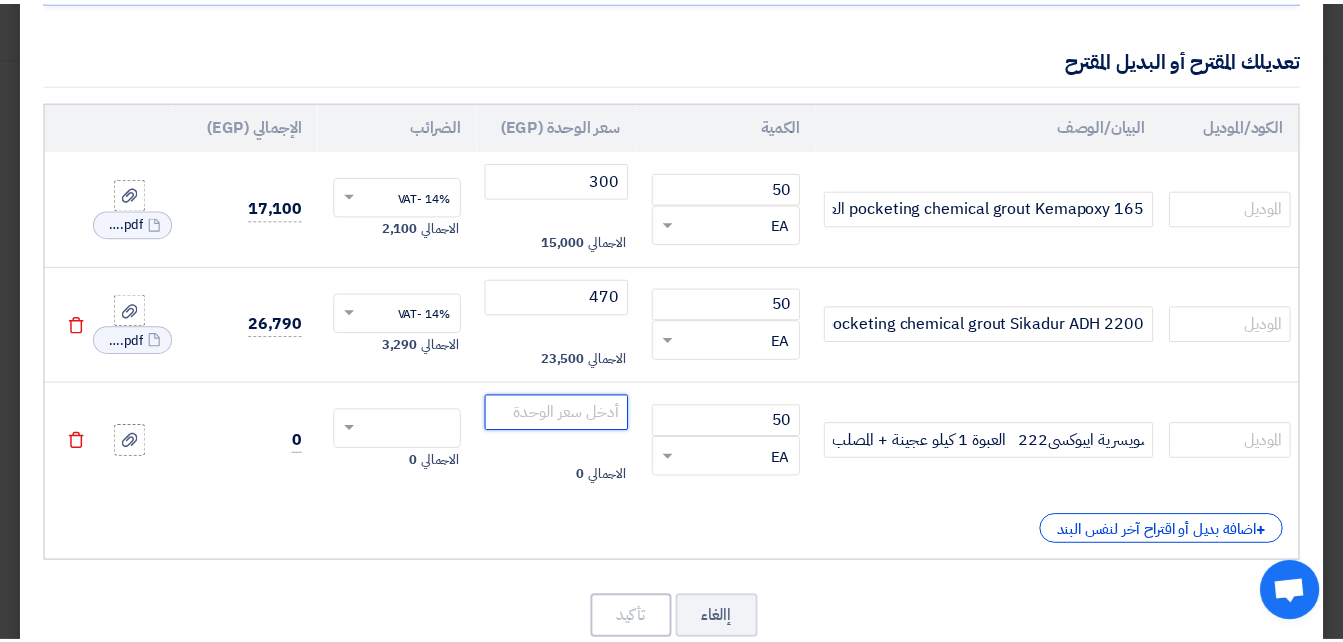 scroll, scrollTop: 0, scrollLeft: 0, axis: both 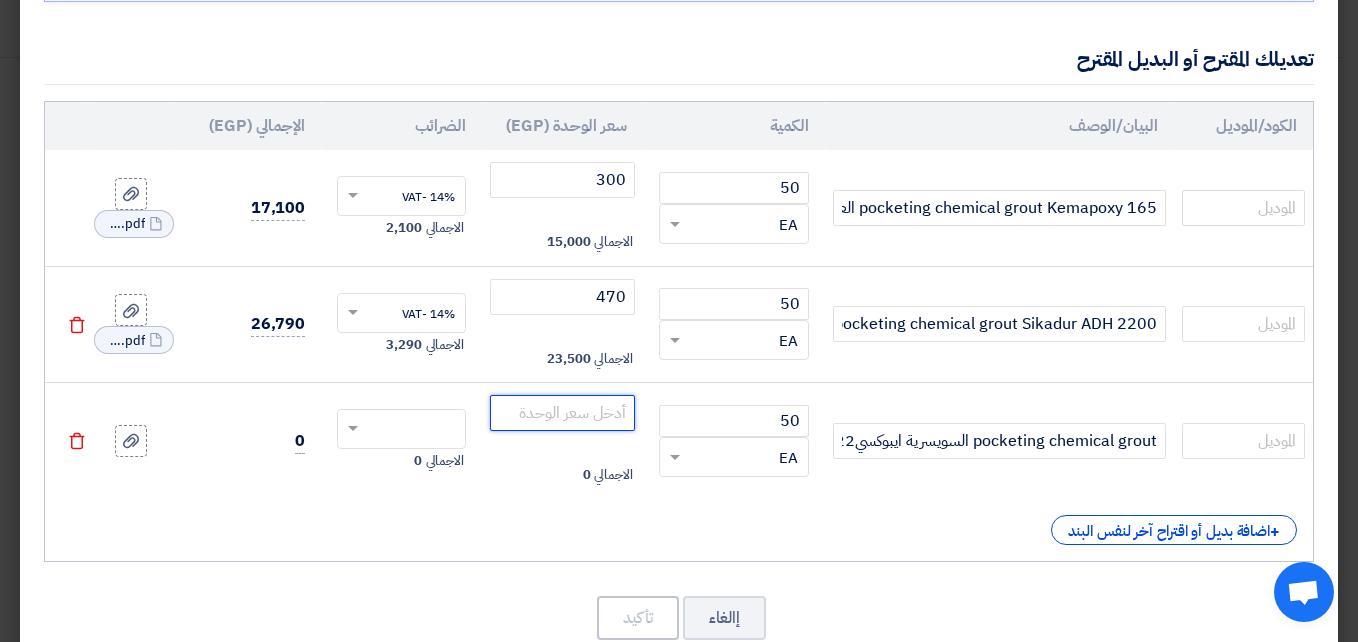 click 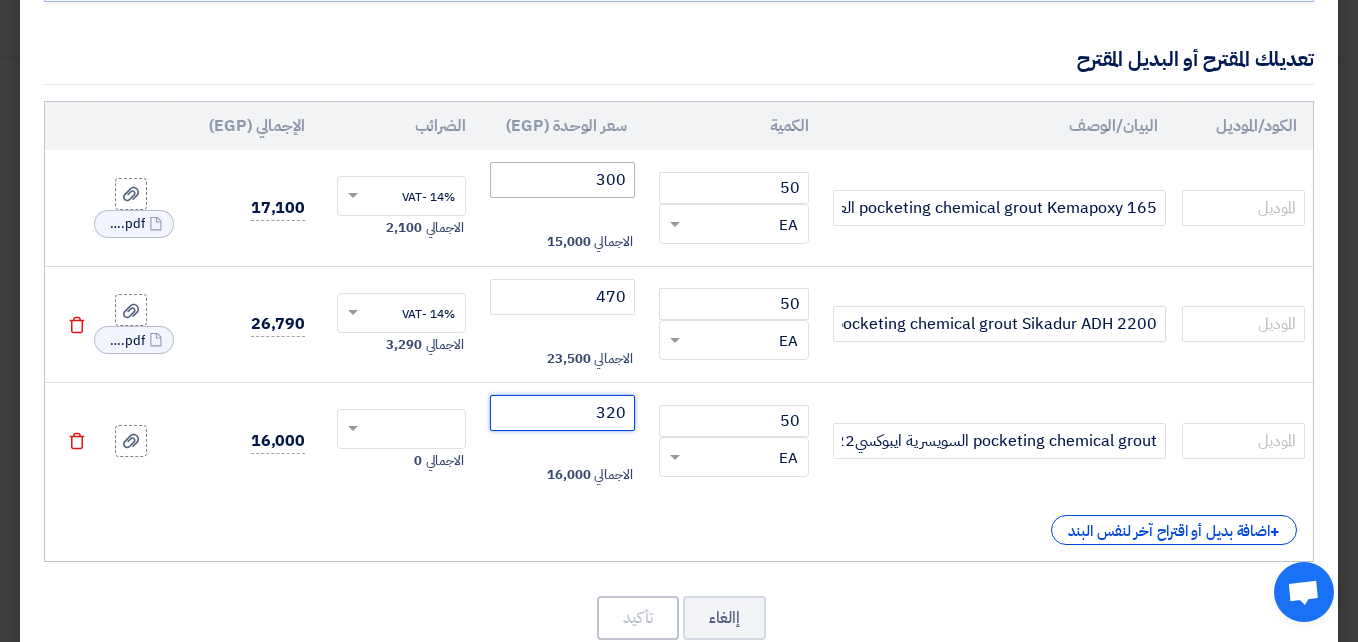 type on "320" 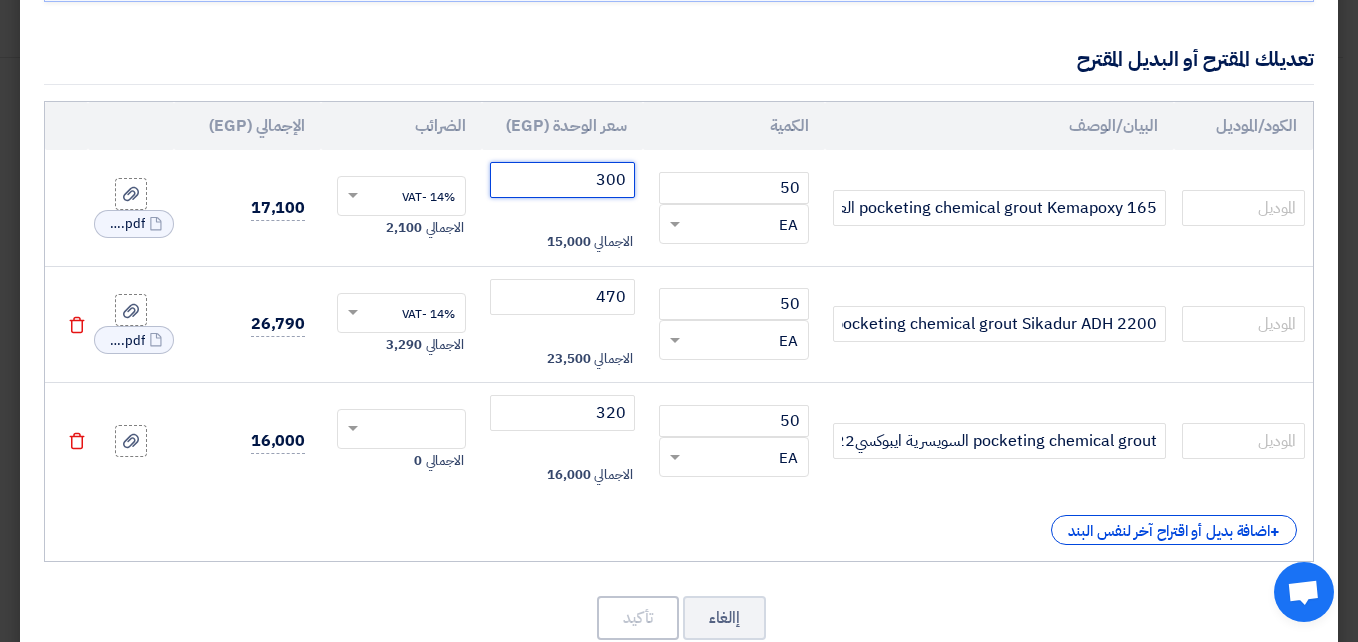 drag, startPoint x: 613, startPoint y: 173, endPoint x: 631, endPoint y: 175, distance: 18.110771 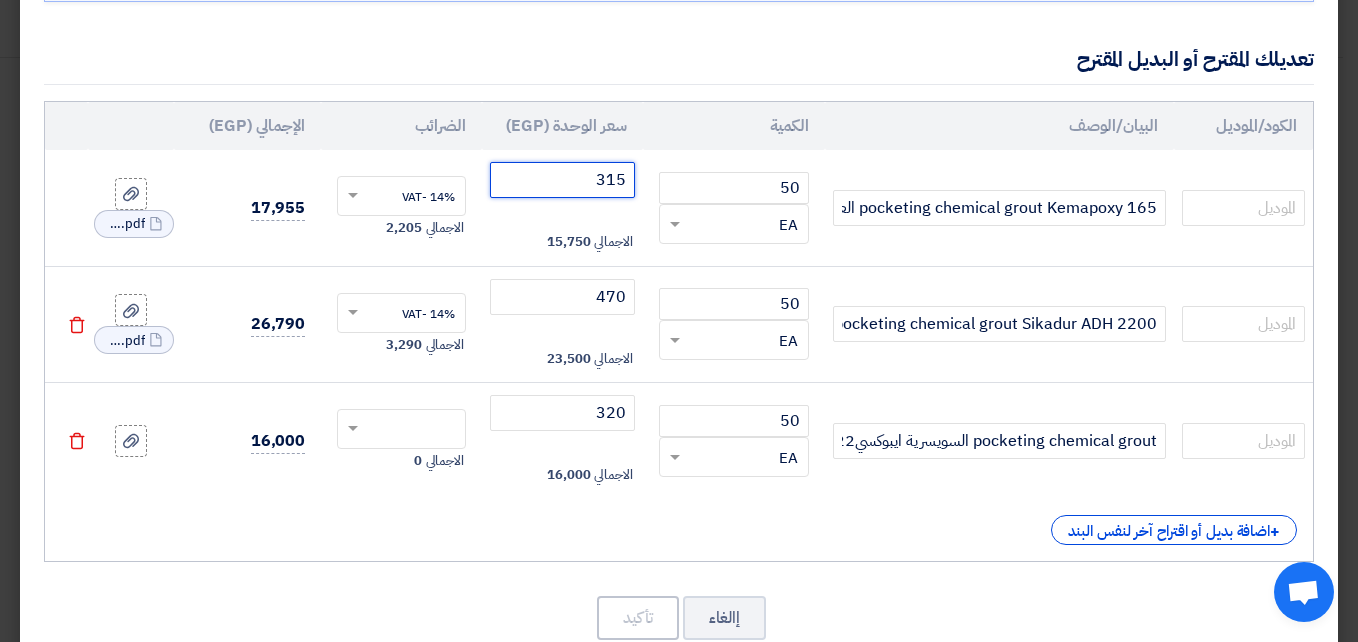 type on "315" 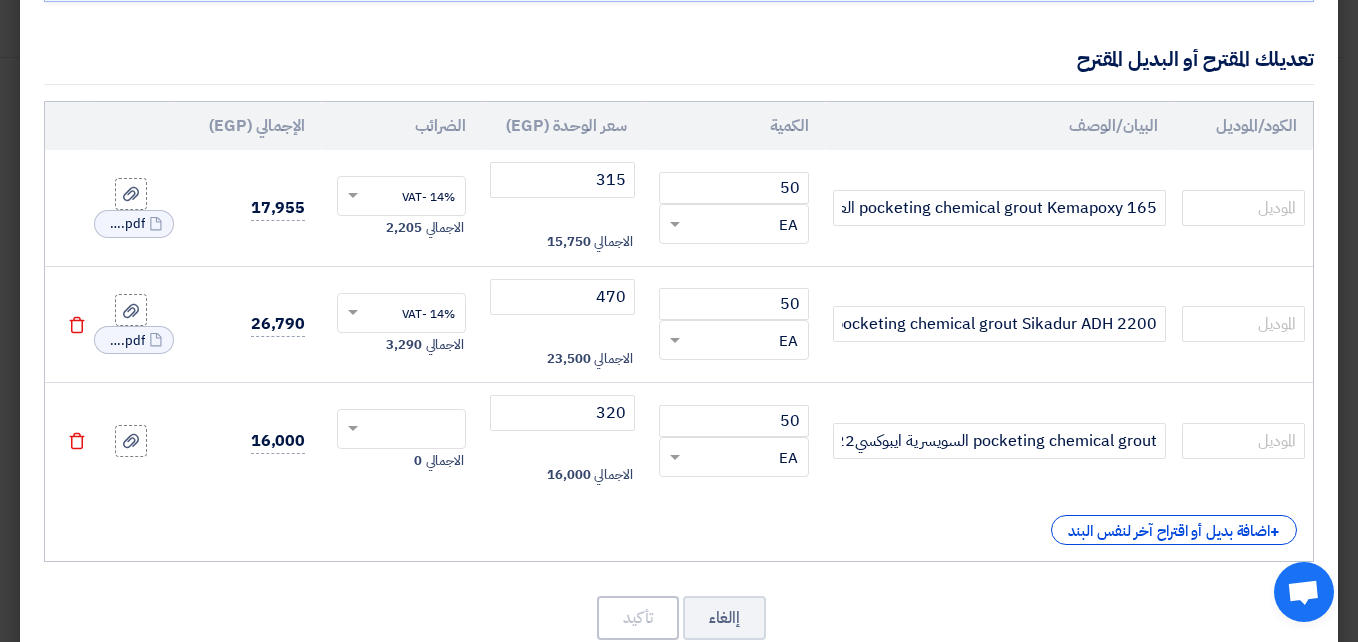 click 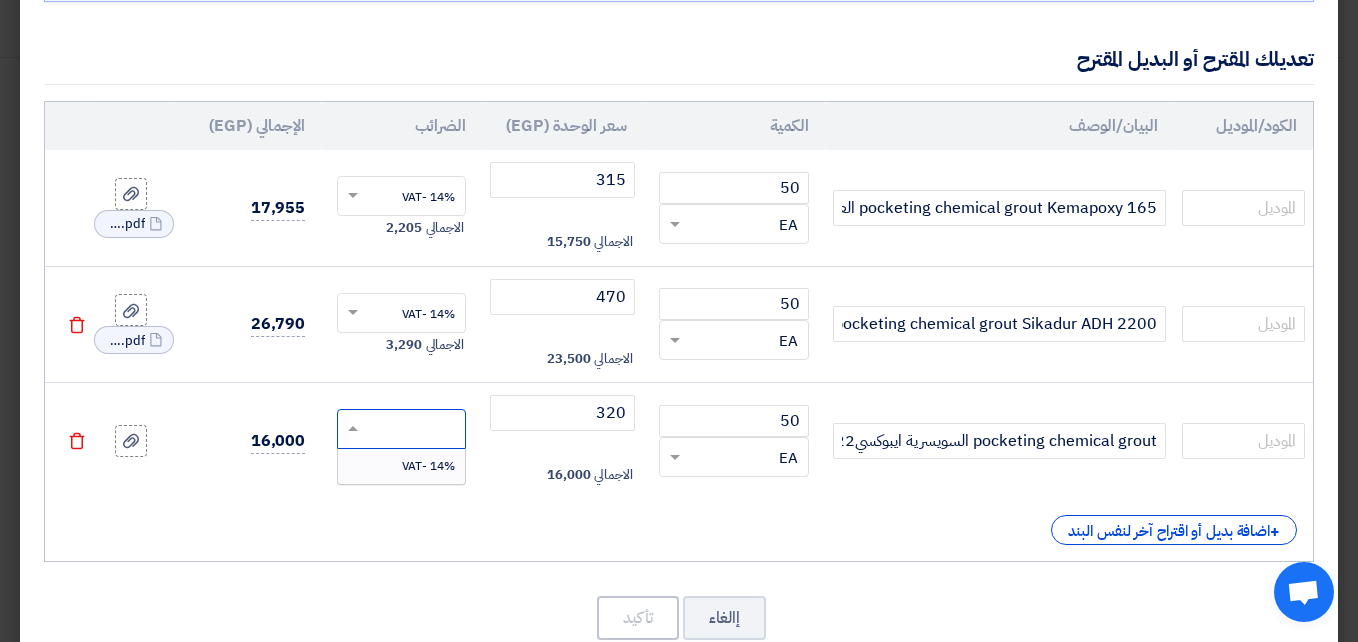 click on "14% -VAT" at bounding box center [428, 466] 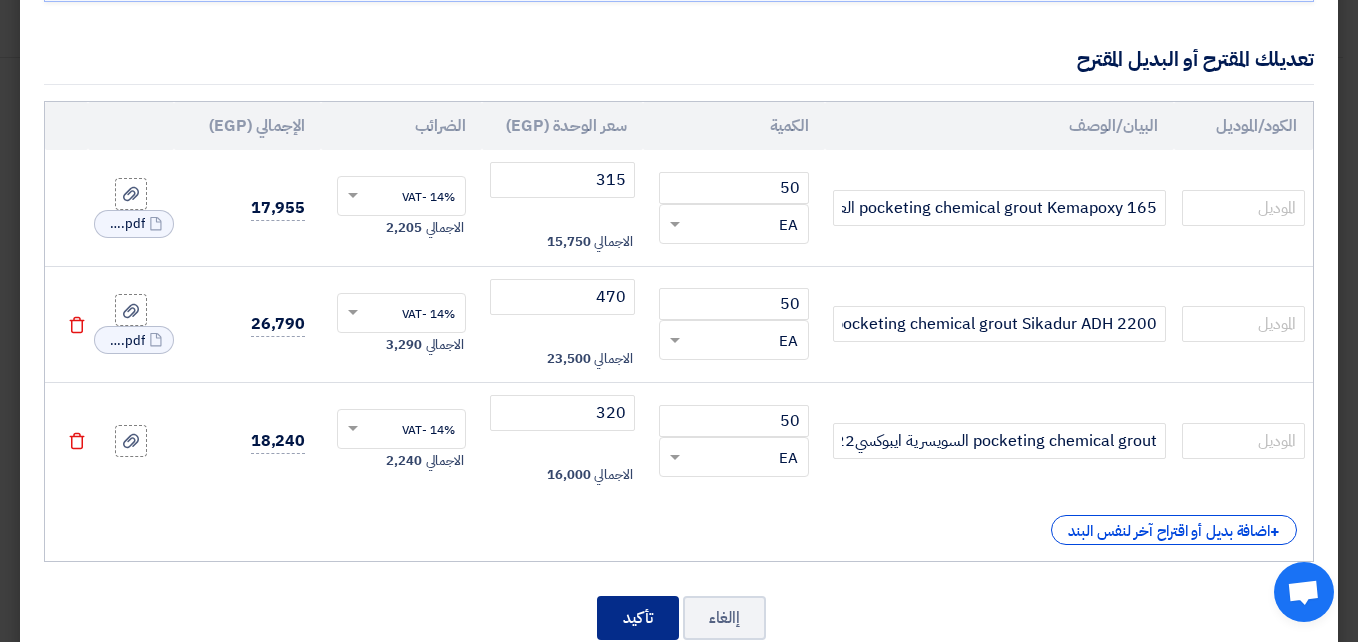 click on "تأكيد" 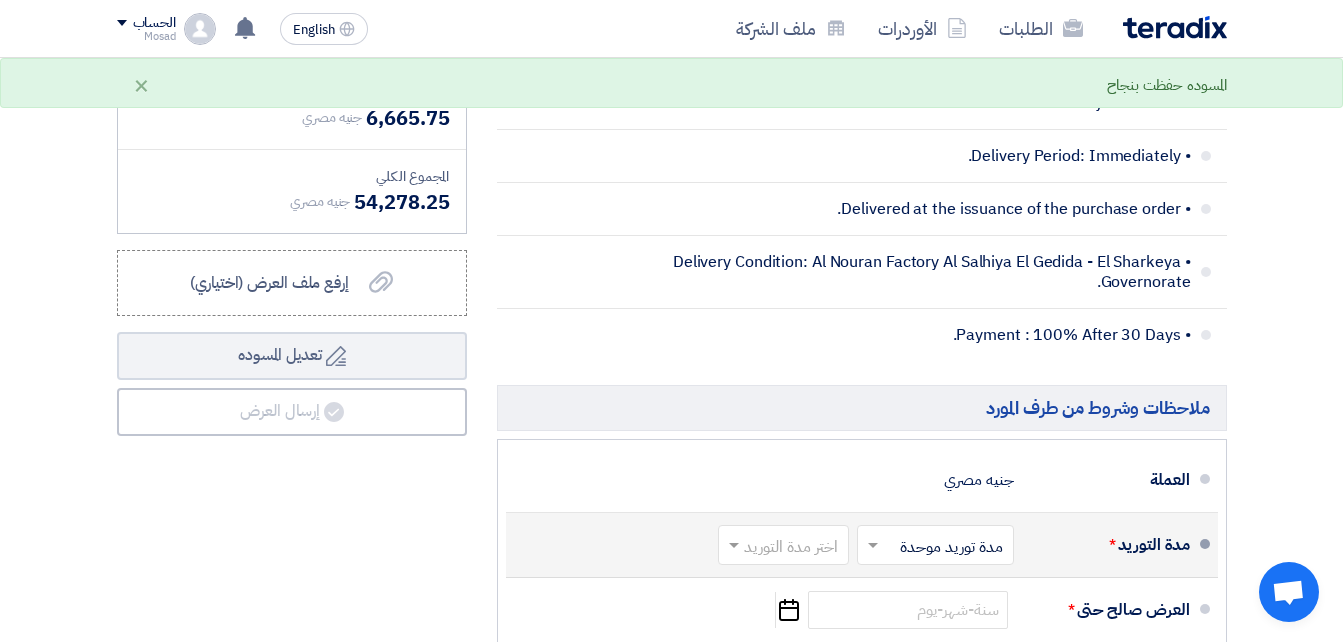 scroll, scrollTop: 1900, scrollLeft: 0, axis: vertical 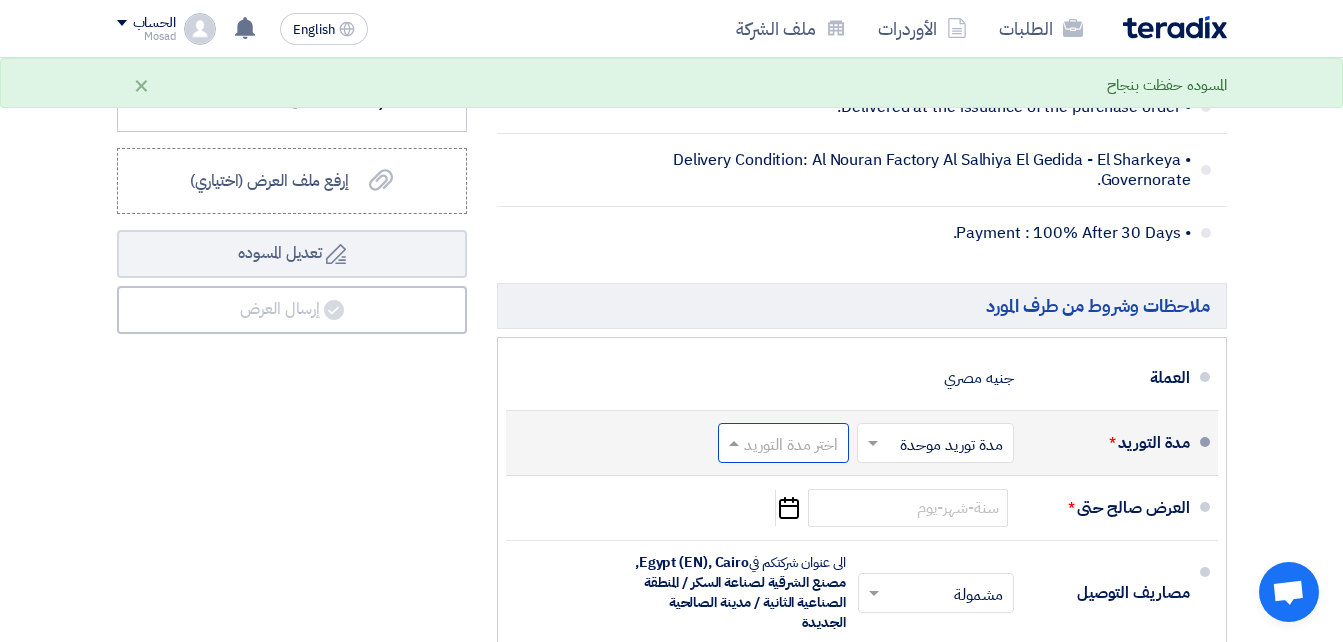click 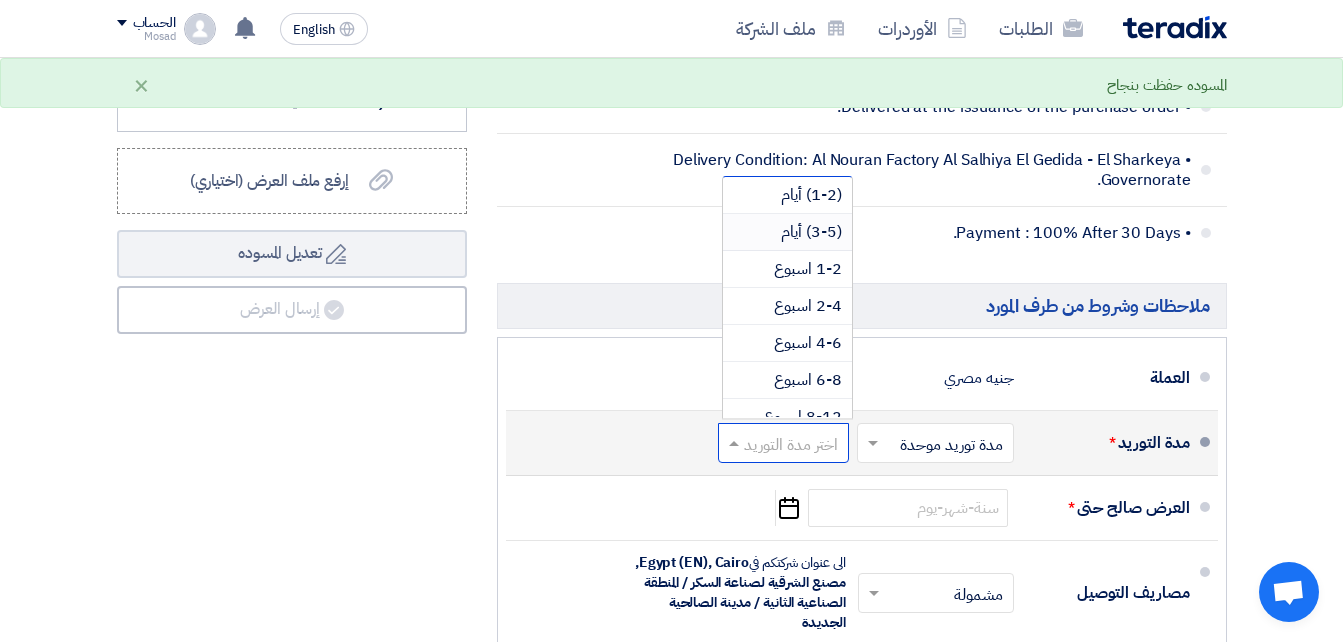 click on "(3-5) أيام" at bounding box center (811, 232) 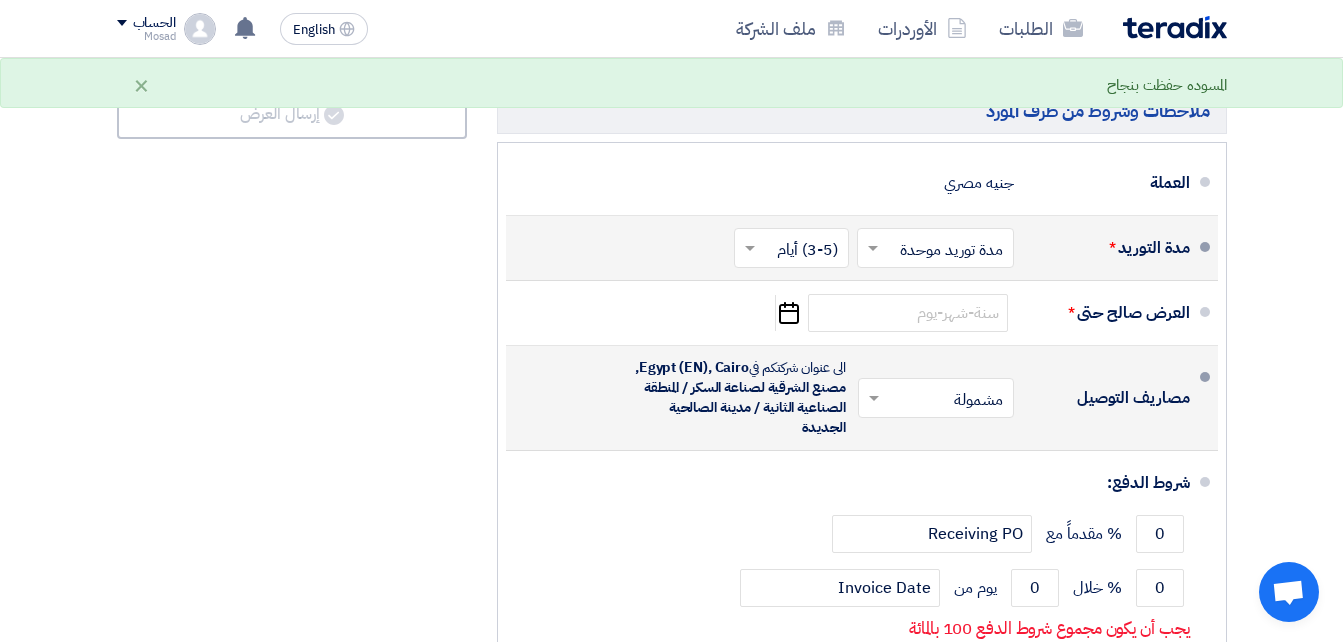 scroll, scrollTop: 2100, scrollLeft: 0, axis: vertical 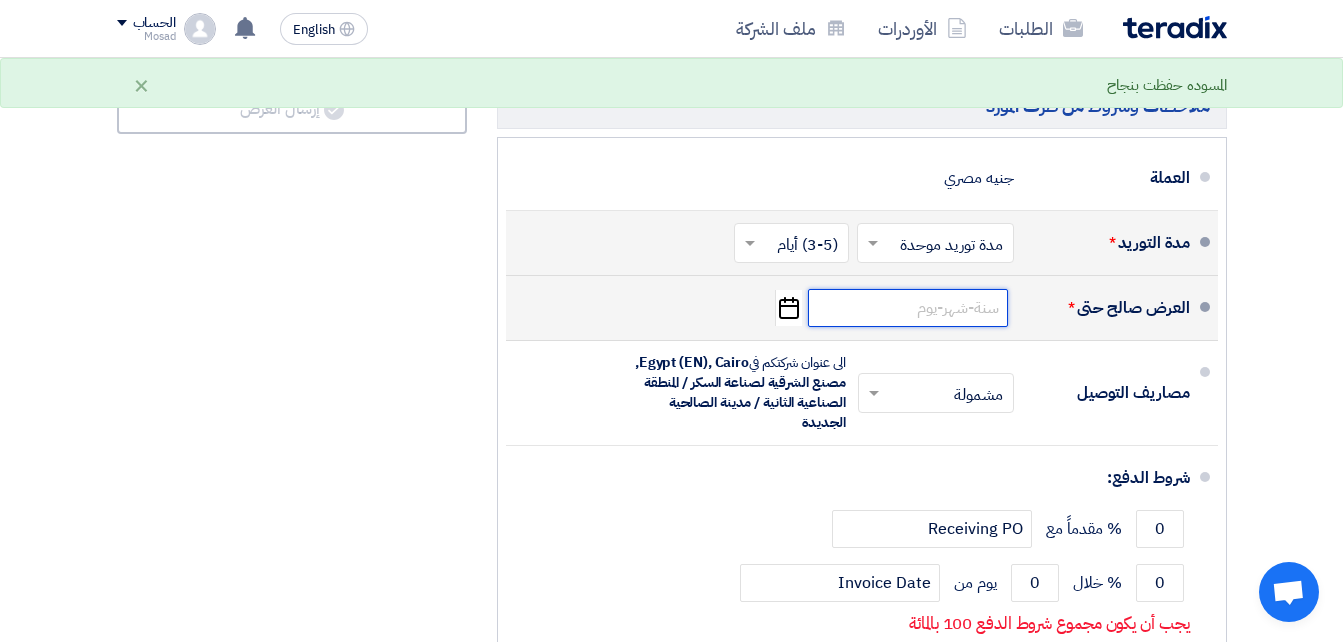click 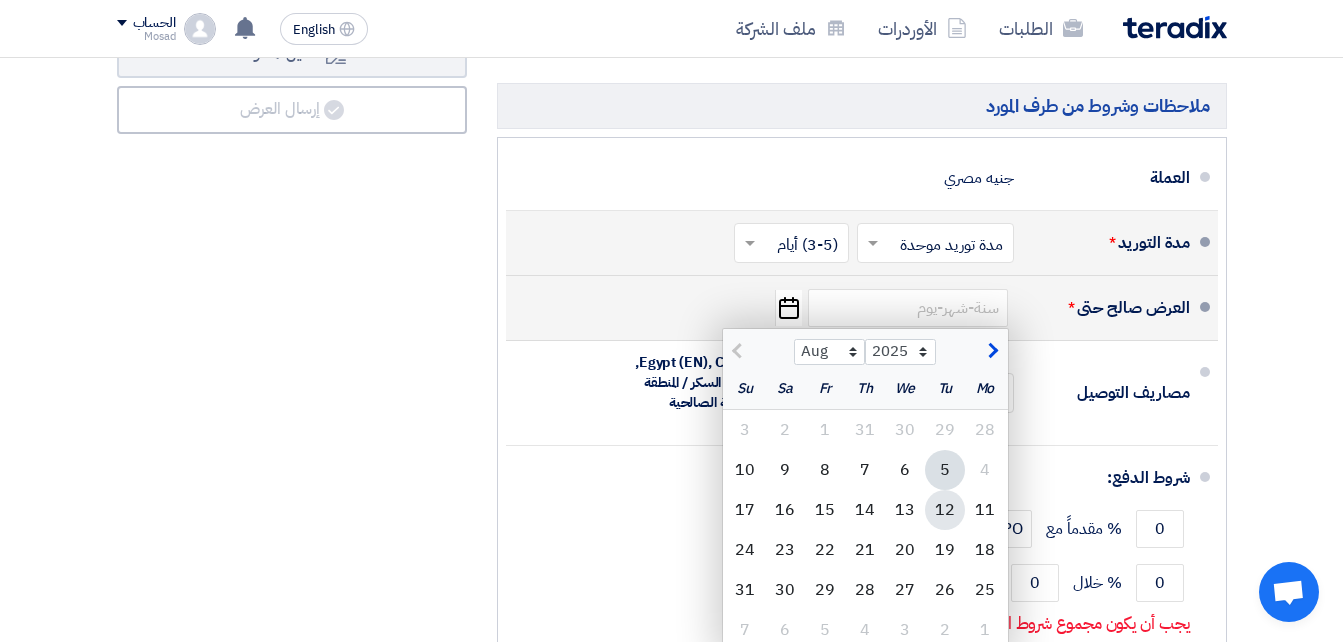 click on "12" 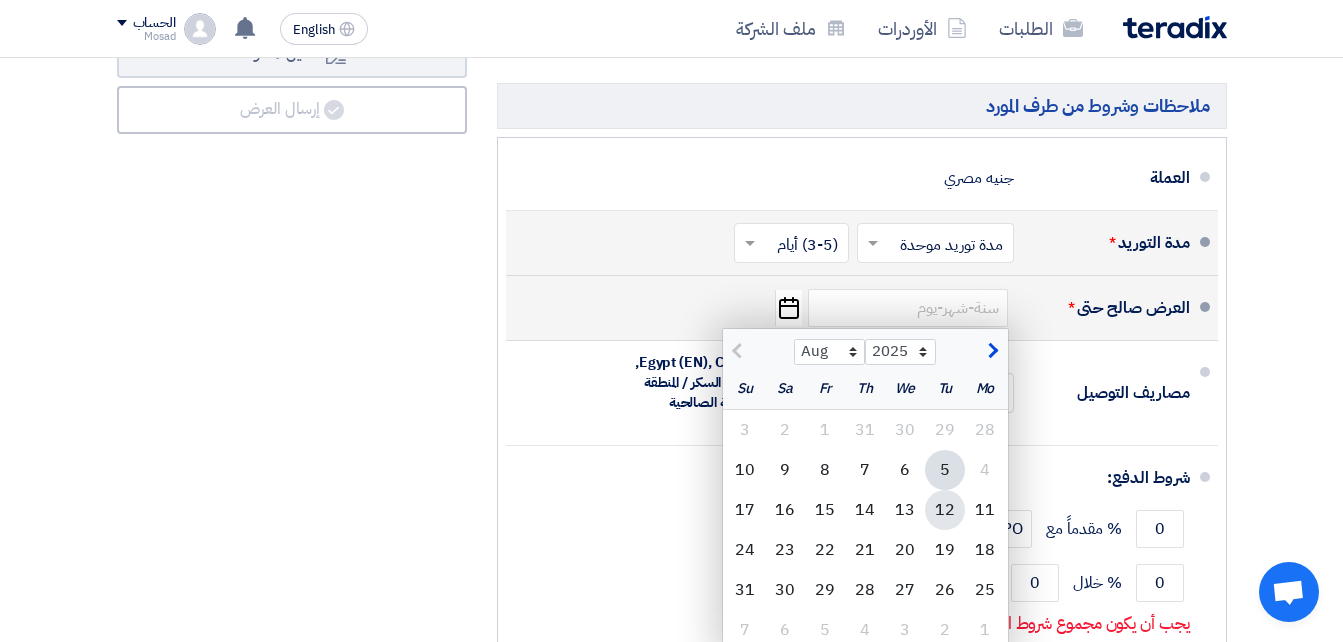 type on "8/12/2025" 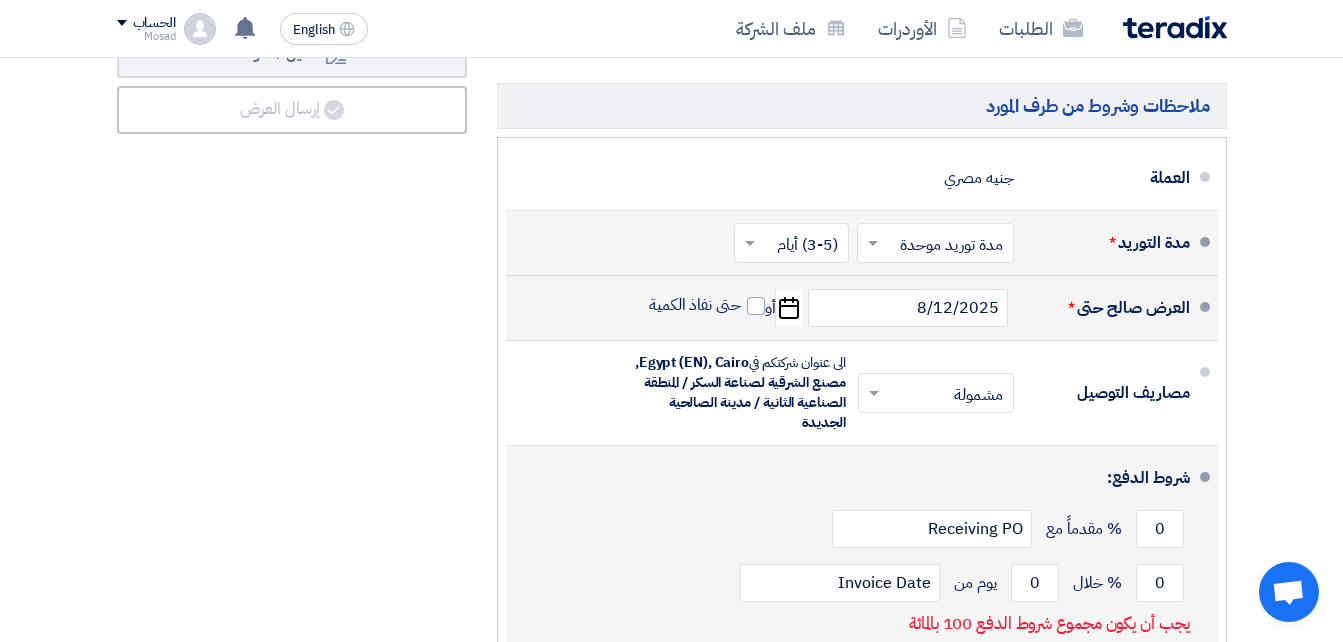 scroll, scrollTop: 2200, scrollLeft: 0, axis: vertical 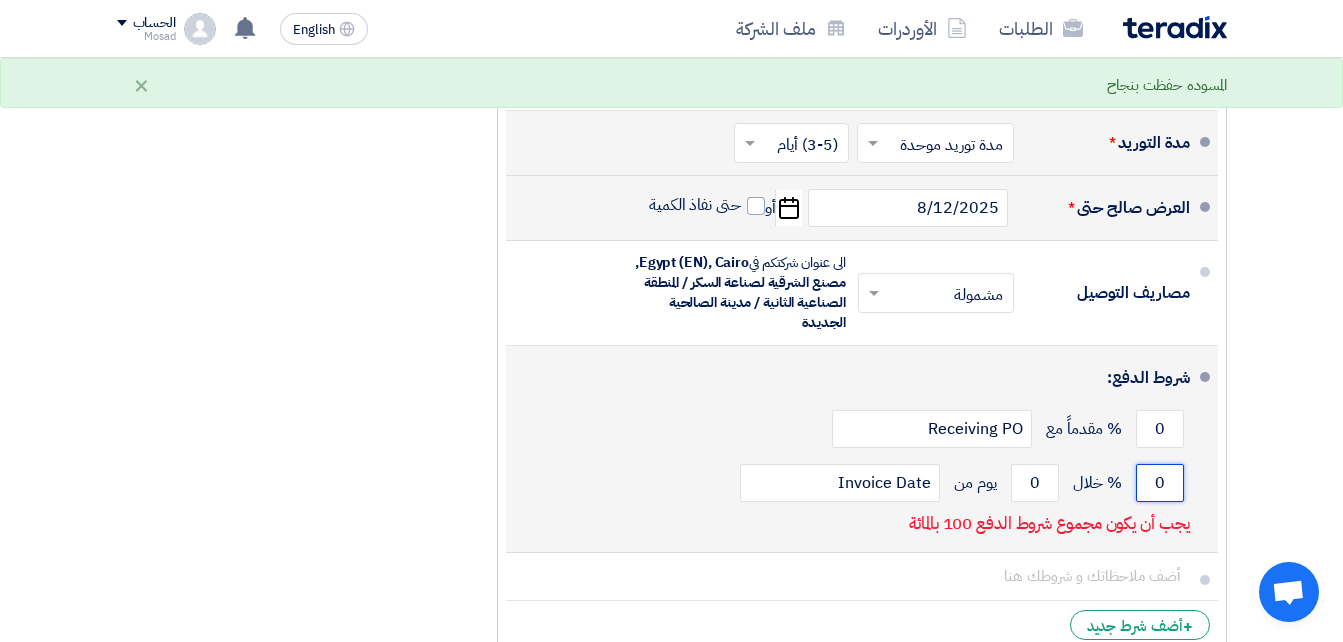 drag, startPoint x: 1165, startPoint y: 498, endPoint x: 1155, endPoint y: 499, distance: 10.049875 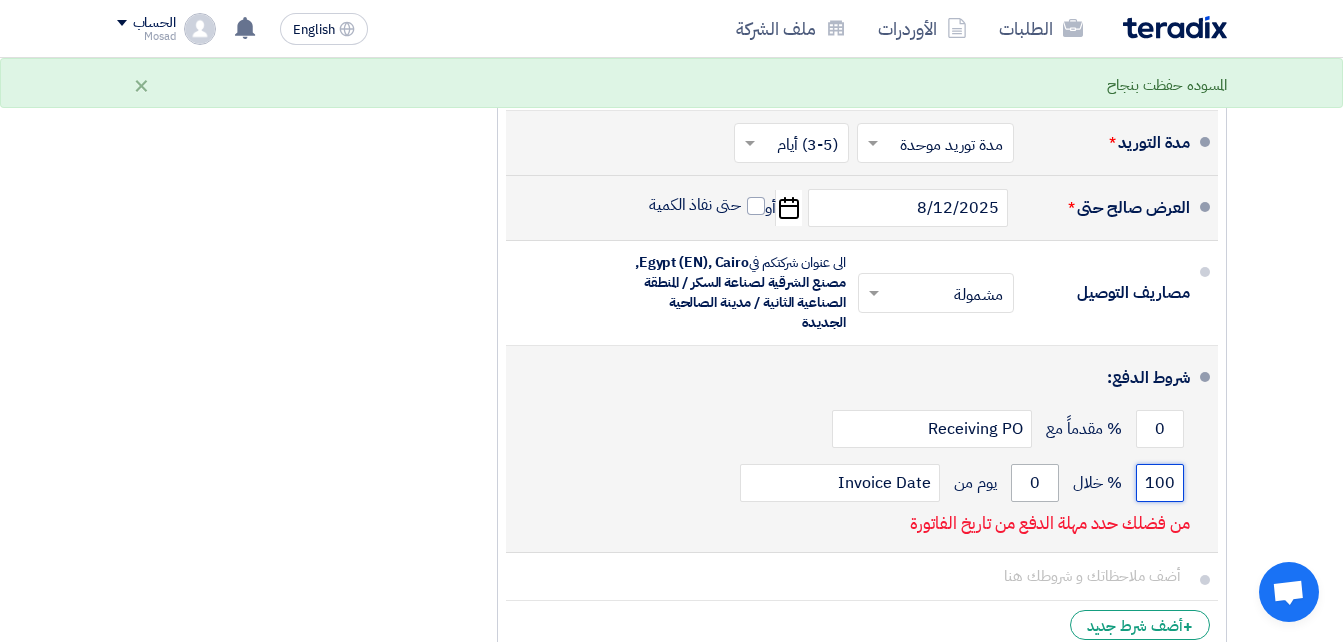type on "100" 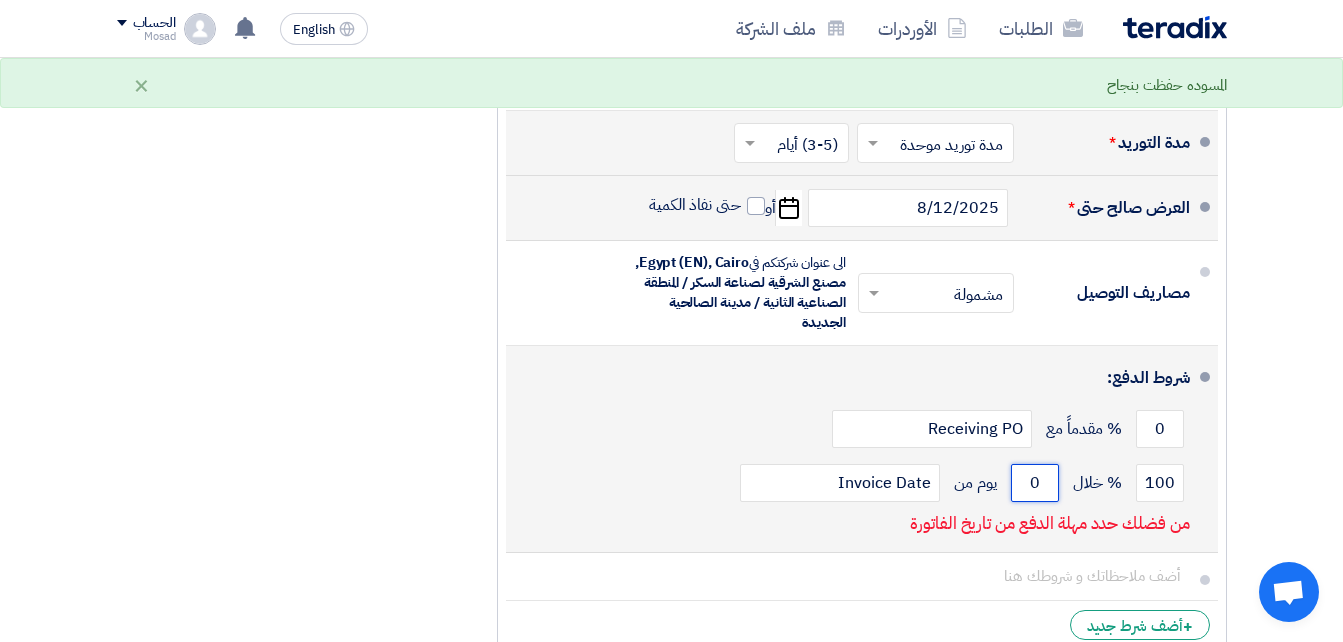 drag, startPoint x: 1030, startPoint y: 493, endPoint x: 1042, endPoint y: 495, distance: 12.165525 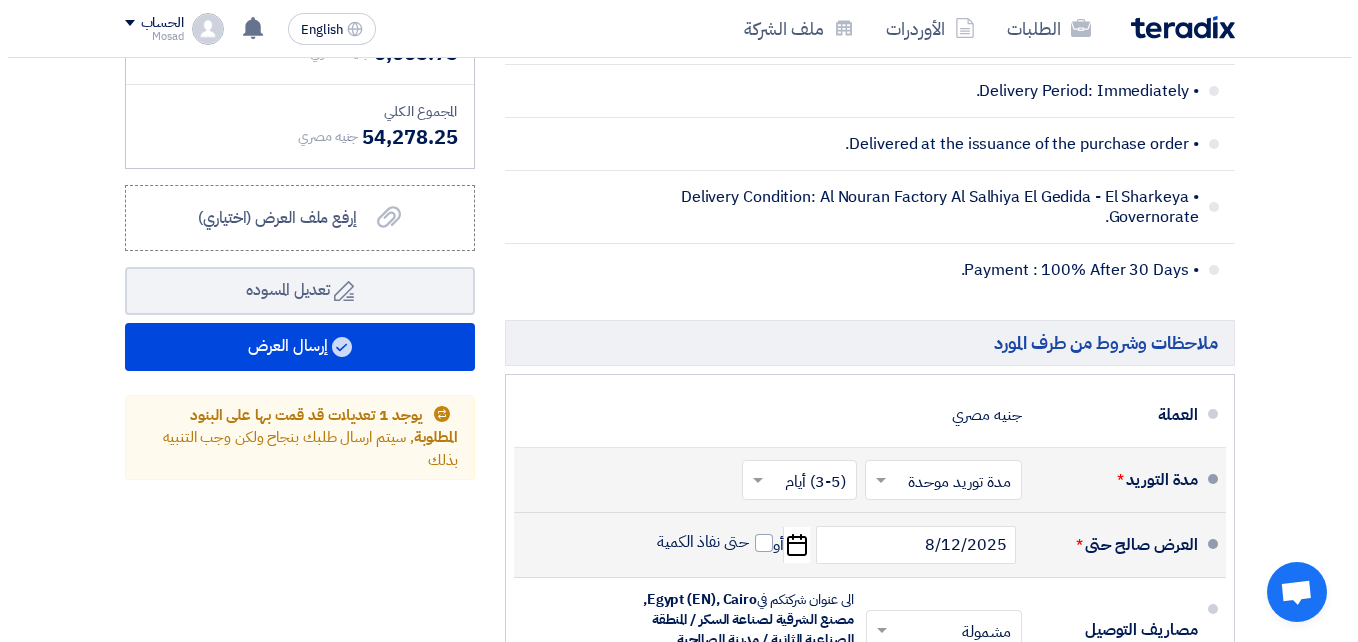 scroll, scrollTop: 1800, scrollLeft: 0, axis: vertical 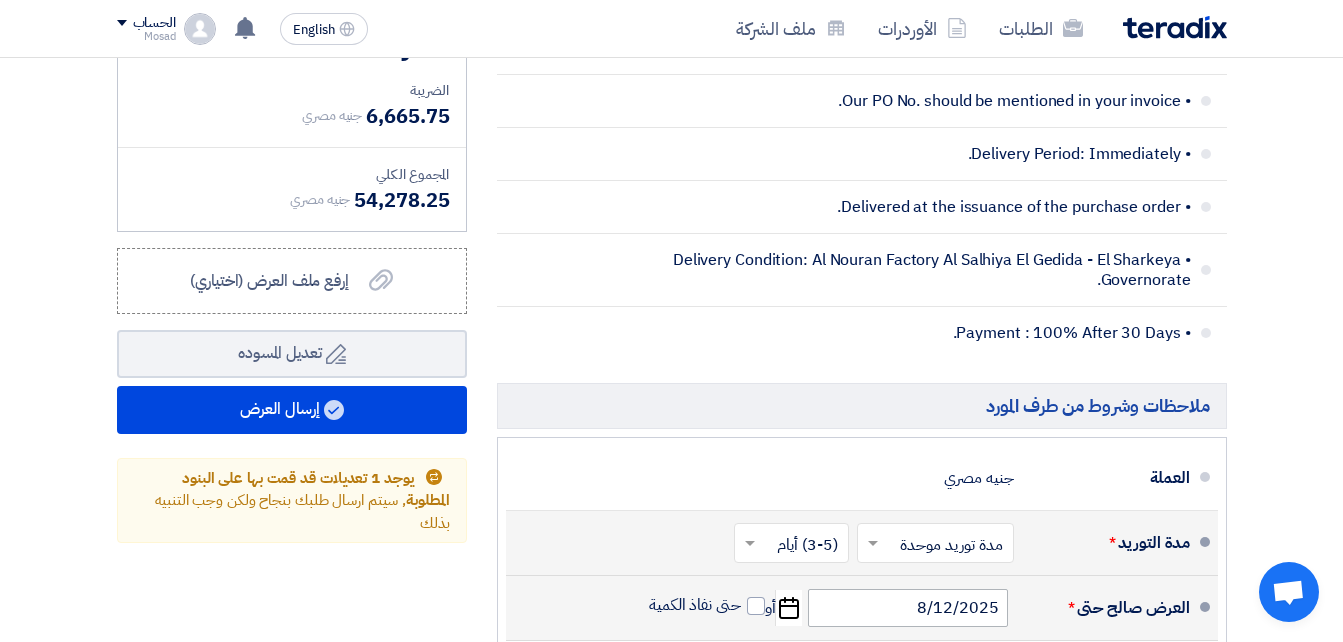 type on "30" 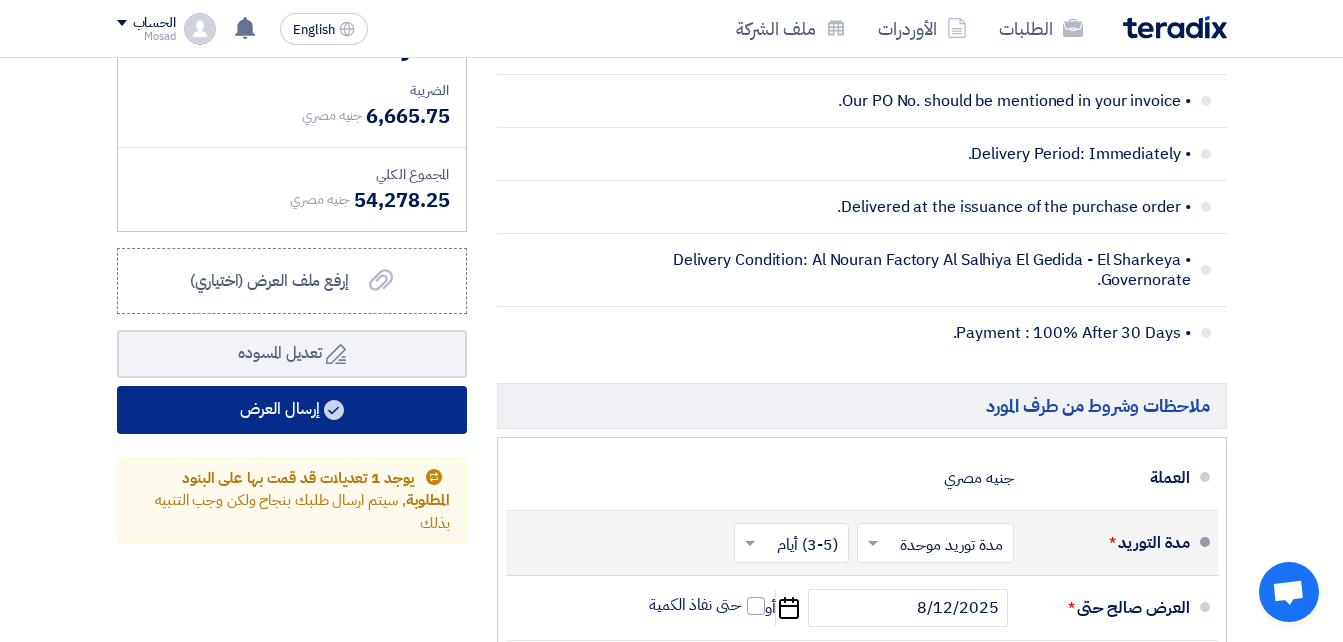 click on "إرسال العرض" 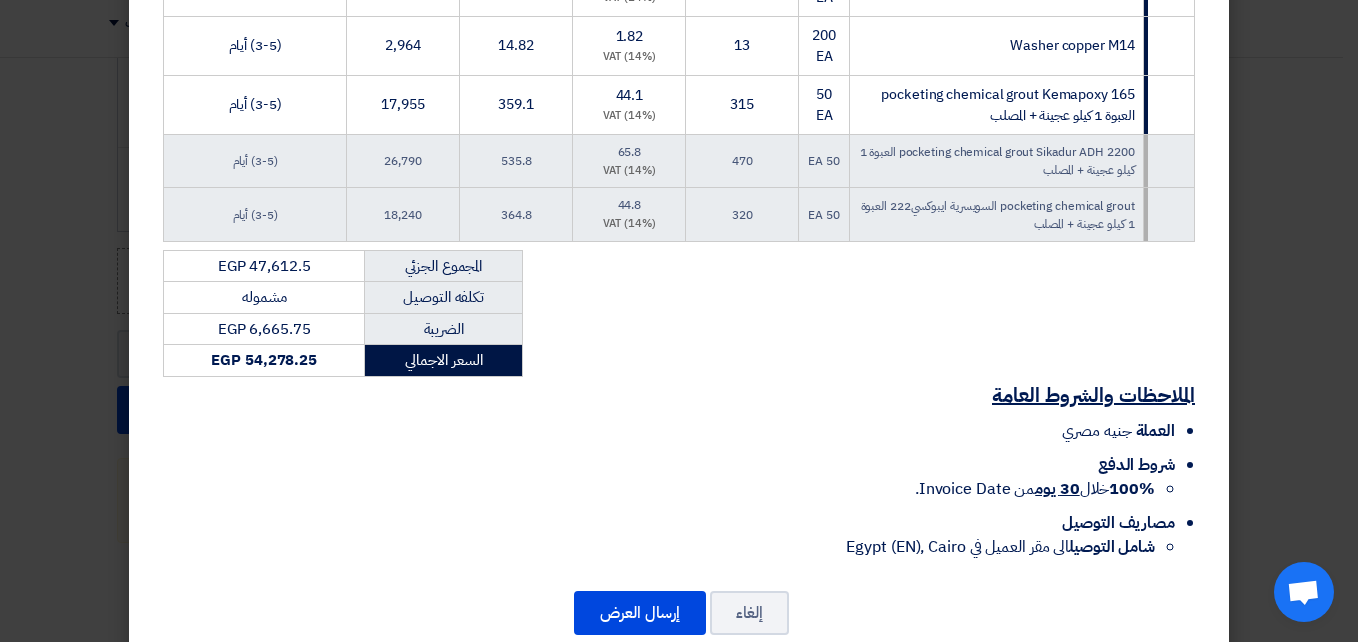 scroll, scrollTop: 866, scrollLeft: 0, axis: vertical 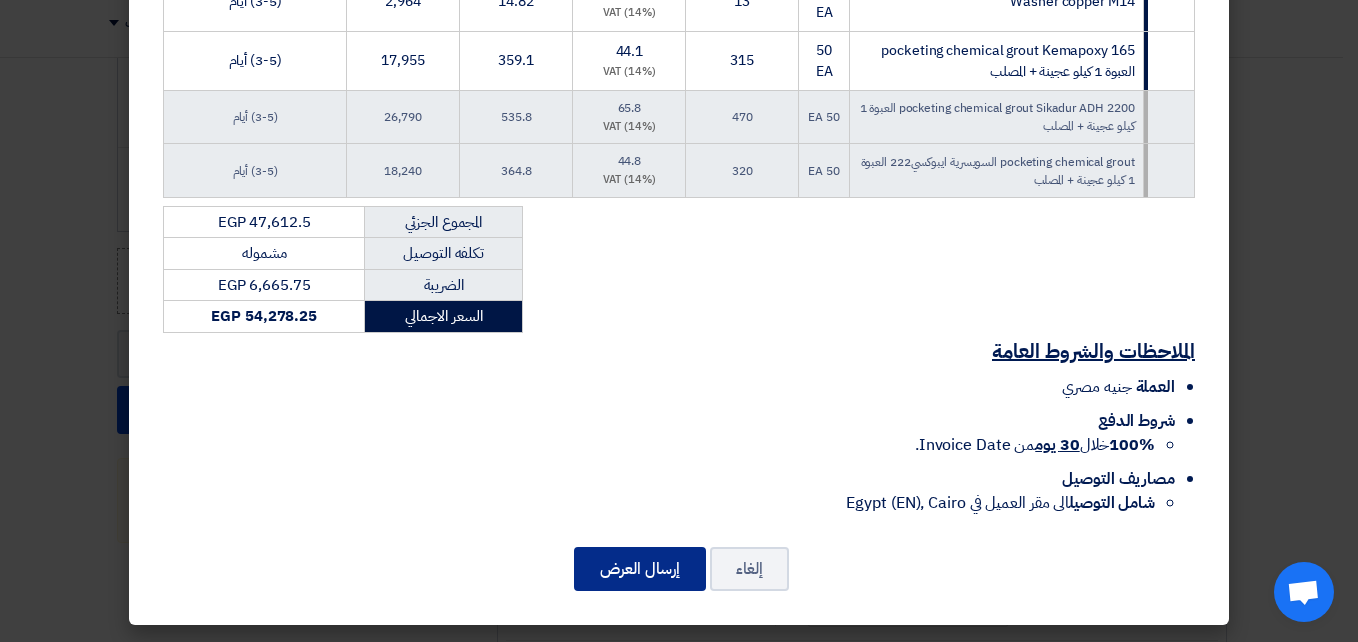 click on "إرسال العرض" 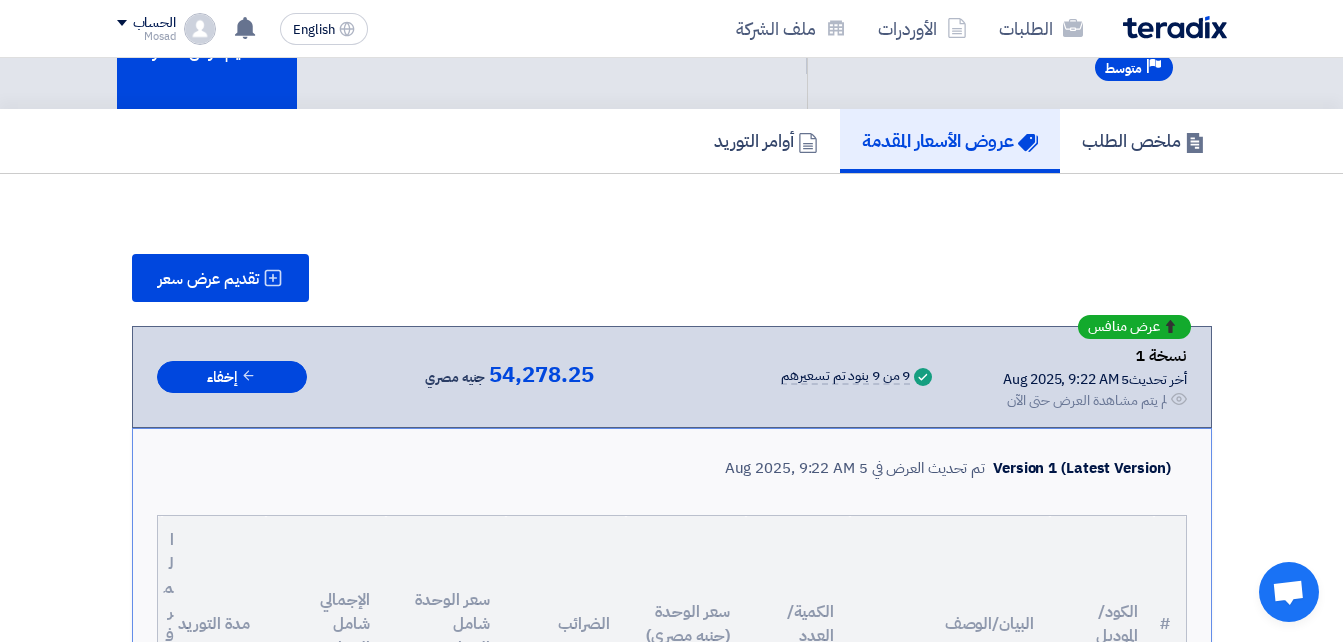 scroll, scrollTop: 70, scrollLeft: 0, axis: vertical 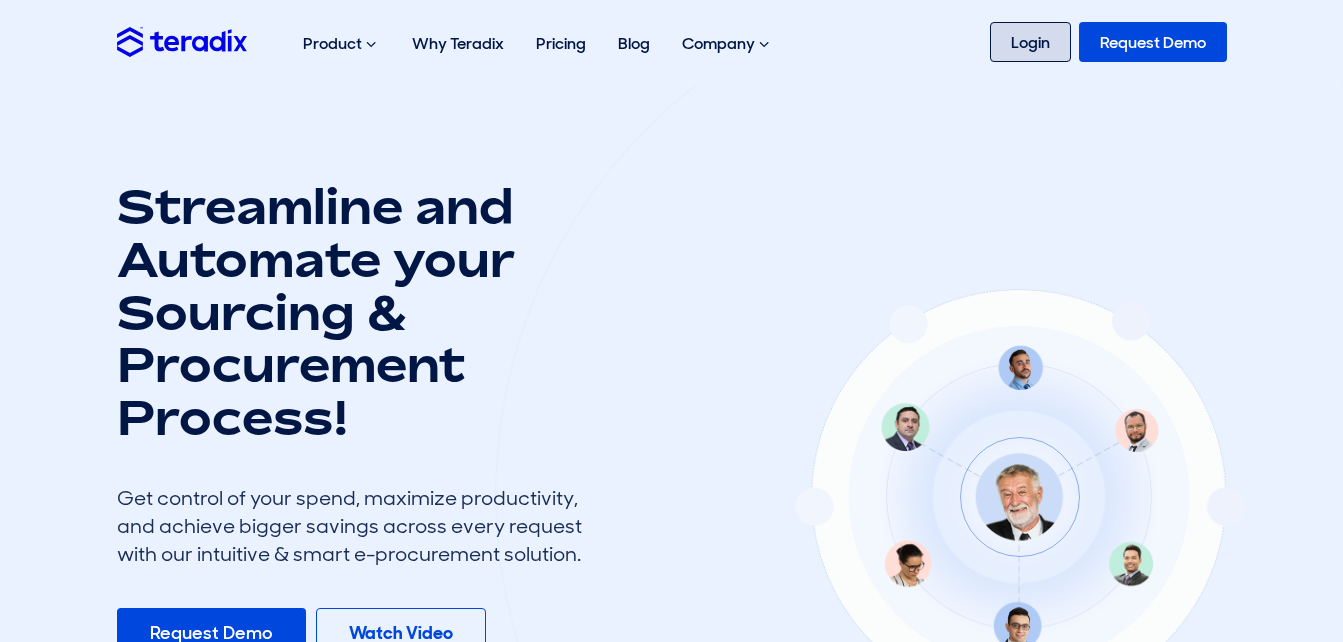 click on "Login" at bounding box center (1030, 42) 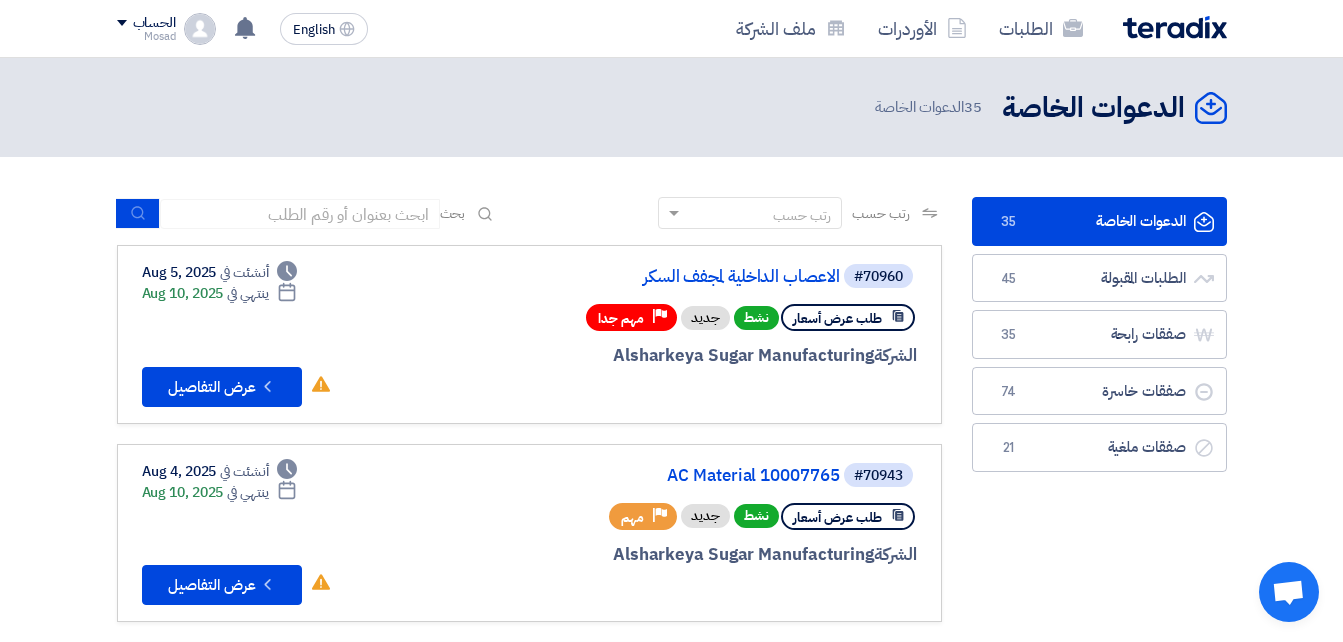 scroll, scrollTop: 0, scrollLeft: 0, axis: both 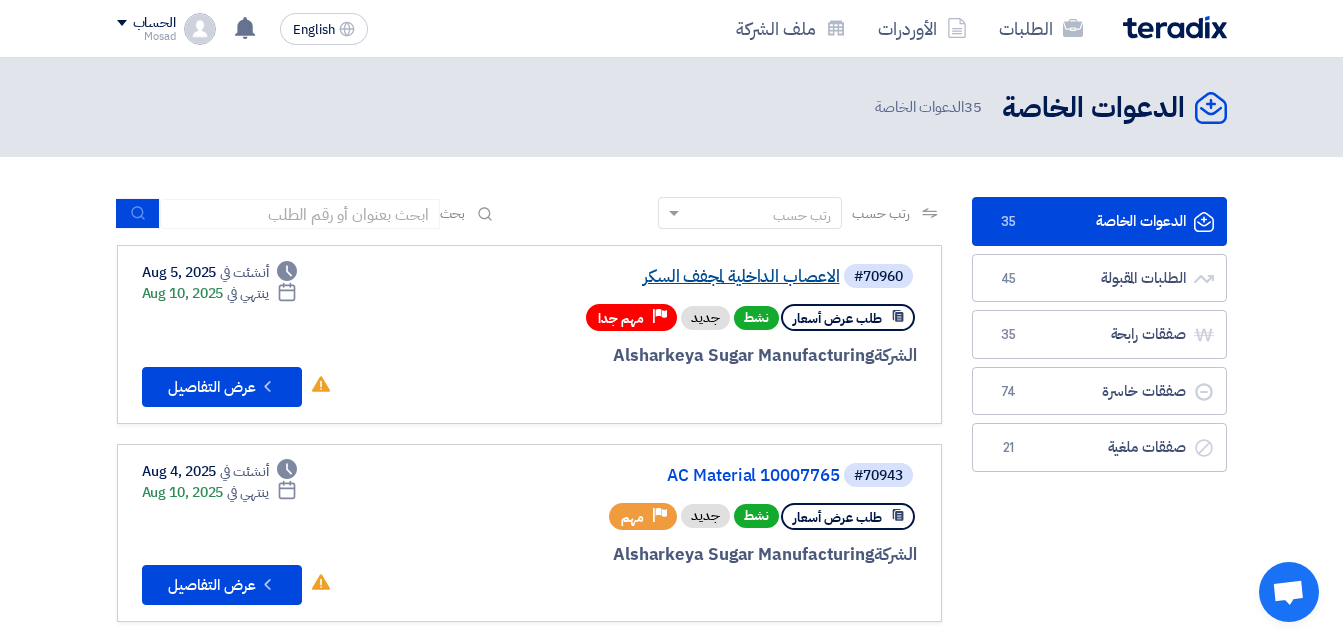 click on "الاعصاب الداخلية لمجفف السكر" 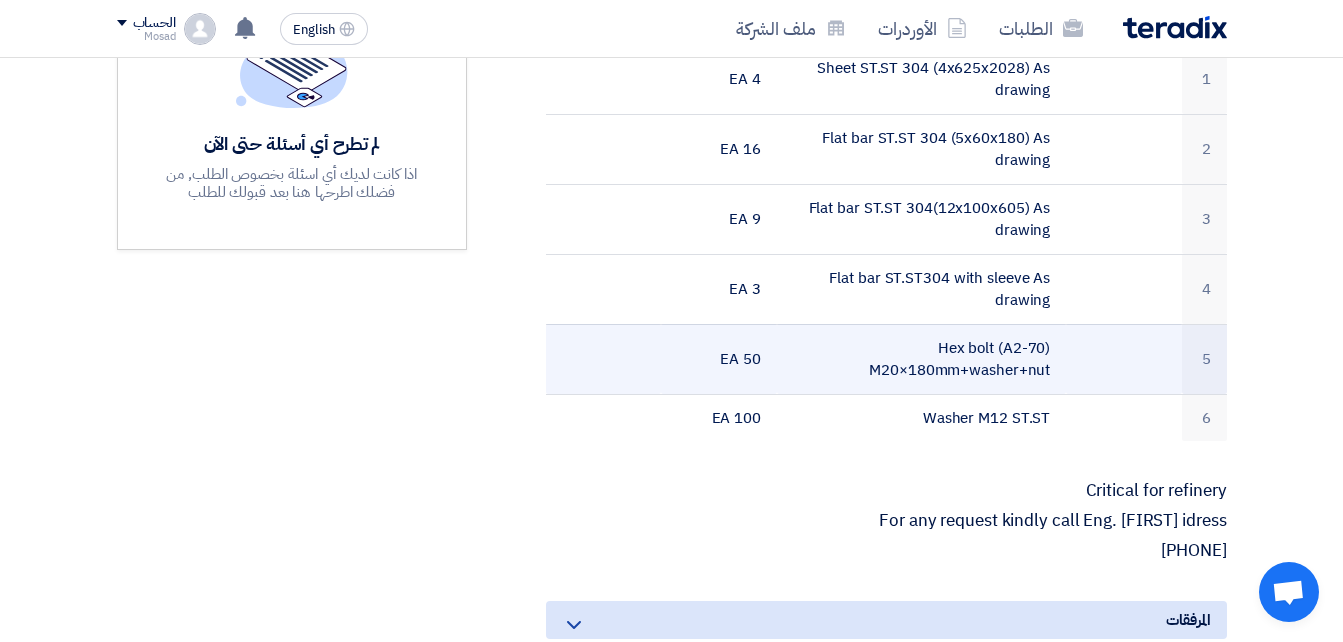 scroll, scrollTop: 0, scrollLeft: 0, axis: both 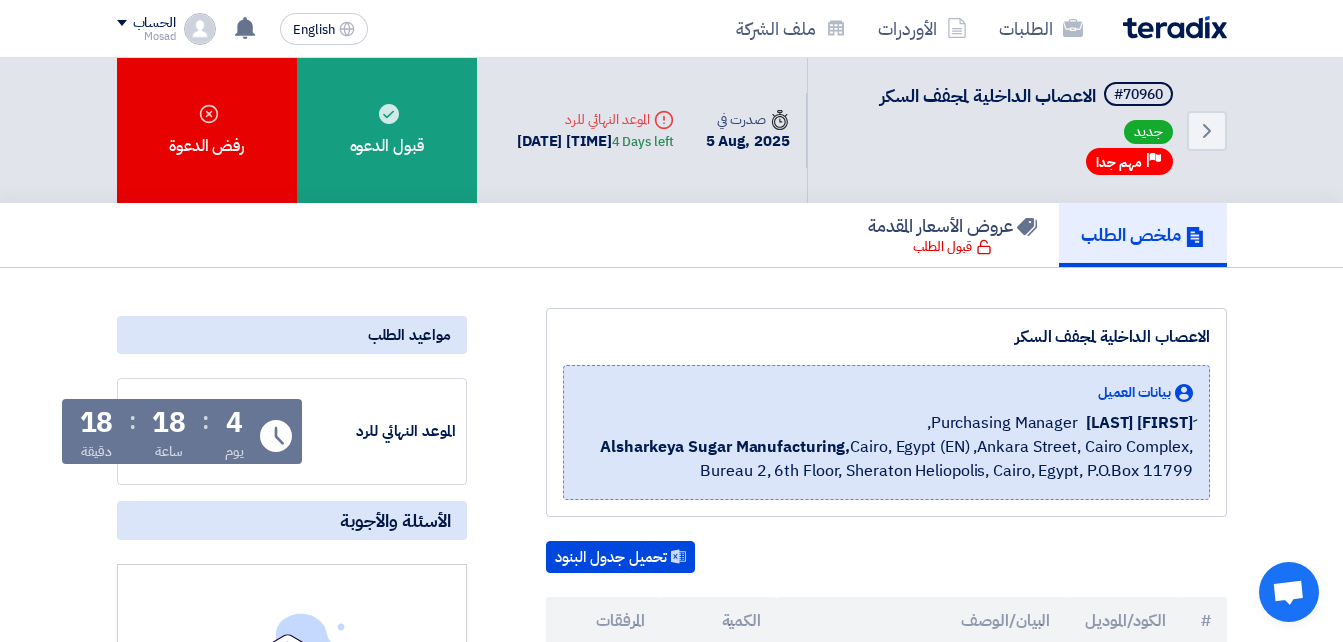 drag, startPoint x: 988, startPoint y: 332, endPoint x: 1221, endPoint y: 339, distance: 233.10513 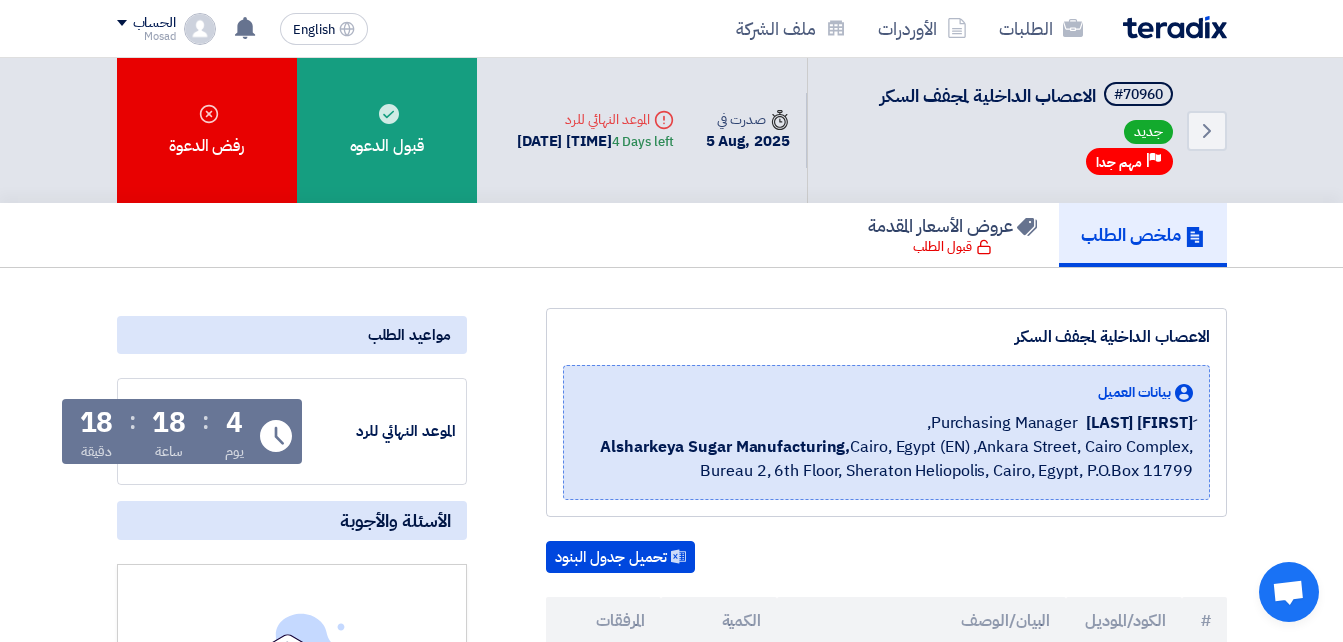 copy on "الاعصاب الداخلية لمجفف السكر" 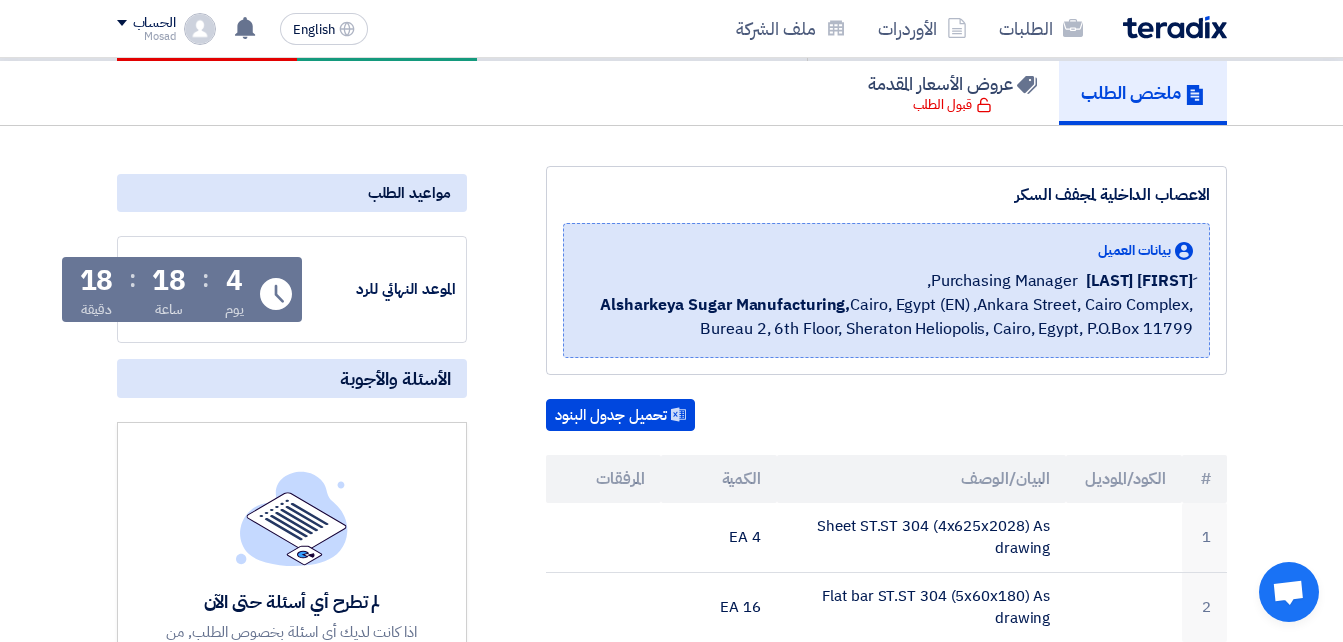 scroll, scrollTop: 0, scrollLeft: 0, axis: both 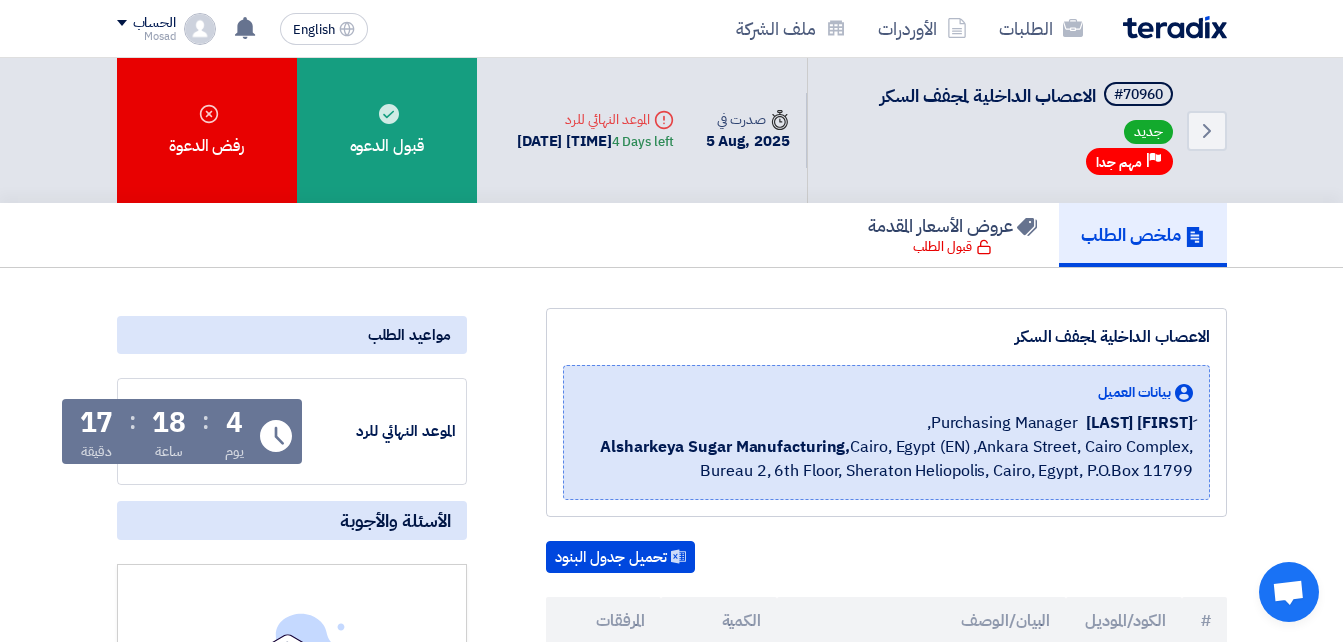 copy on "الاعصاب الداخلية لمجفف السكر" 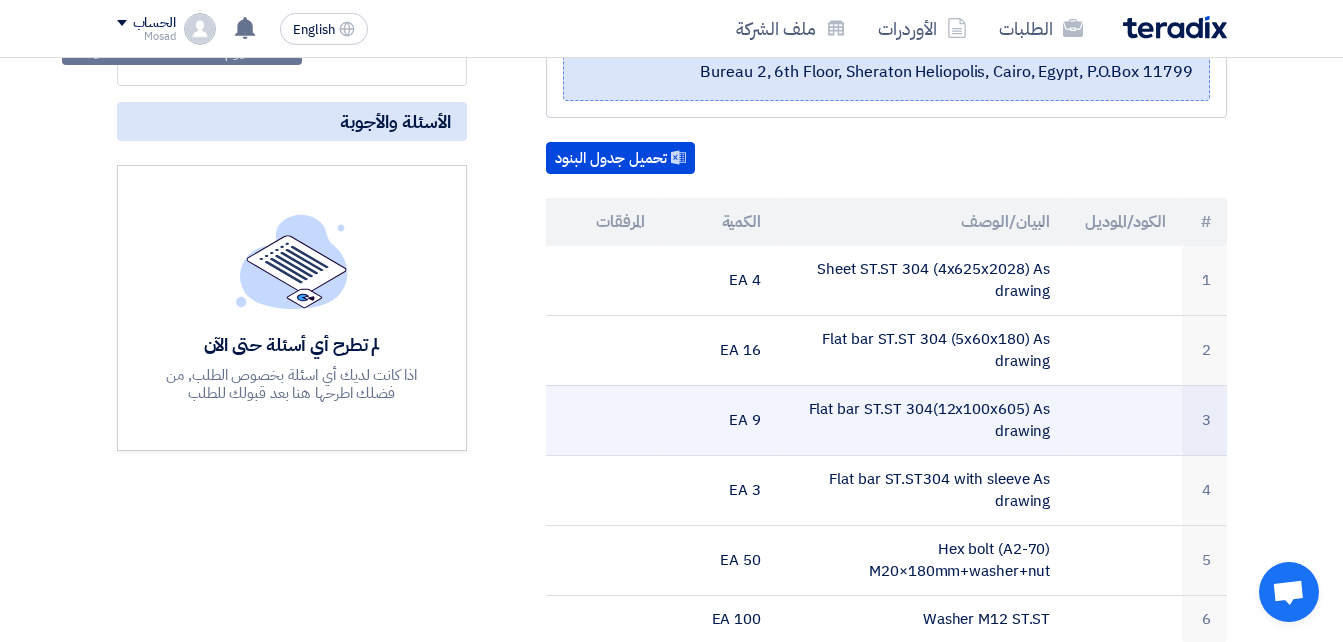scroll, scrollTop: 400, scrollLeft: 0, axis: vertical 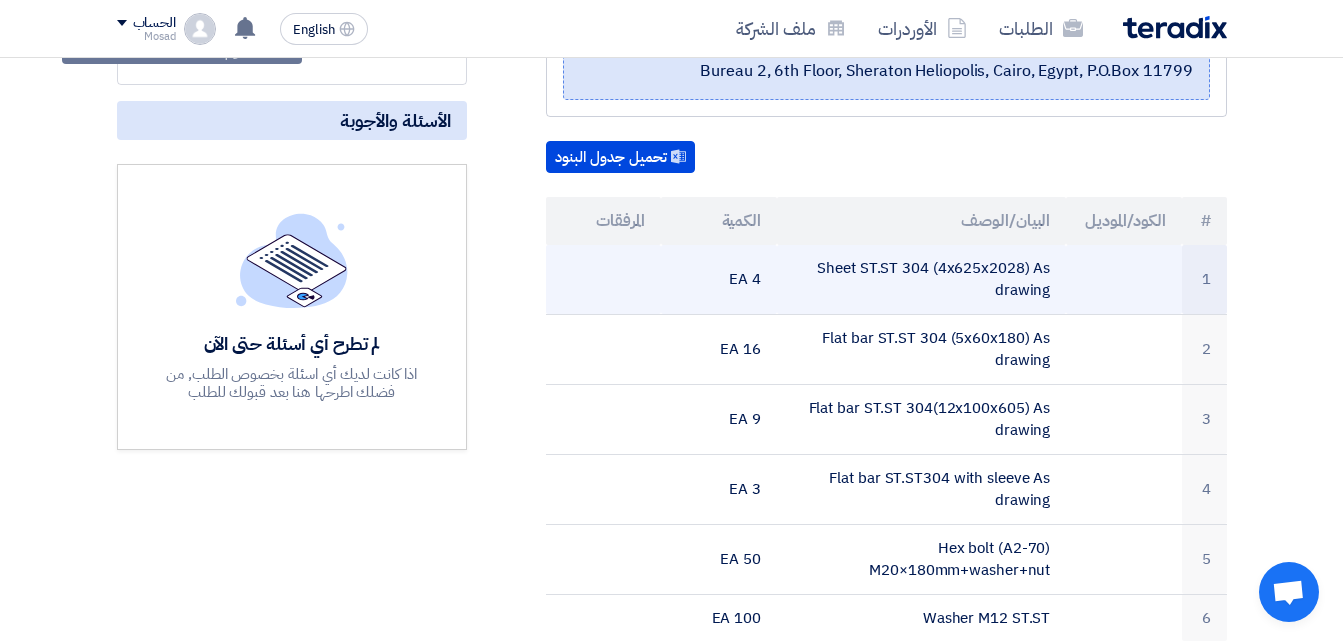 drag, startPoint x: 989, startPoint y: 303, endPoint x: 1048, endPoint y: 268, distance: 68.60029 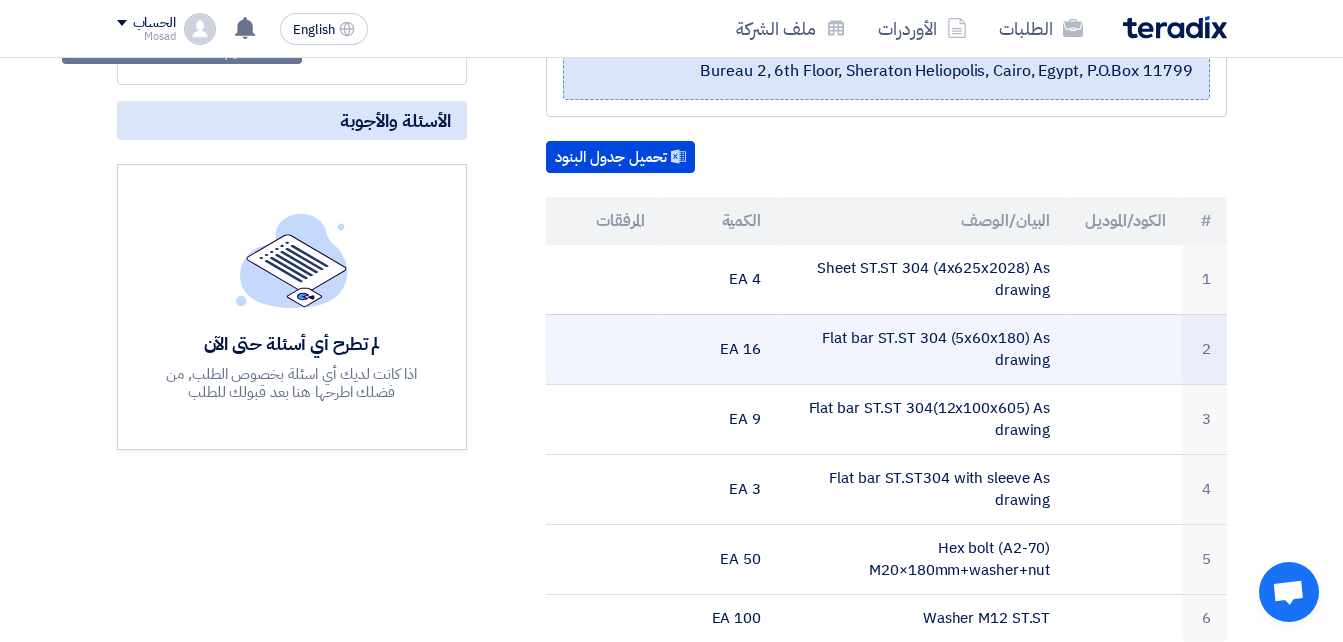drag, startPoint x: 975, startPoint y: 366, endPoint x: 1064, endPoint y: 322, distance: 99.282425 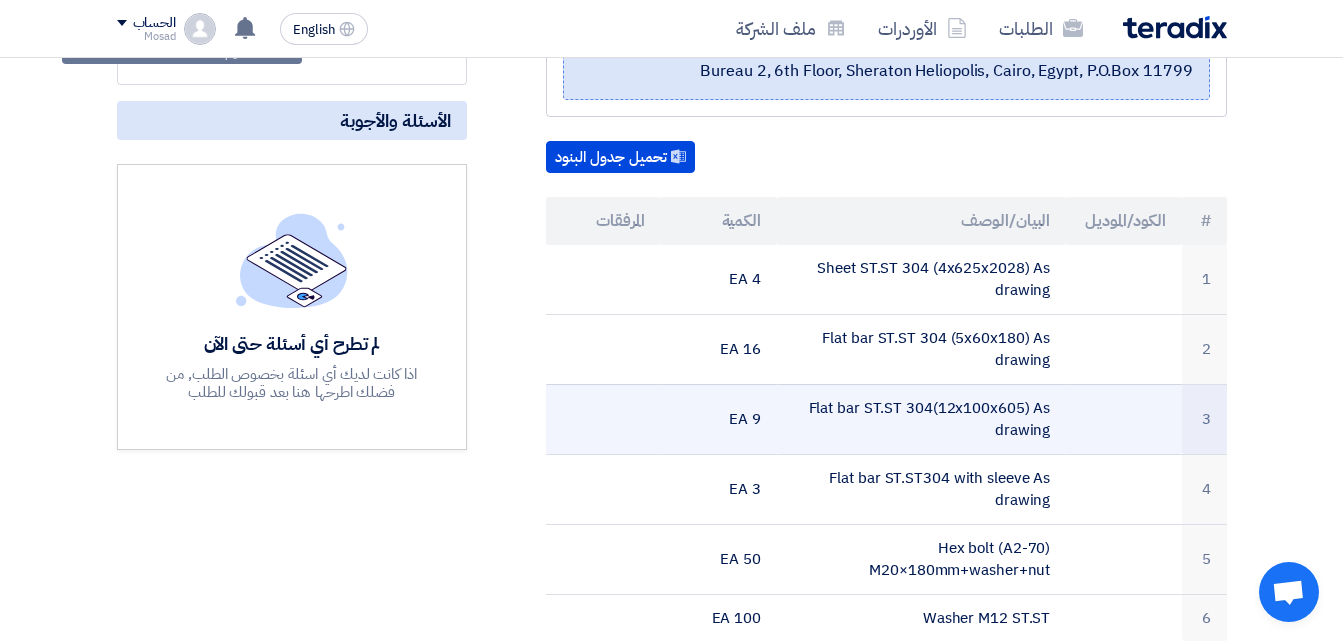 drag, startPoint x: 982, startPoint y: 450, endPoint x: 811, endPoint y: 402, distance: 177.60912 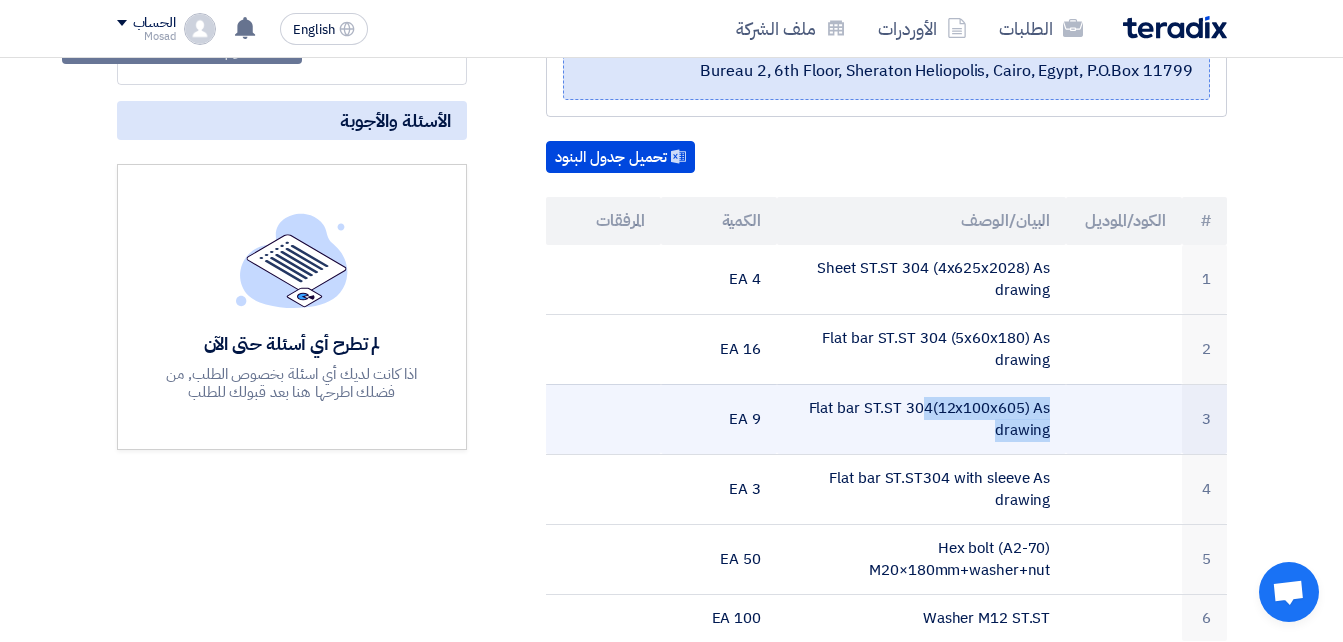 click on "Flat bar ST.ST 304(12x100x605) As drawing" 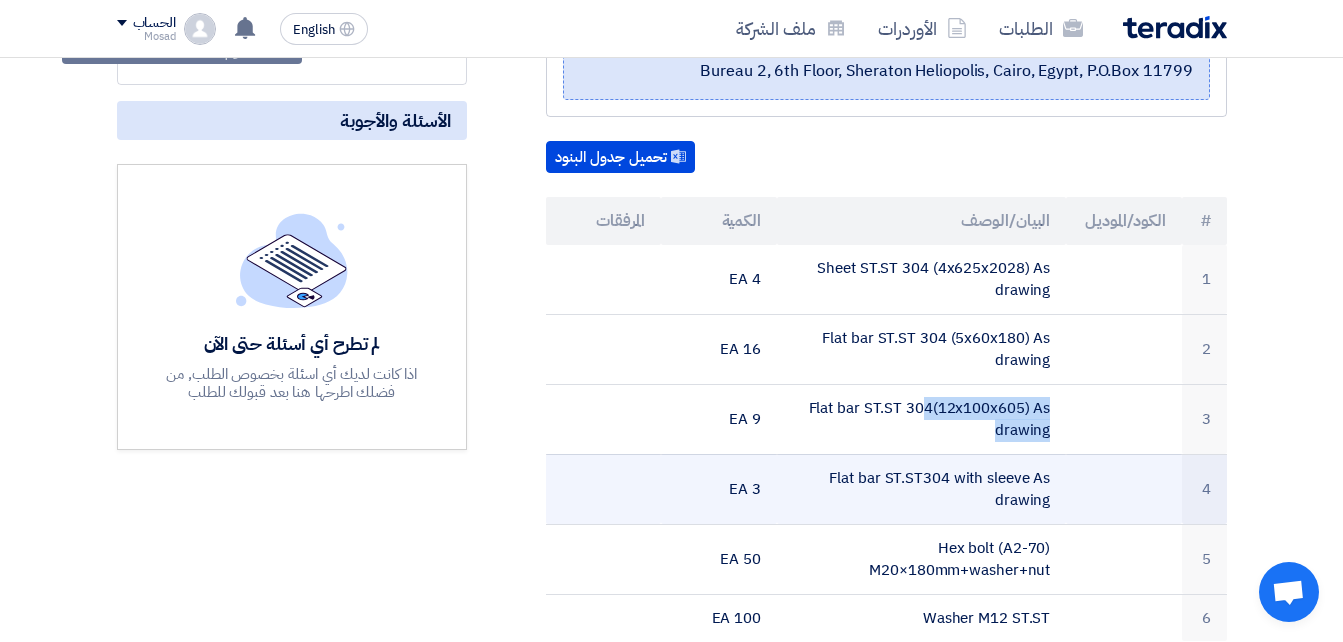 drag, startPoint x: 990, startPoint y: 505, endPoint x: 1049, endPoint y: 475, distance: 66.189125 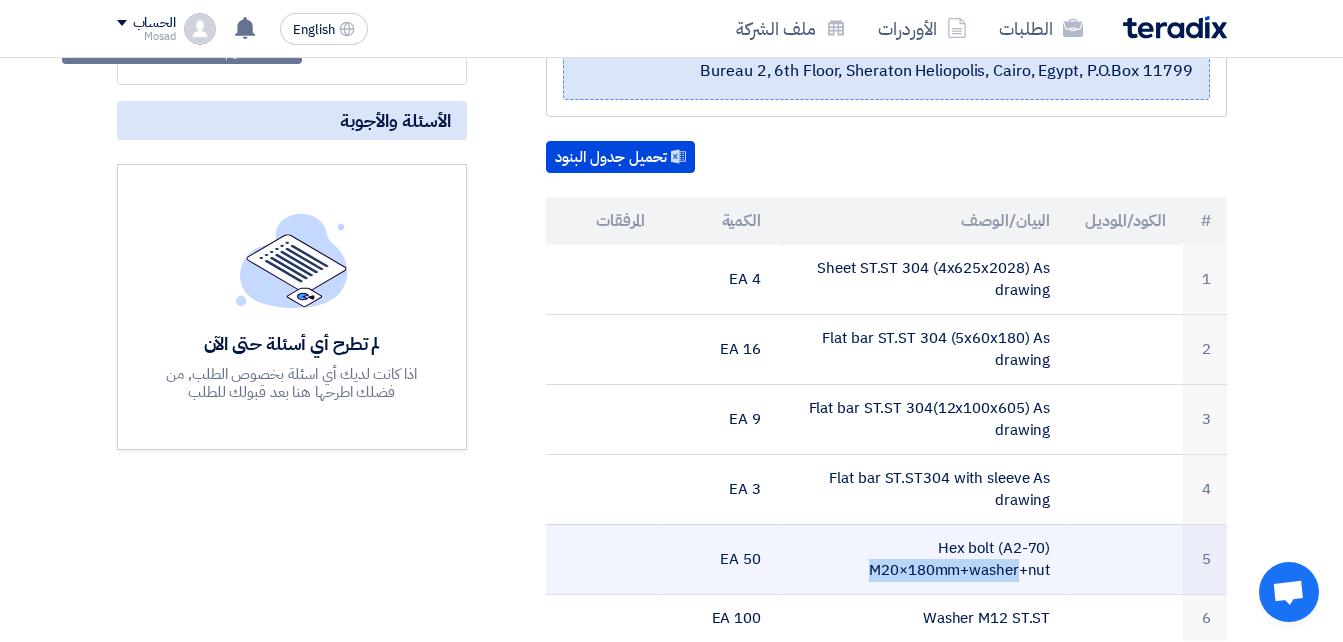 drag, startPoint x: 926, startPoint y: 541, endPoint x: 1059, endPoint y: 553, distance: 133.54025 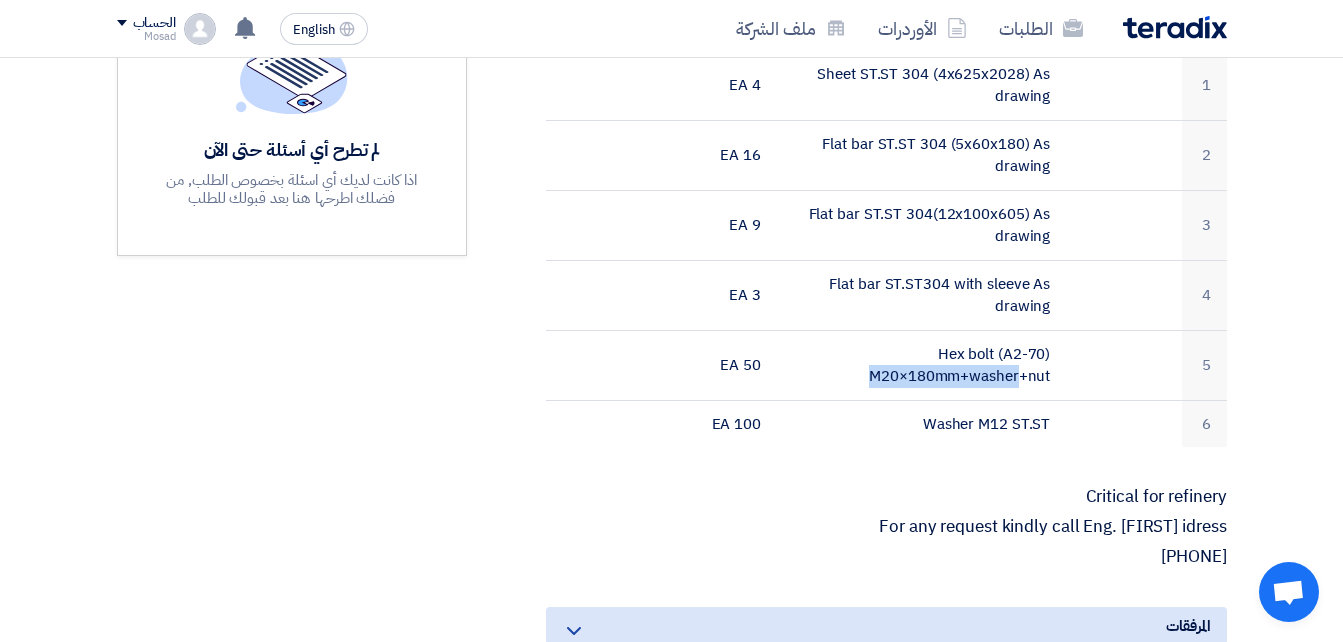 scroll, scrollTop: 600, scrollLeft: 0, axis: vertical 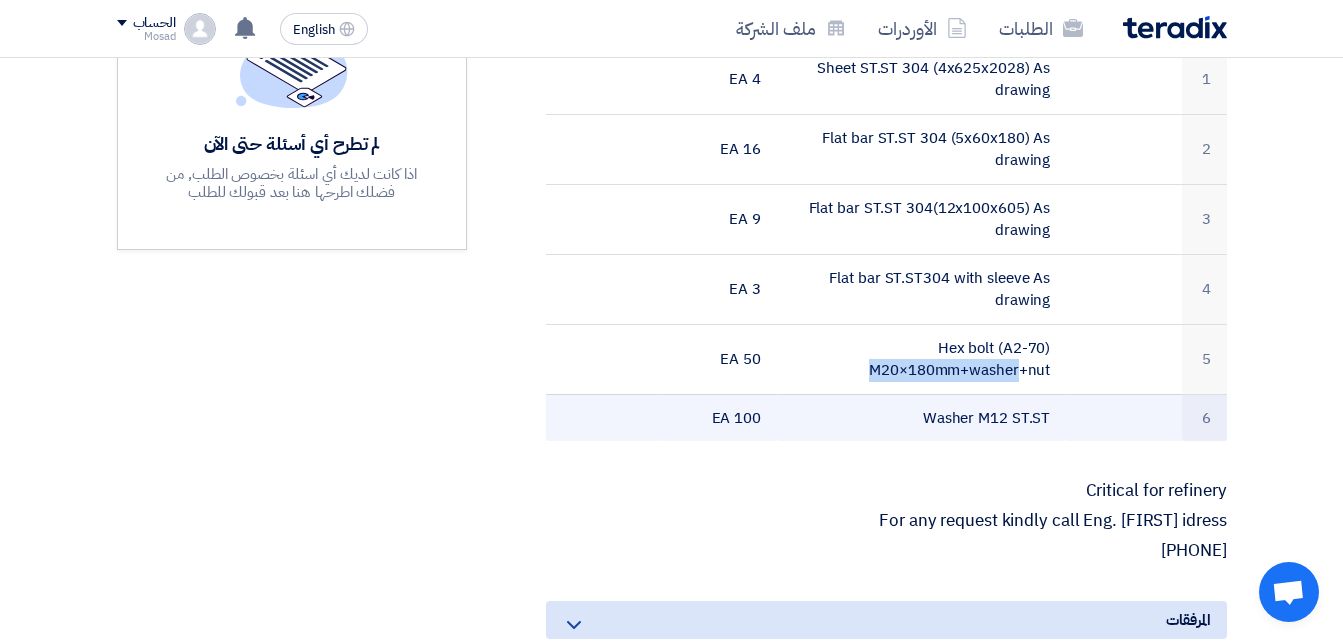 drag, startPoint x: 907, startPoint y: 420, endPoint x: 1057, endPoint y: 420, distance: 150 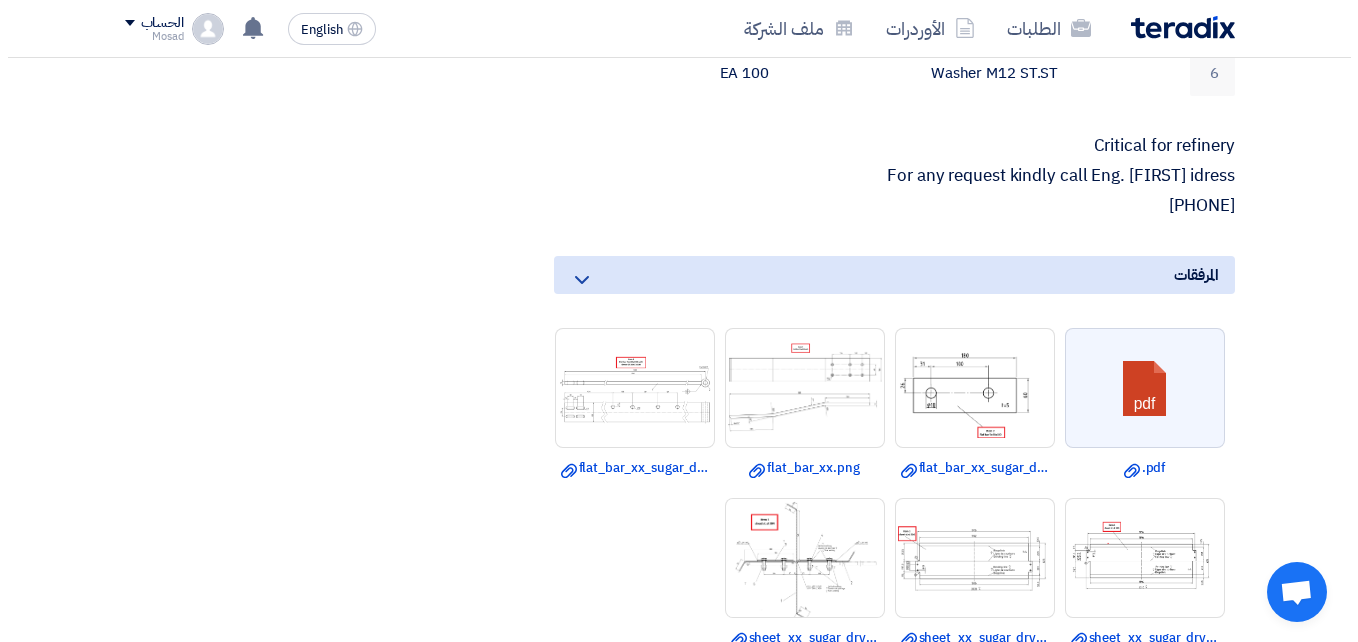 scroll, scrollTop: 1100, scrollLeft: 0, axis: vertical 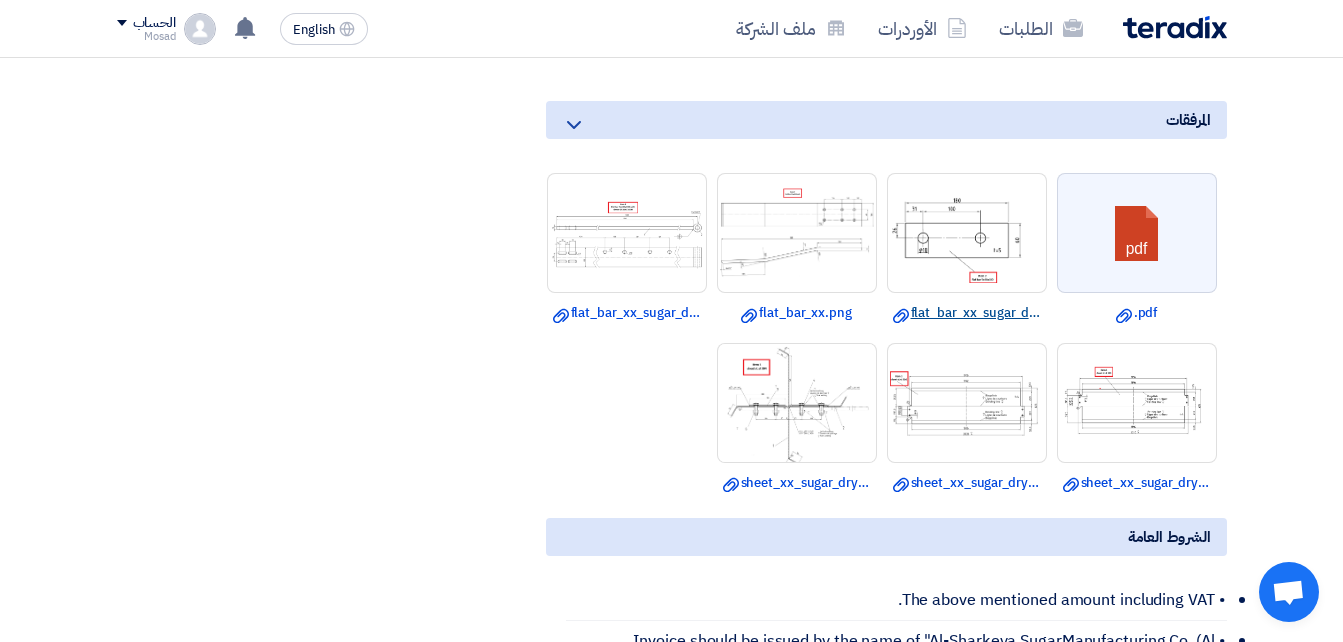 click on "Download file
flat_bar_xx_sugar_dryer.png" at bounding box center (967, 313) 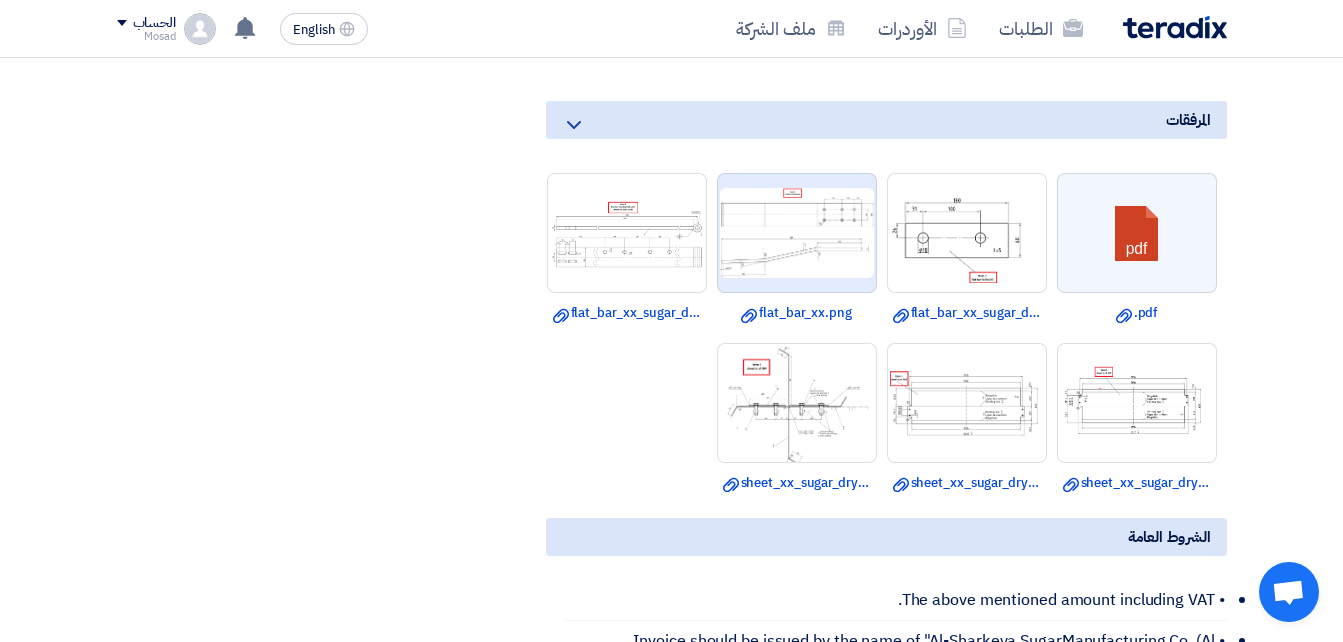 click at bounding box center (797, 232) 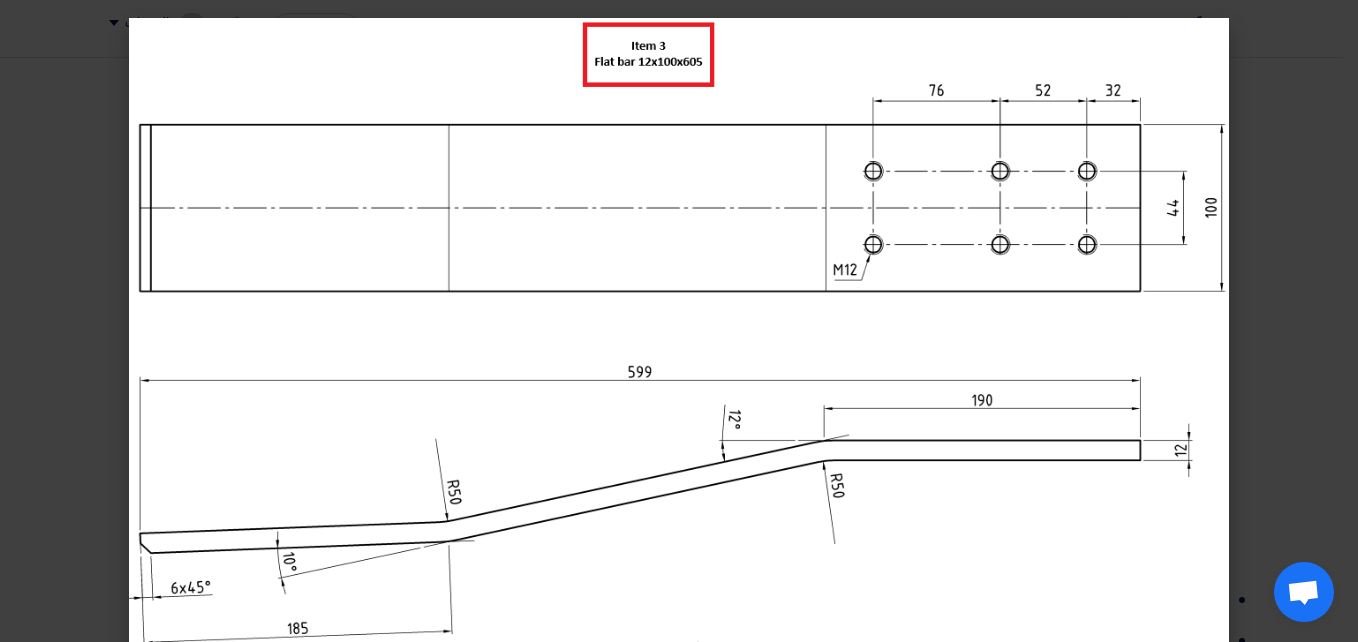 scroll, scrollTop: 0, scrollLeft: 0, axis: both 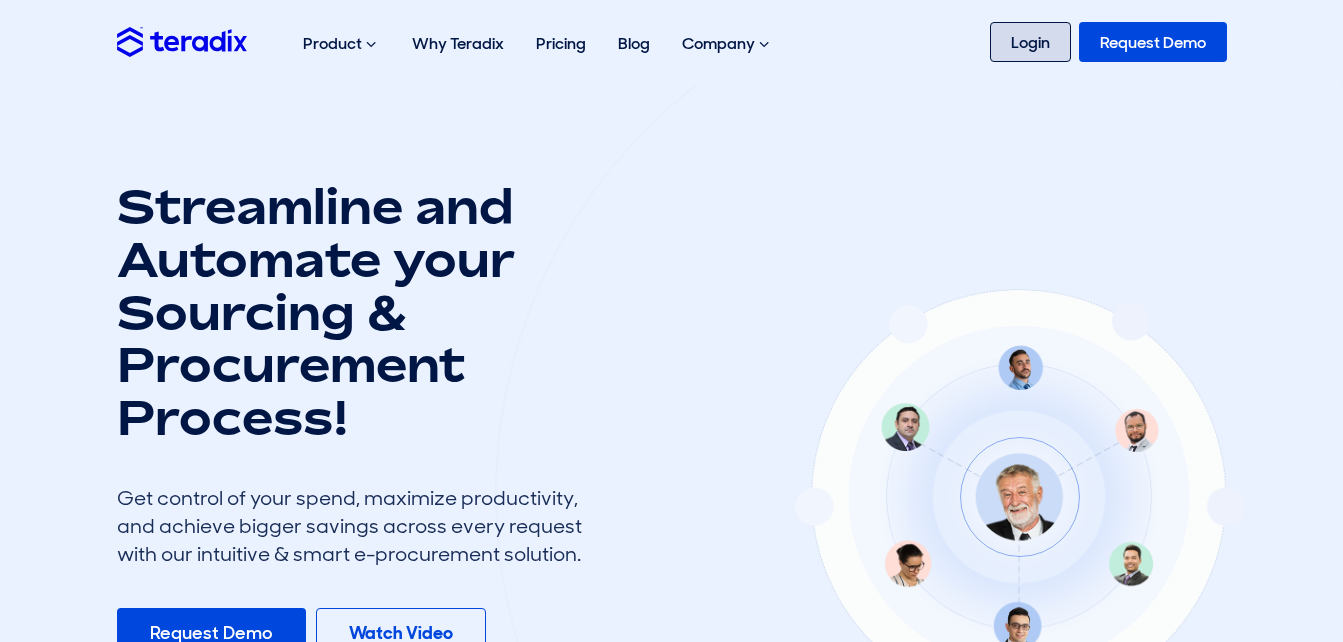 drag, startPoint x: 1025, startPoint y: 35, endPoint x: 1028, endPoint y: 61, distance: 26.172504 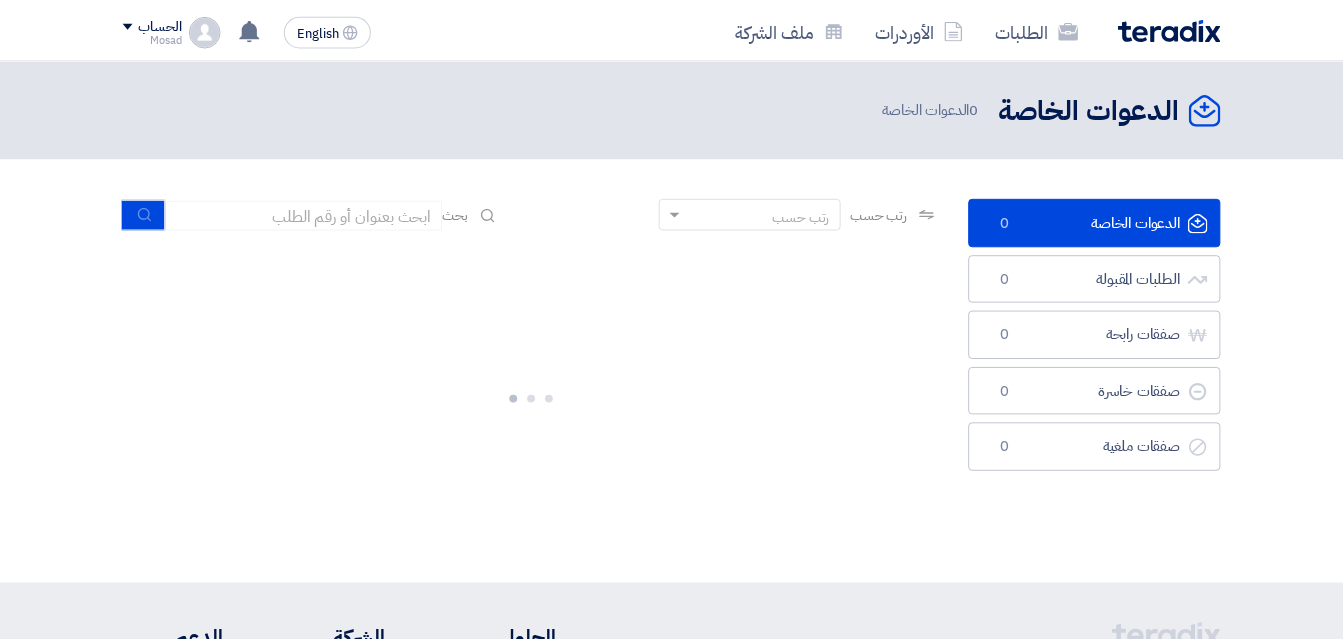 scroll, scrollTop: 0, scrollLeft: 0, axis: both 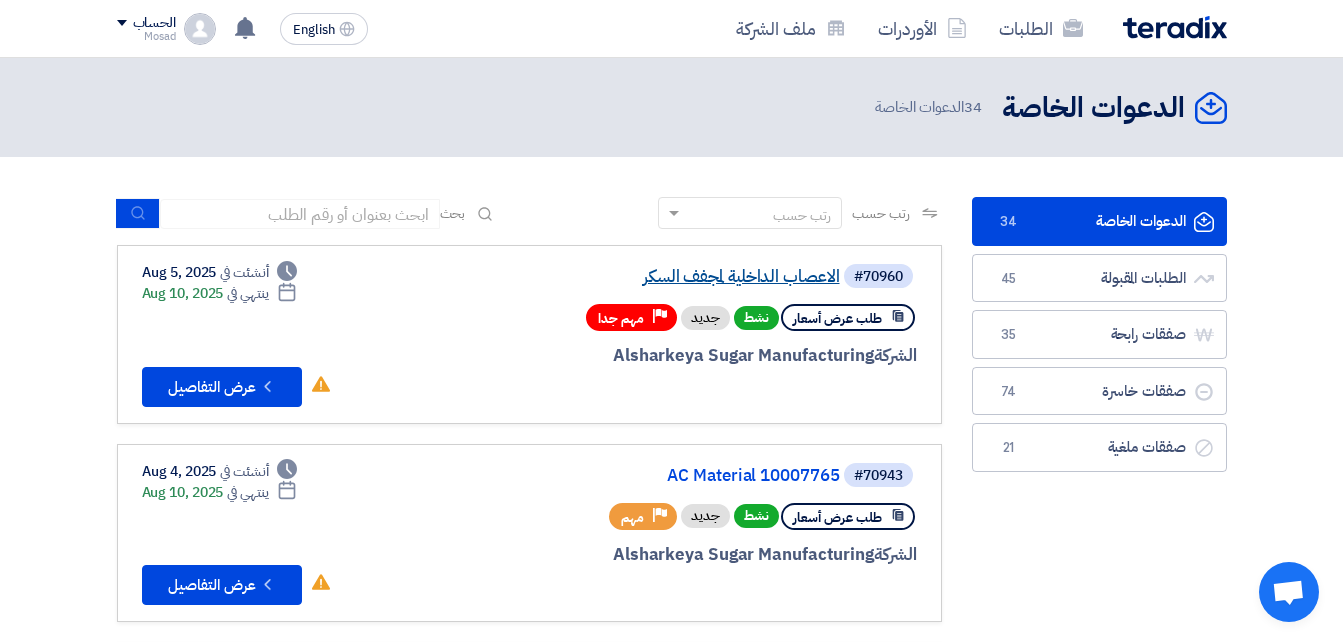 click on "الاعصاب الداخلية لمجفف السكر" 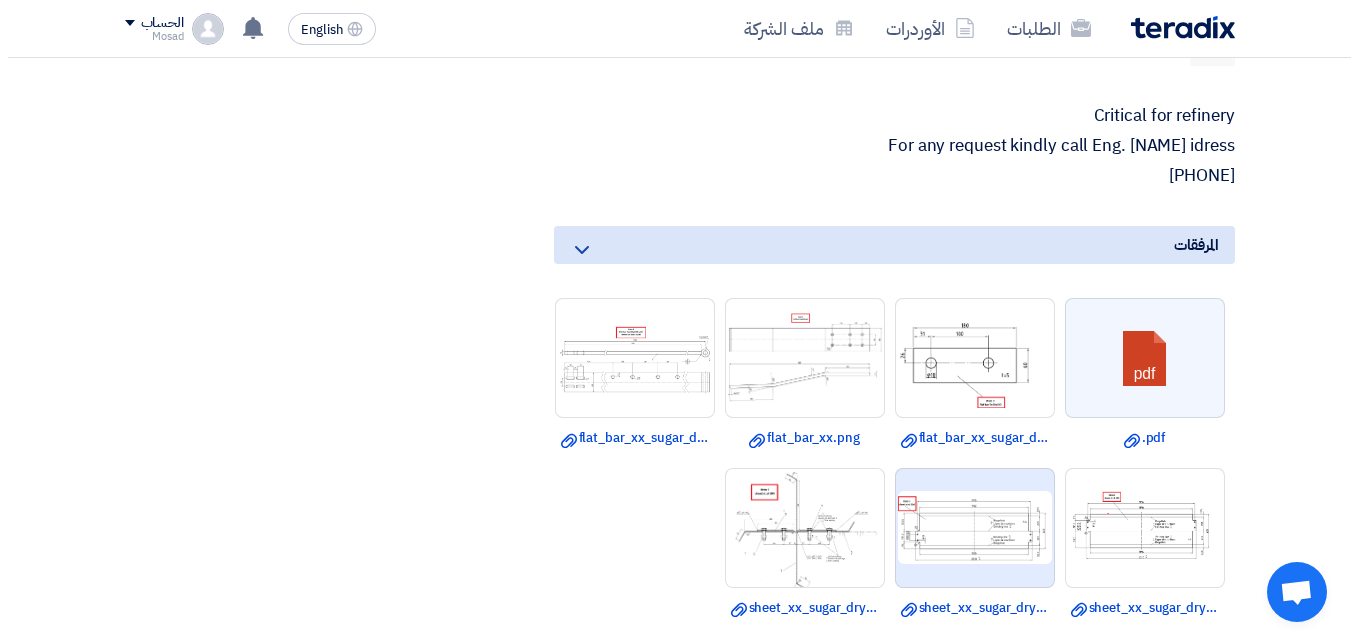 scroll, scrollTop: 1000, scrollLeft: 0, axis: vertical 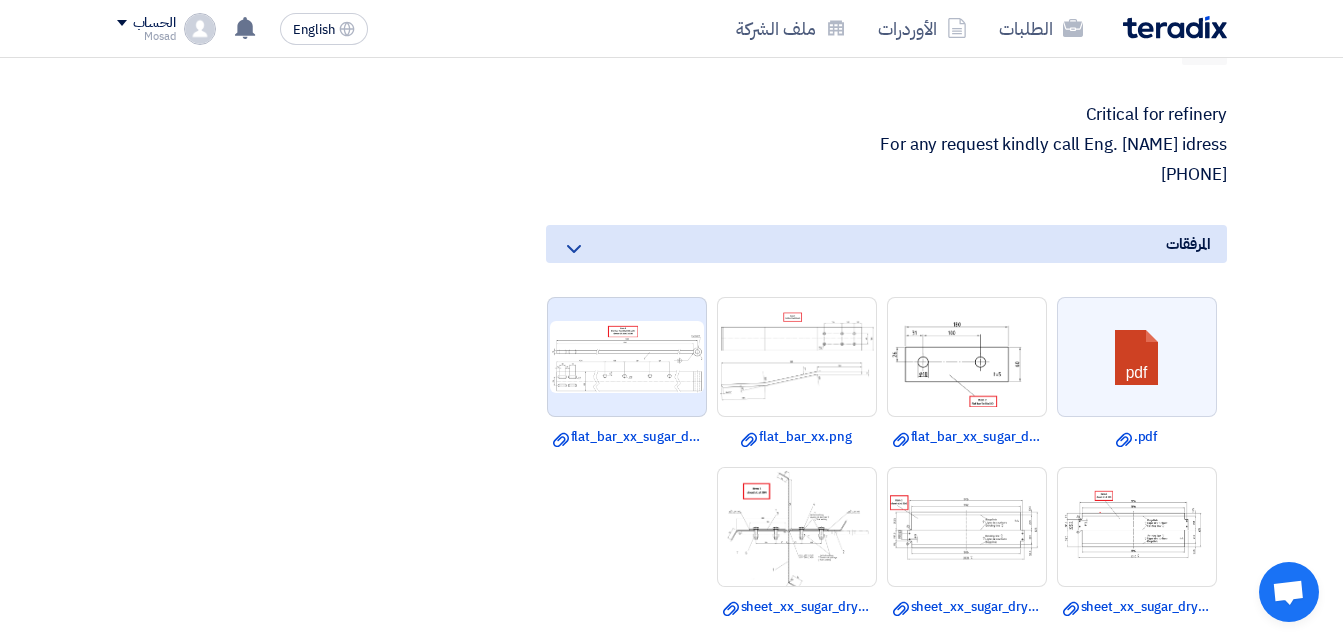 click at bounding box center (627, 357) 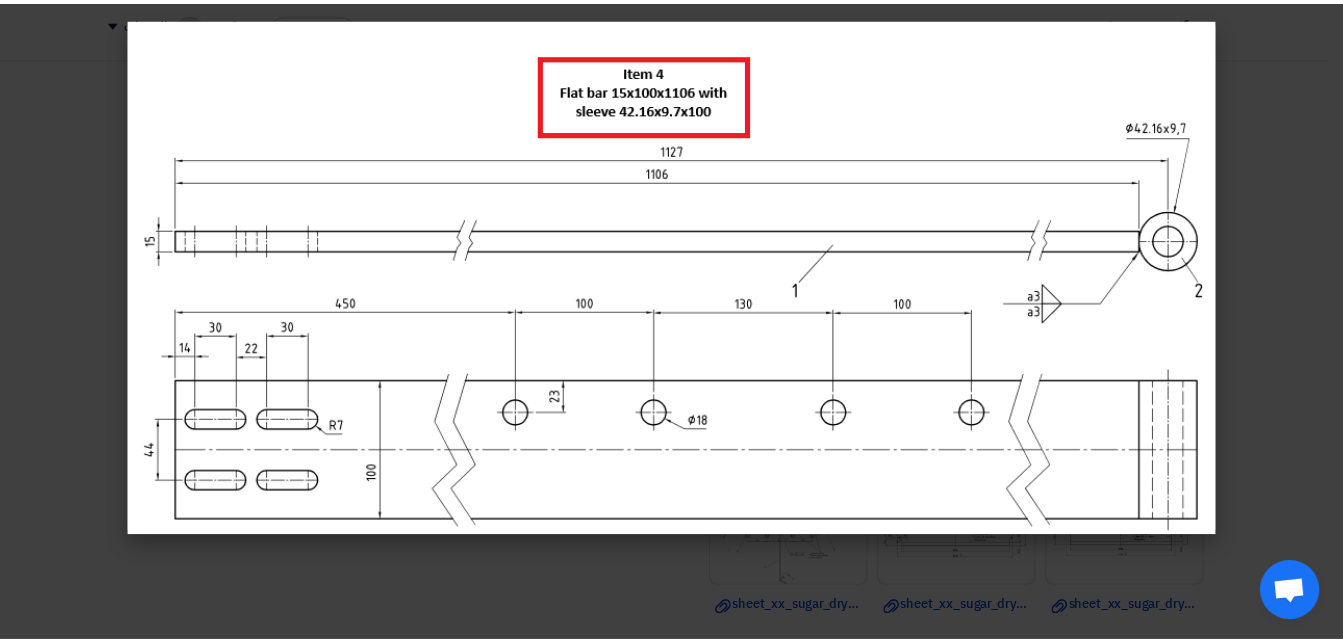 scroll, scrollTop: 0, scrollLeft: 0, axis: both 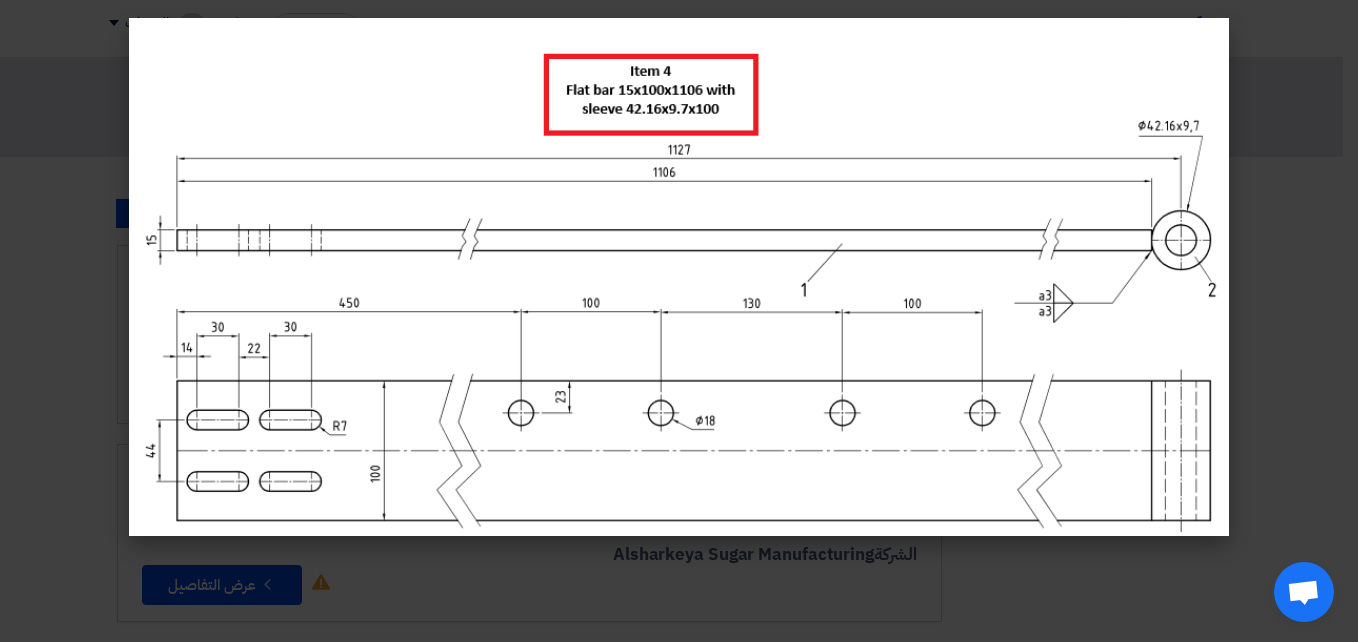 click 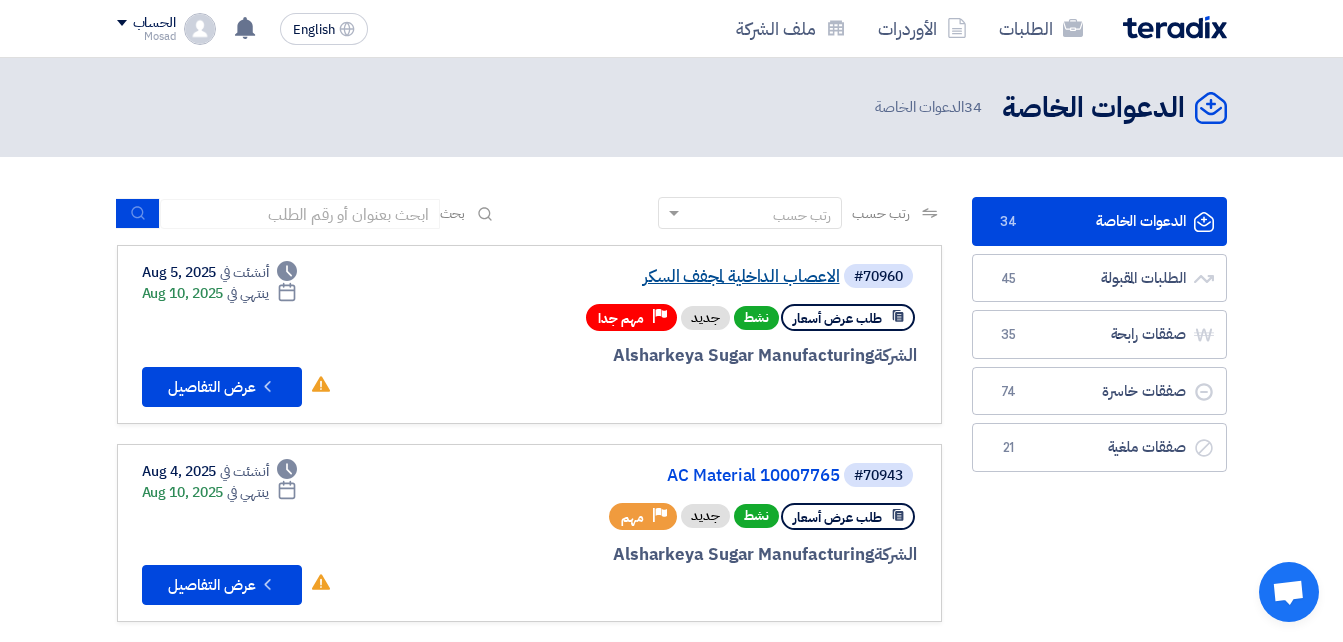 click on "الاعصاب الداخلية لمجفف السكر" 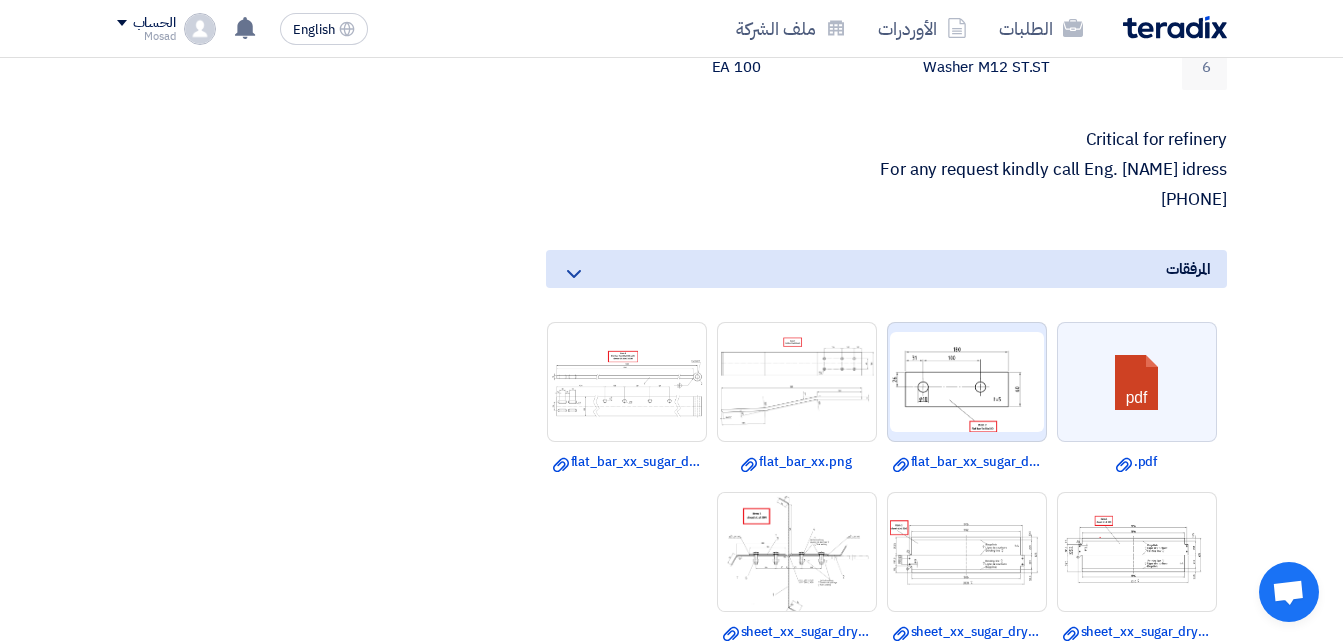 scroll, scrollTop: 1000, scrollLeft: 0, axis: vertical 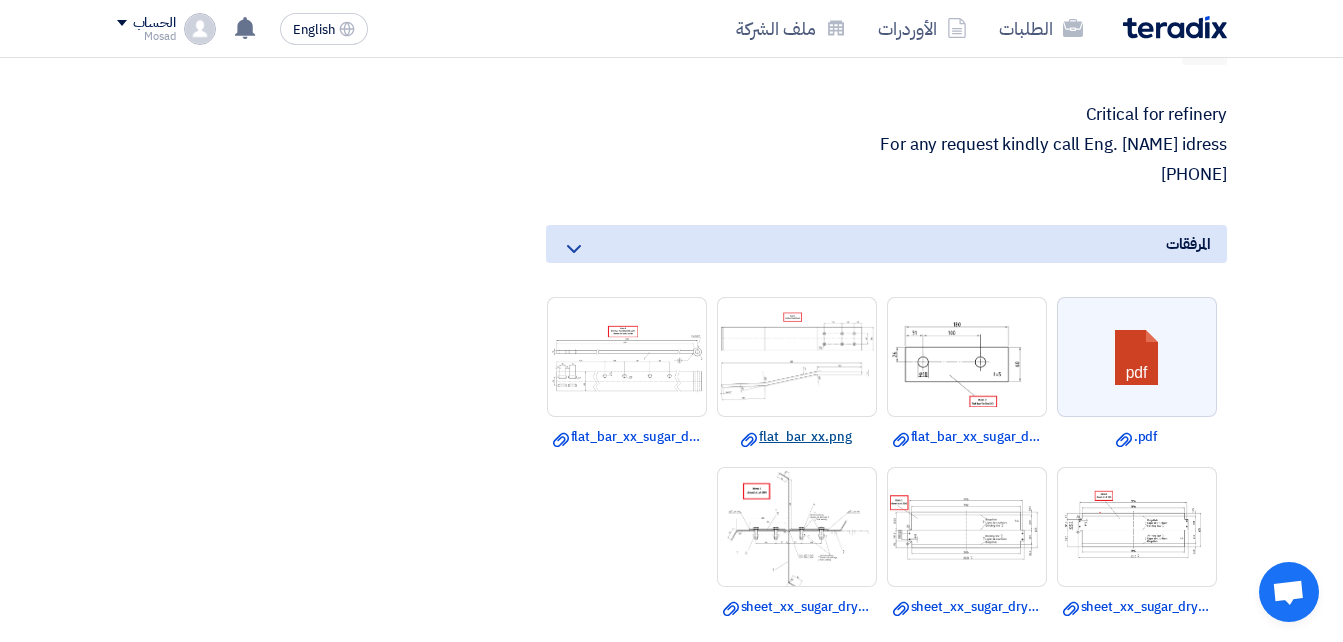 click on "Download file
flat_bar_xx.png" at bounding box center [797, 437] 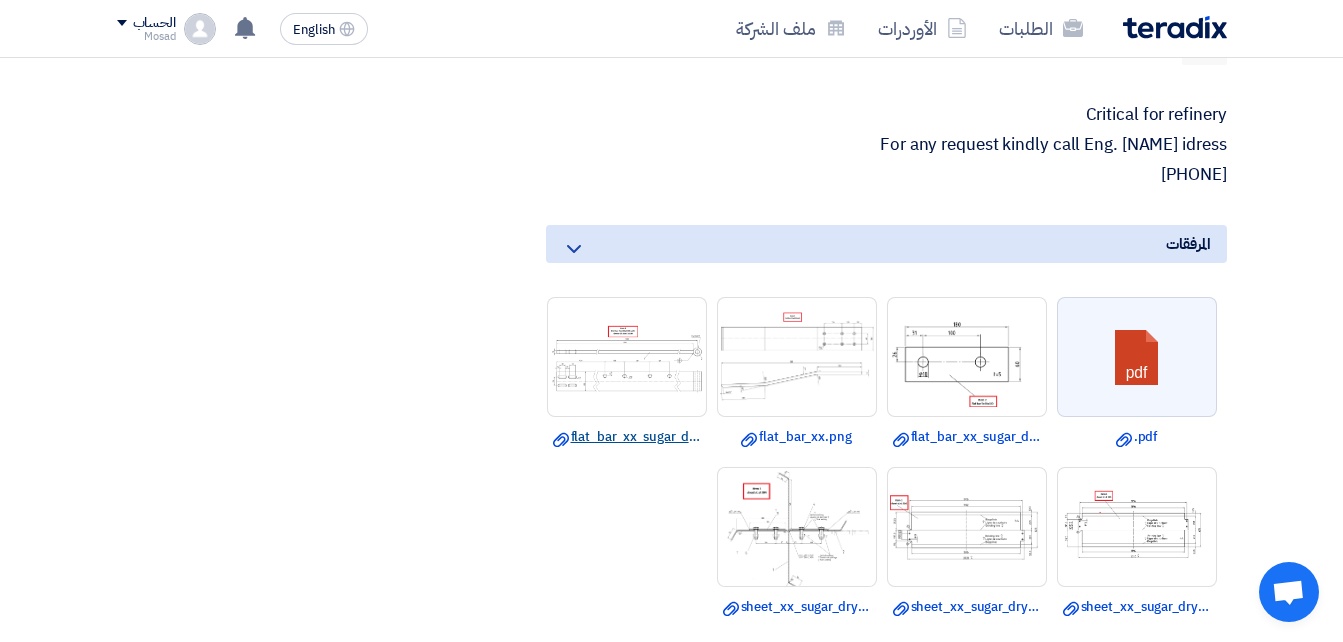 click on "Download file
flat_bar_xx_sugar_dryer.png" at bounding box center [627, 437] 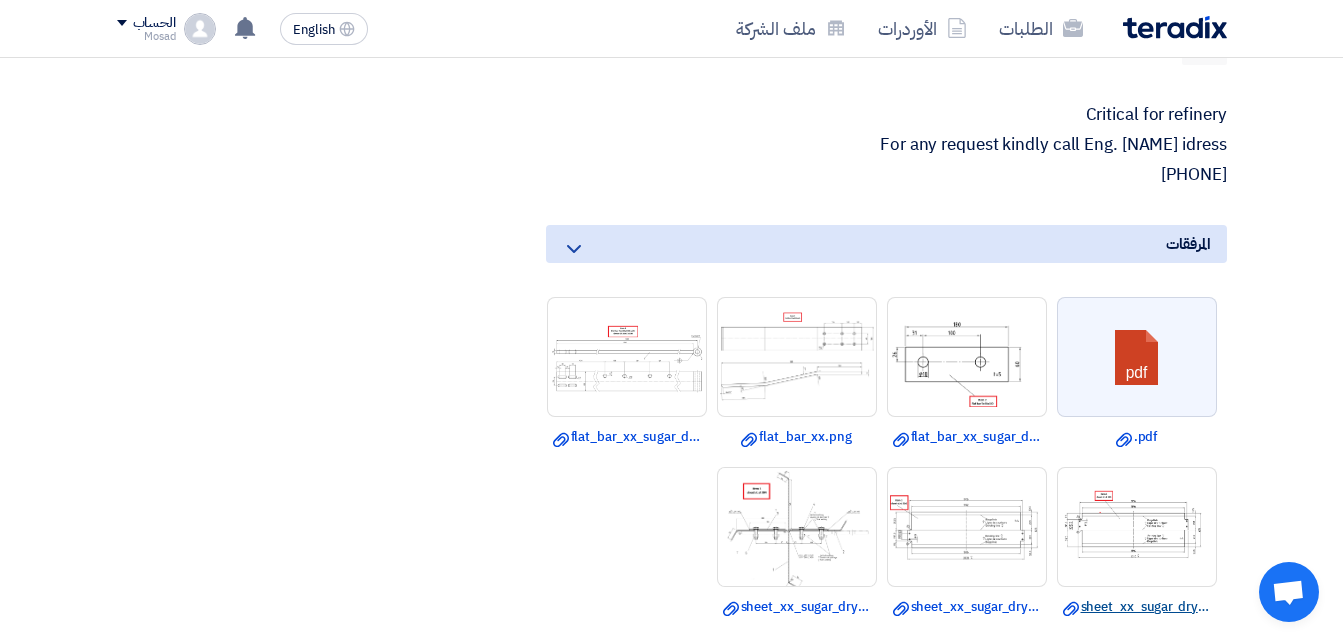 click on "Download file
sheet_xx_sugar_dryer.png" at bounding box center [1137, 607] 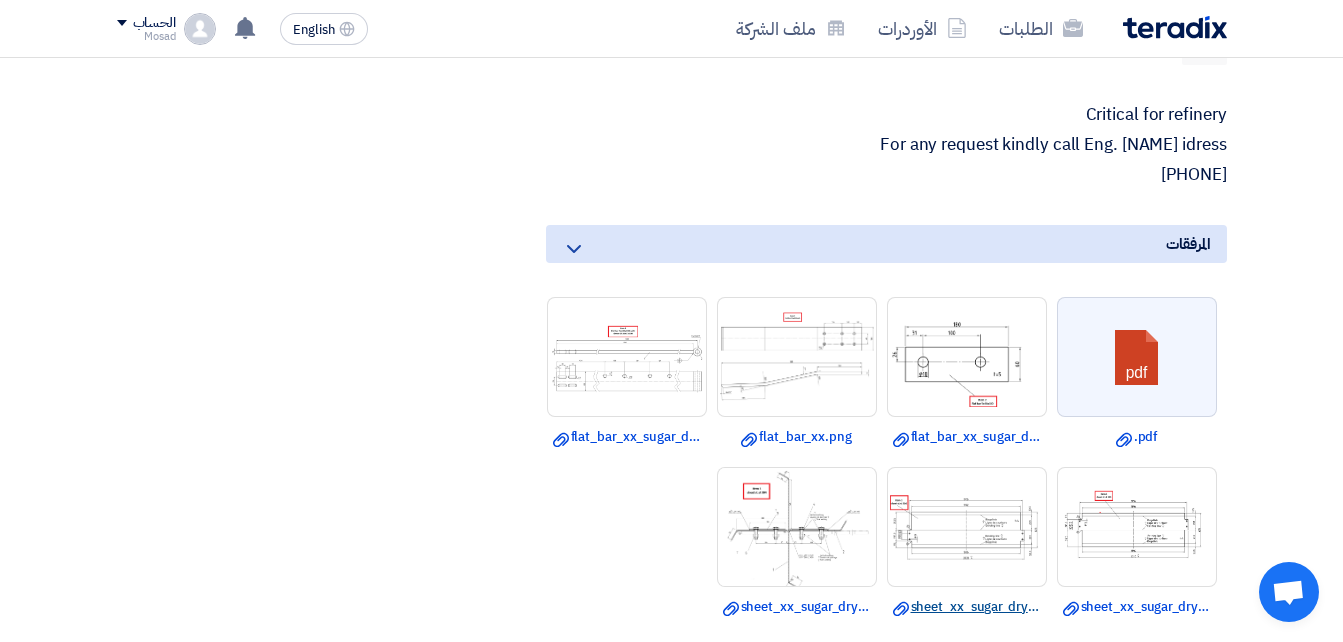 click on "Download file
sheet_xx_sugar_dryer.png" at bounding box center (967, 607) 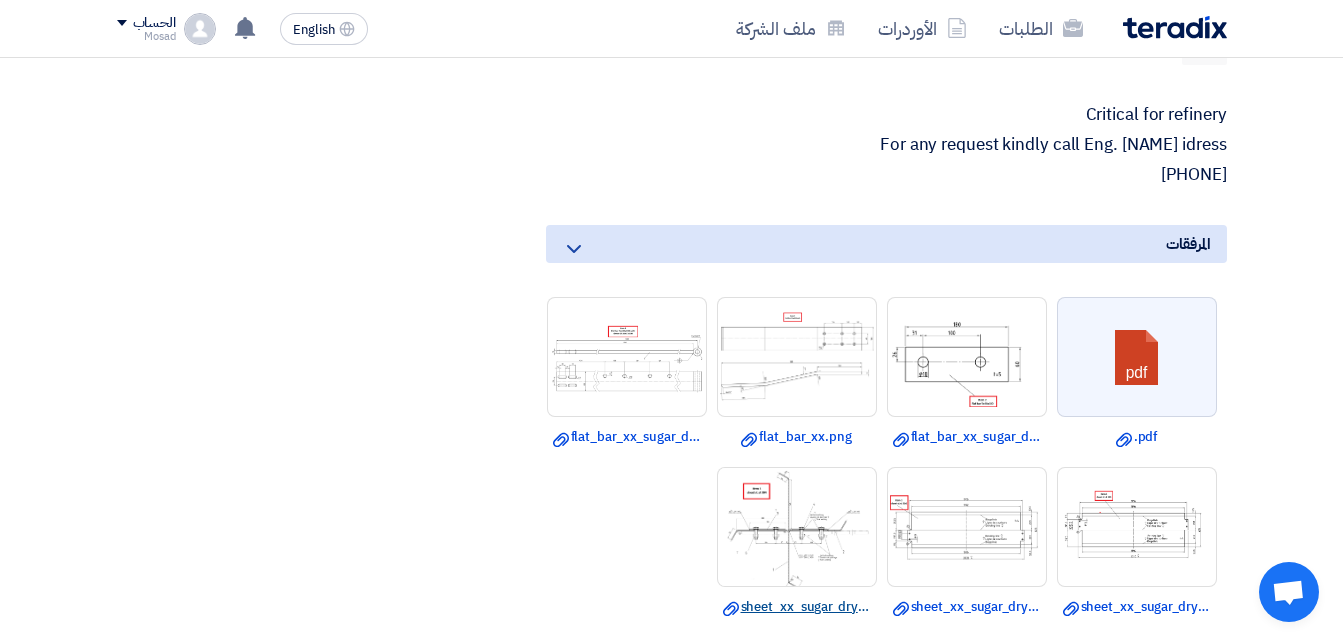 click on "Download file
sheet_xx_sugar_dryer.png" at bounding box center (797, 607) 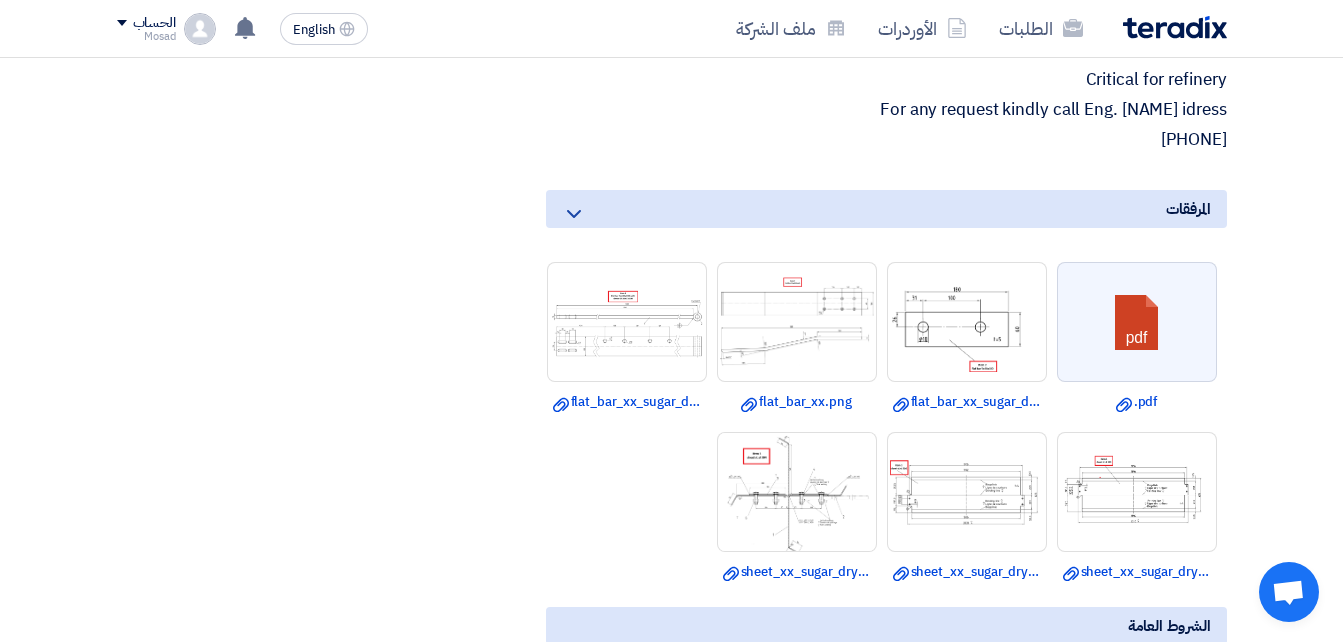 scroll, scrollTop: 1000, scrollLeft: 0, axis: vertical 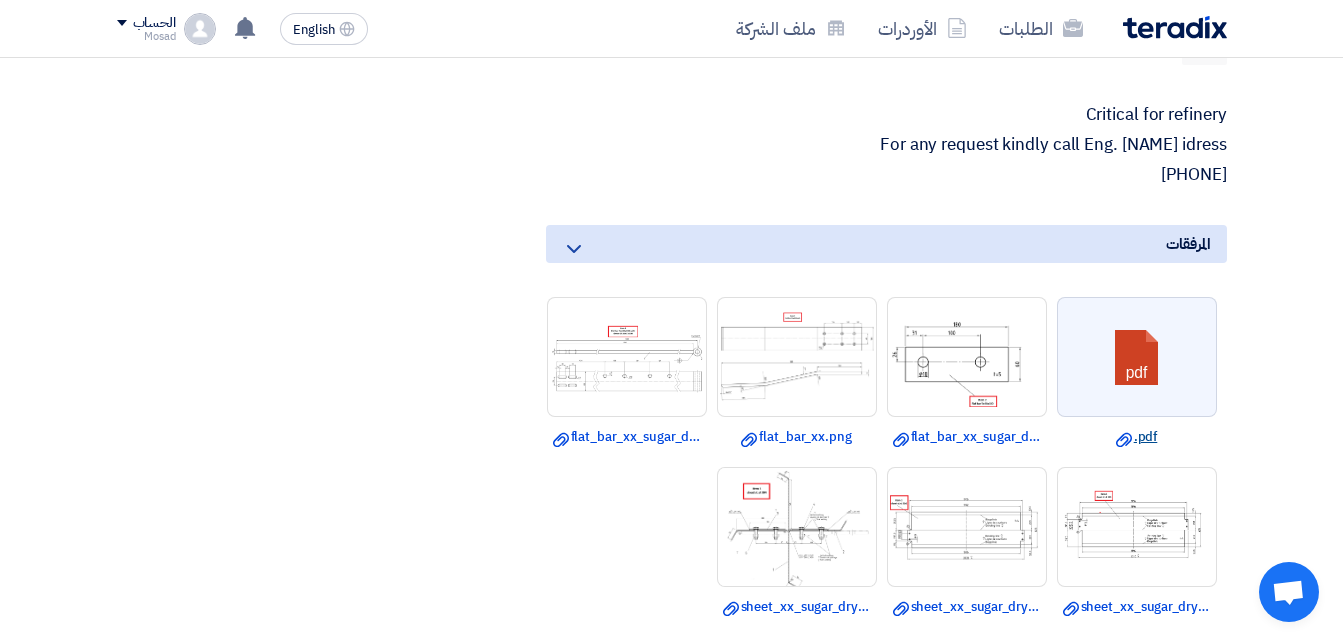 click on "Download file
.pdf" at bounding box center (1137, 437) 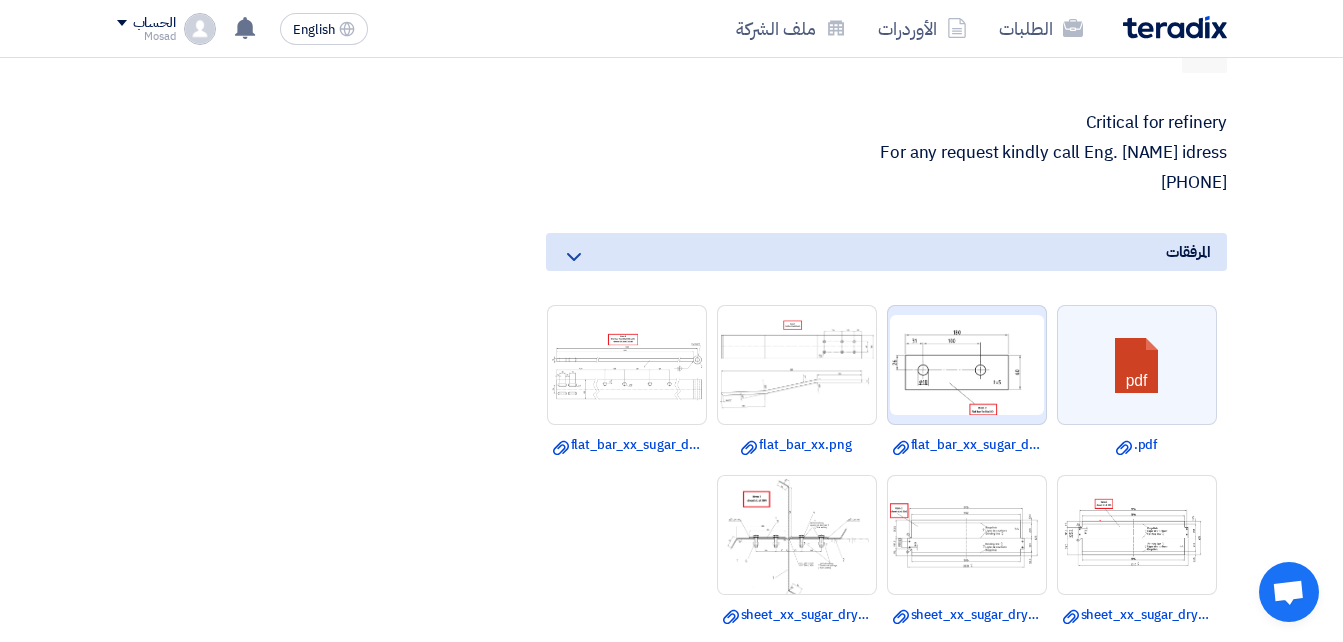 scroll, scrollTop: 1000, scrollLeft: 0, axis: vertical 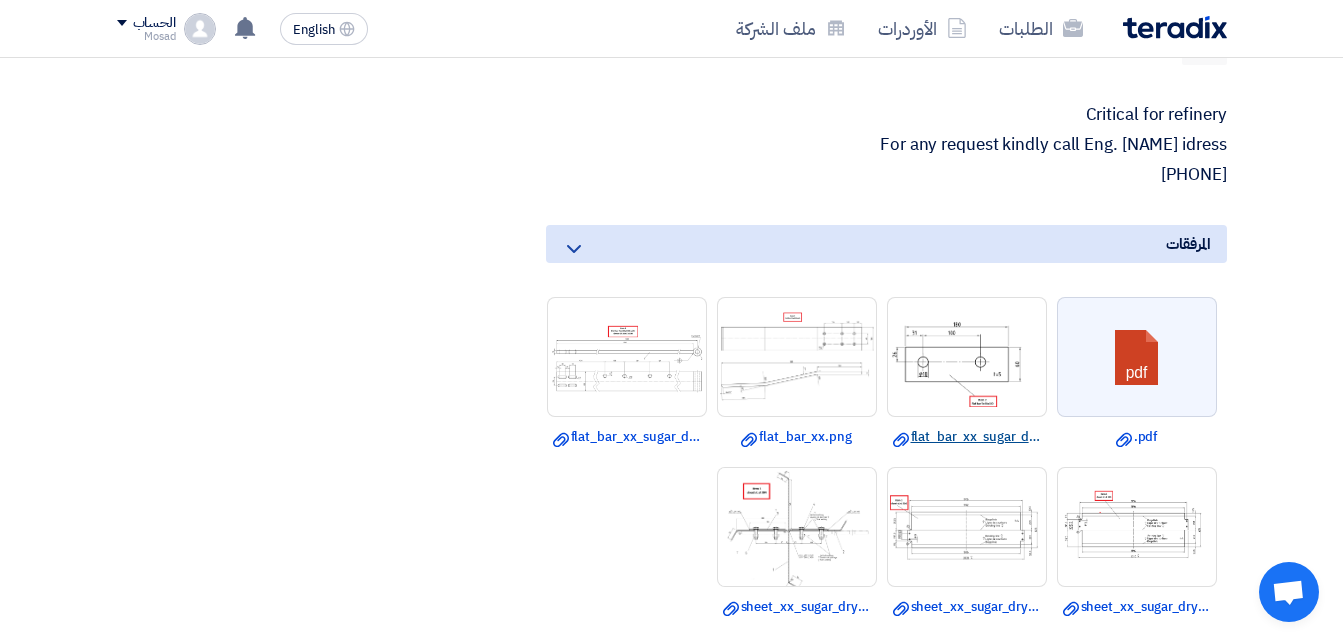 click on "Download file
flat_bar_xx_sugar_dryer.png" at bounding box center (967, 437) 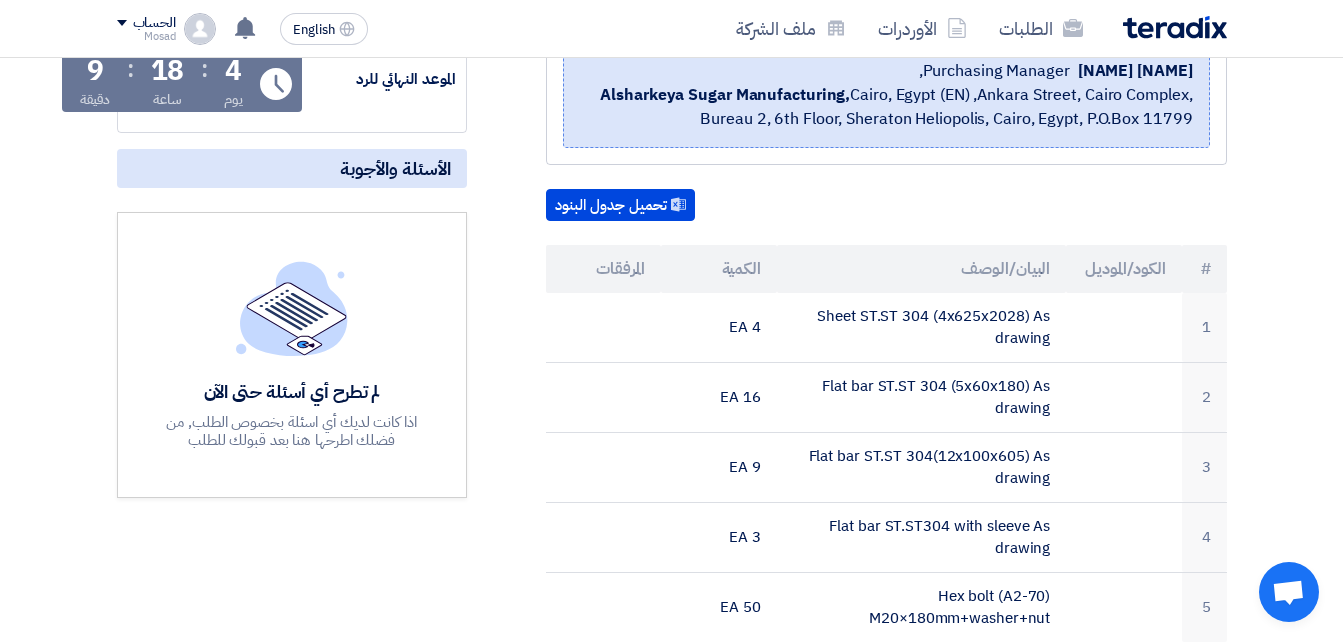 scroll, scrollTop: 0, scrollLeft: 0, axis: both 